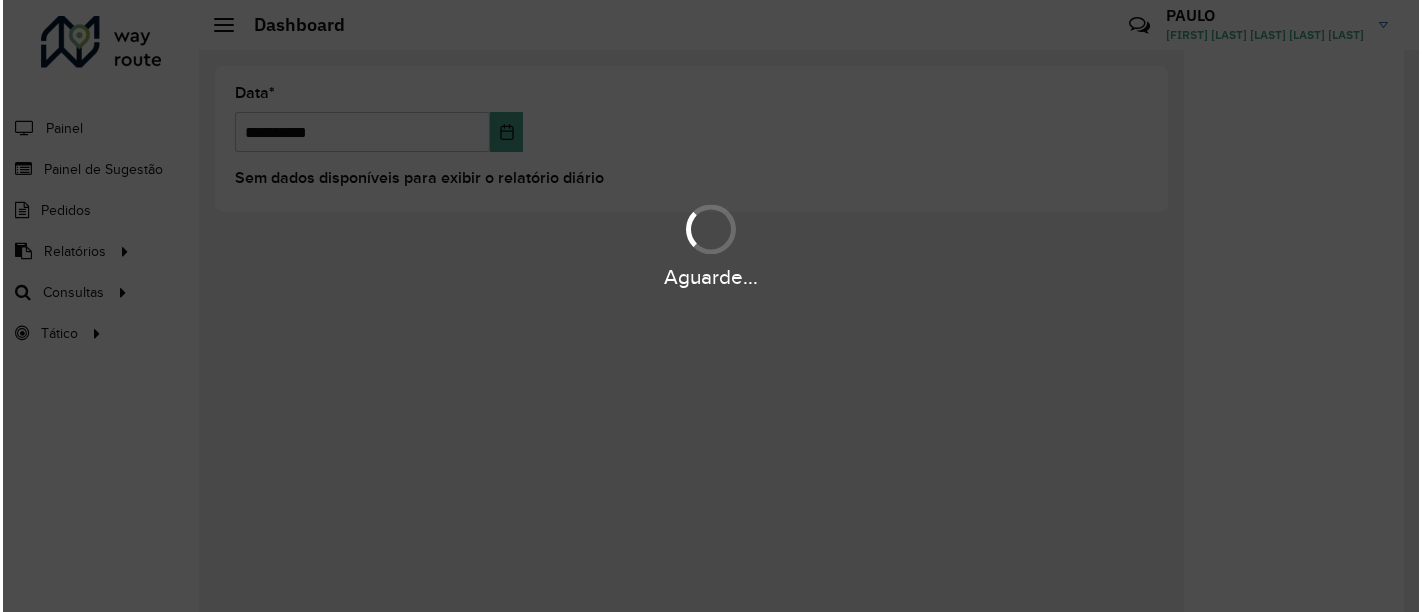 scroll, scrollTop: 0, scrollLeft: 0, axis: both 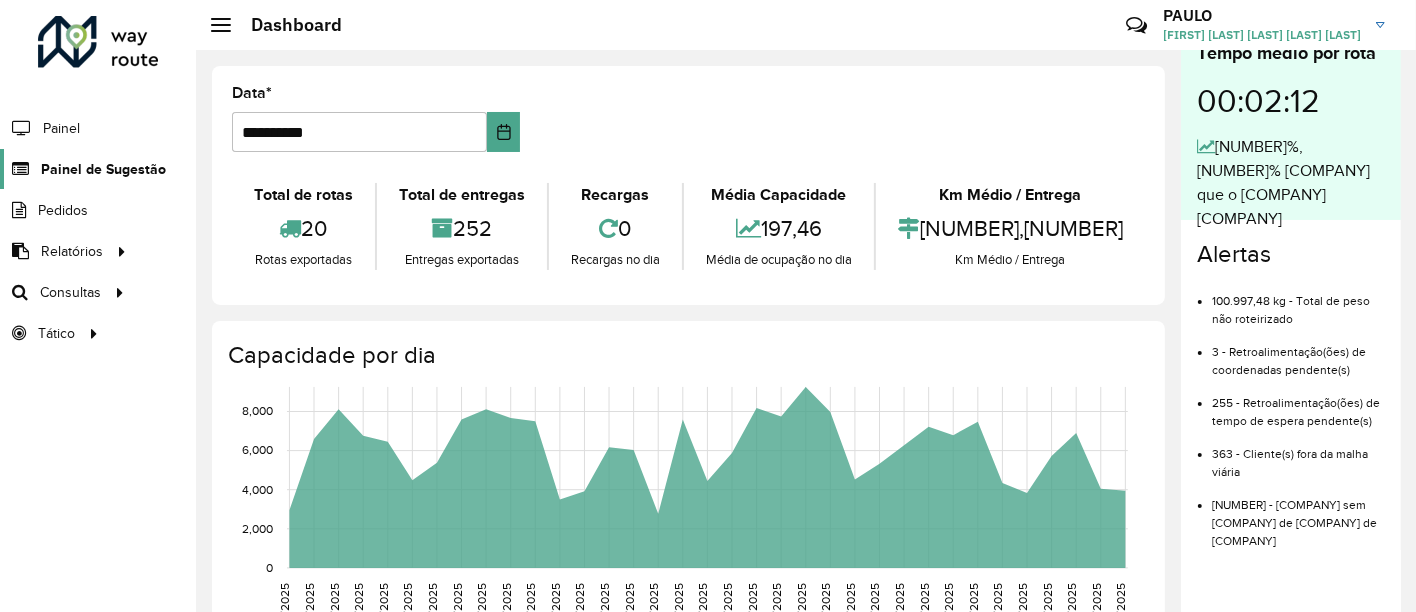 click on "Painel de Sugestão" 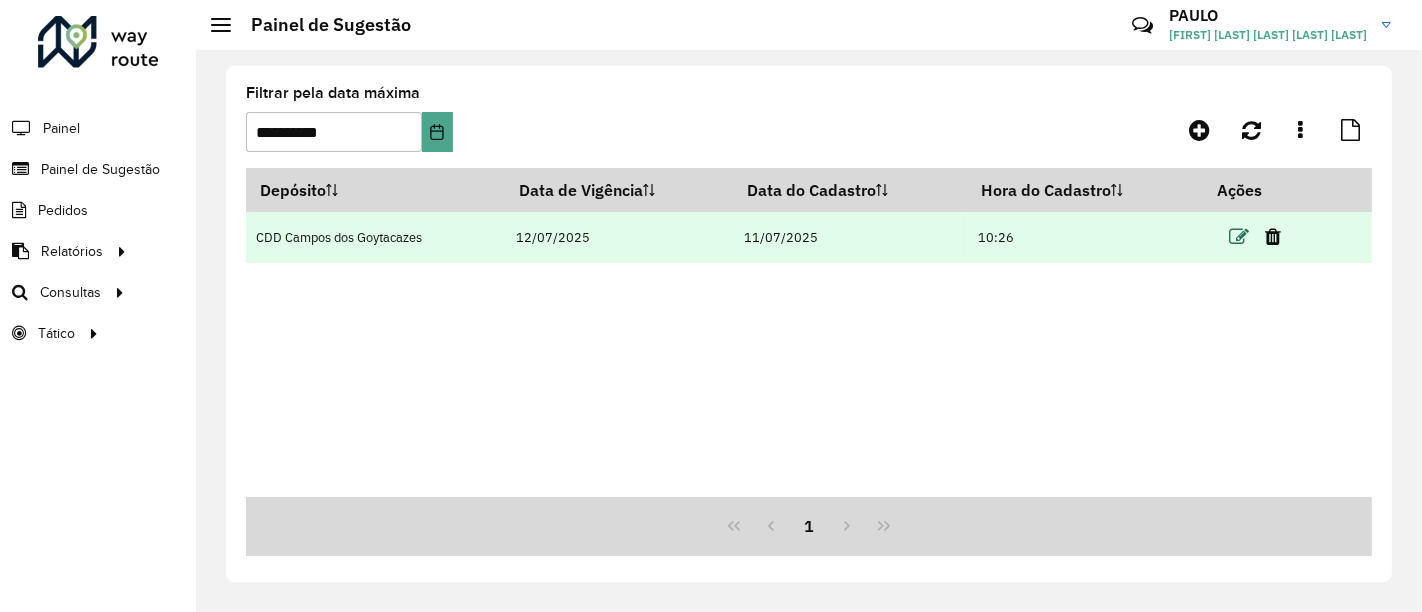 click at bounding box center (1240, 237) 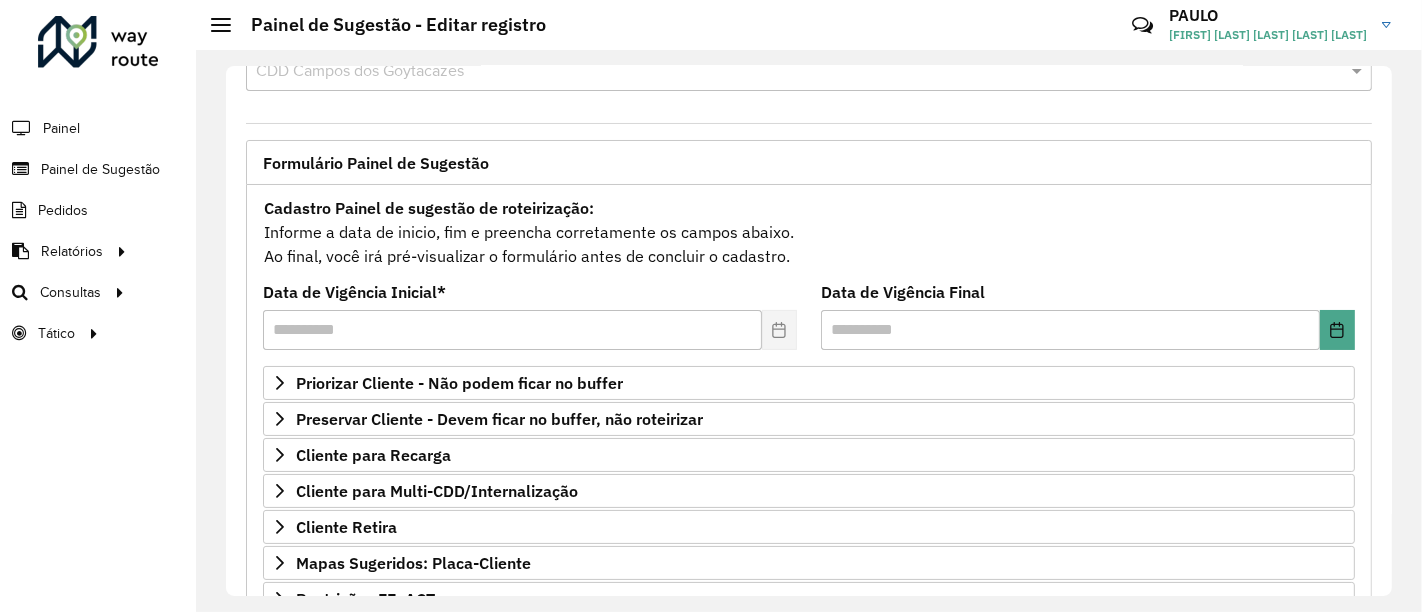 scroll, scrollTop: 111, scrollLeft: 0, axis: vertical 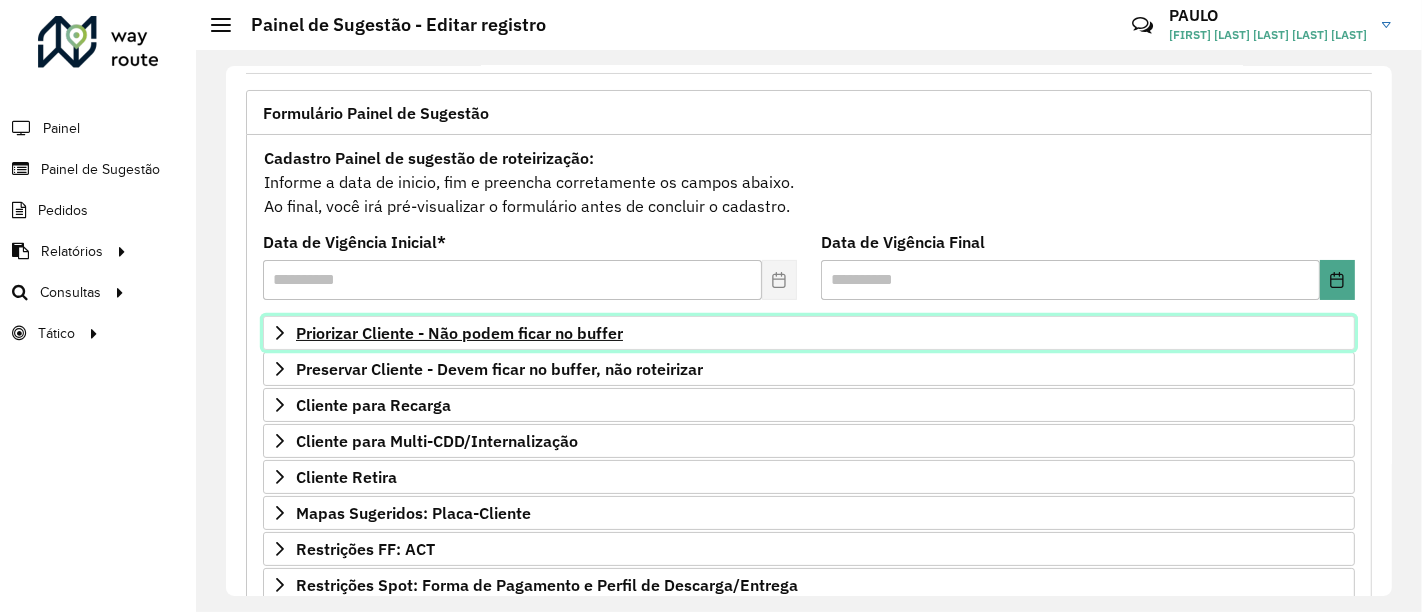 click on "Priorizar Cliente - Não podem ficar no buffer" at bounding box center (809, 333) 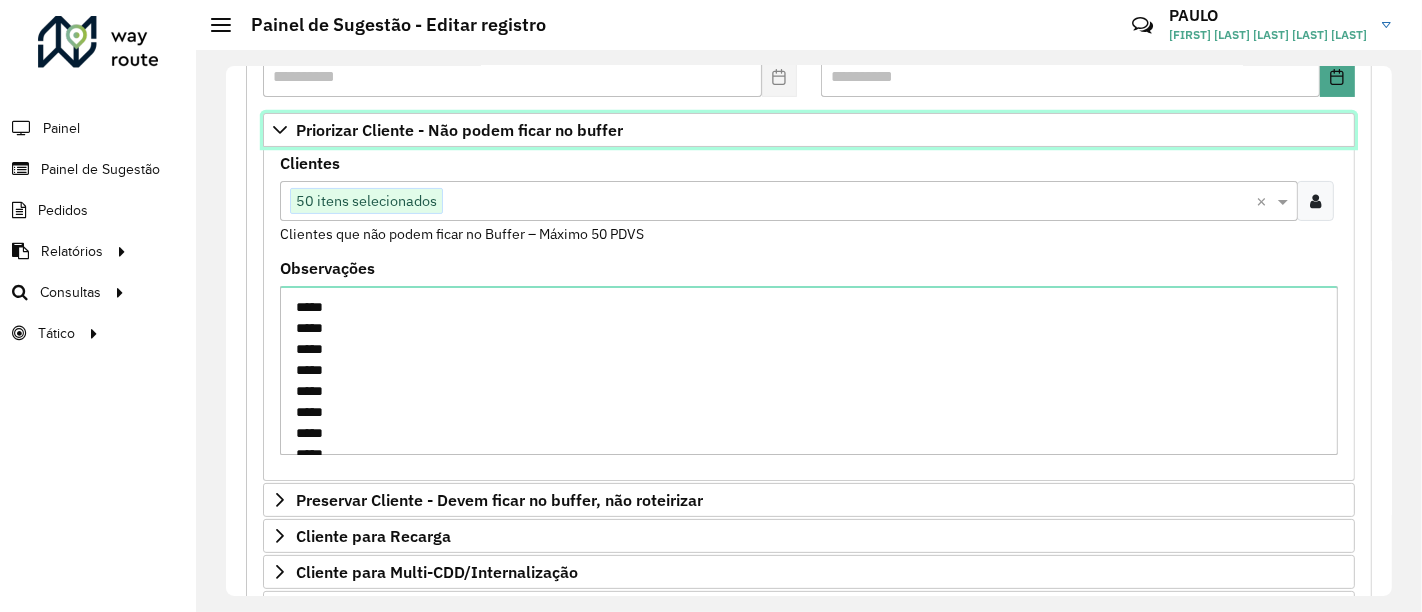 scroll, scrollTop: 222, scrollLeft: 0, axis: vertical 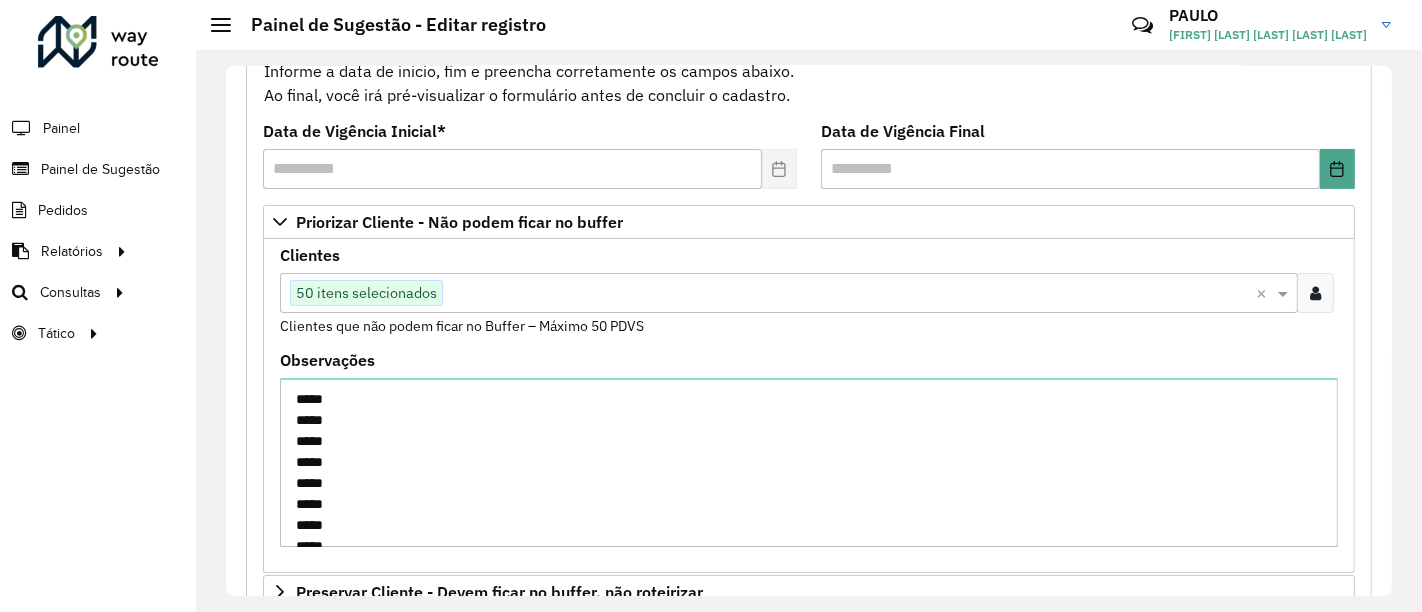 click on "50 itens selecionados" at bounding box center [366, 293] 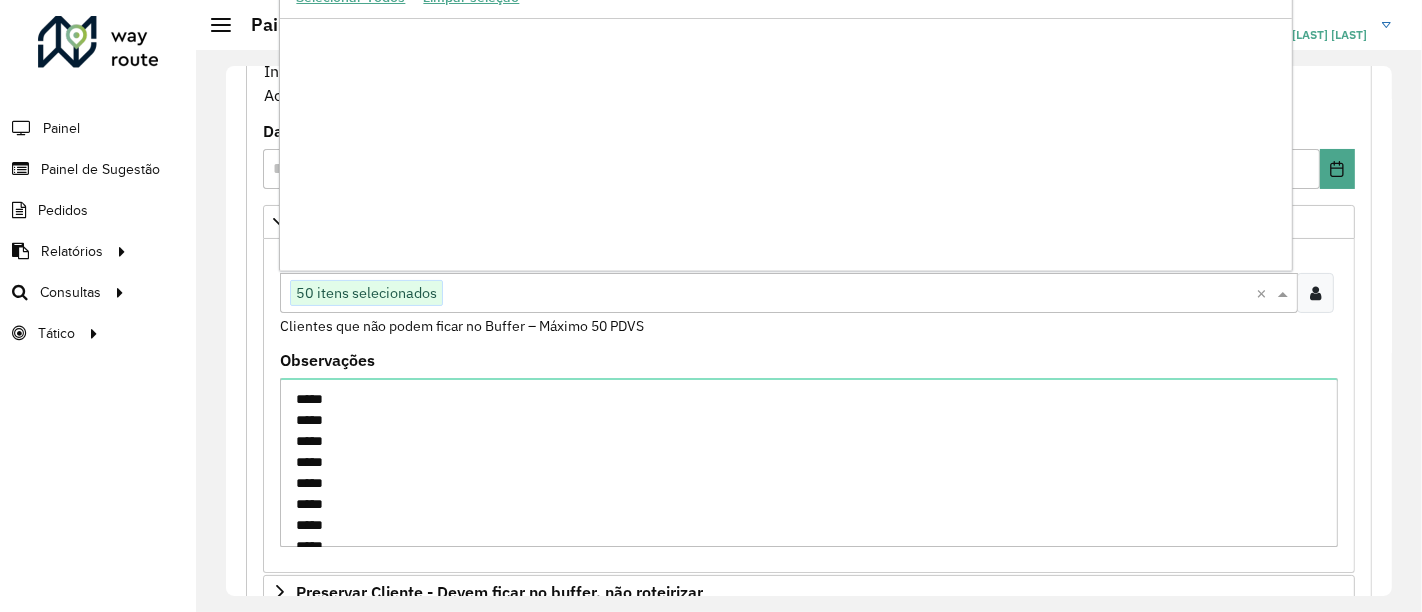 scroll, scrollTop: 356829, scrollLeft: 0, axis: vertical 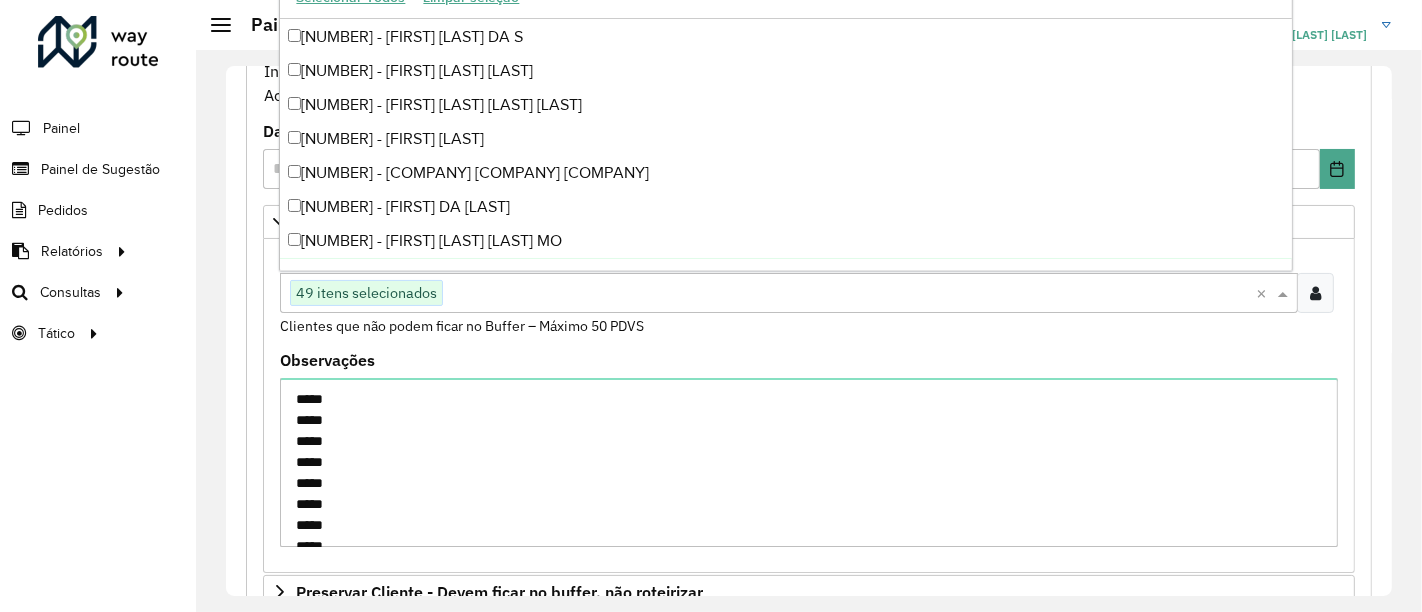 click on "49 itens selecionados" at bounding box center (366, 293) 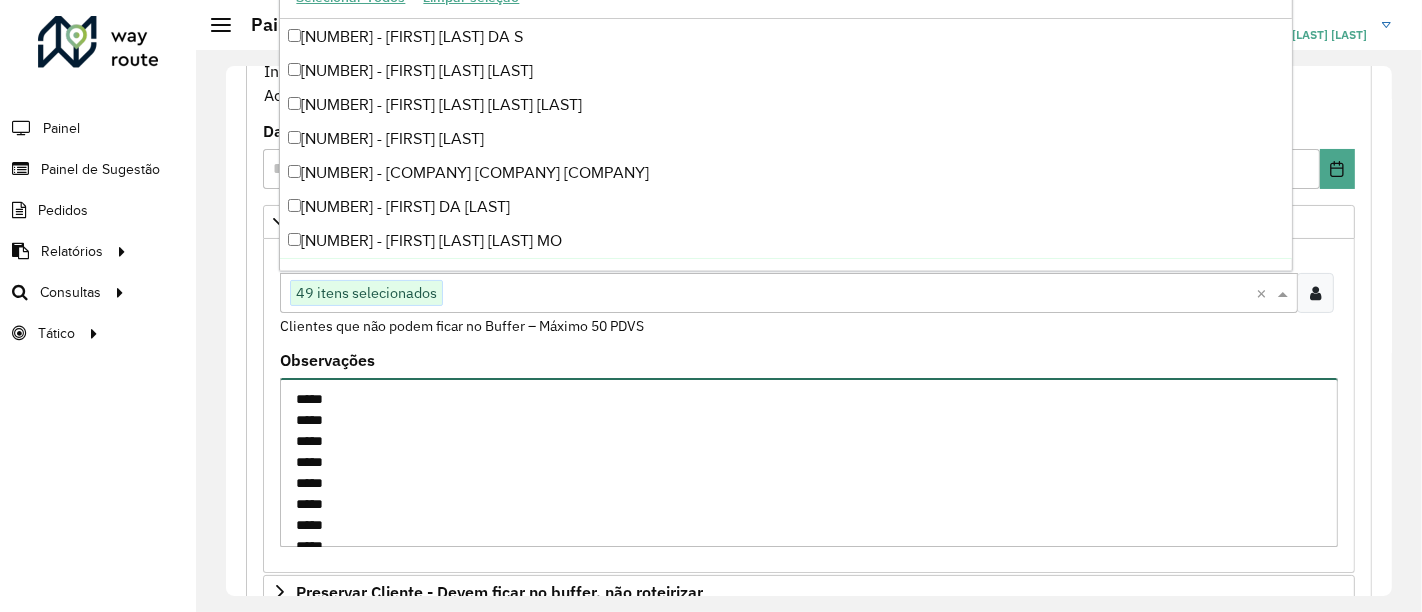 click on "*****
*****
*****
*****
*****
*****
*****
*****
*****
*****
*****
*****
*****
*****
*****
*****
*****
*****
*****
*****
*****
*****
*****
*****
*****
*****
*****
*****
*****
*****
*****
*****
*****
*****
*****
*****
*****
*****
*****
*****
*****
*****
*****
*****
*****
*****
*****
*****
*****
*****
*****
*****
*****
*****
*****
*****
*****
*****
*****
*****
*****
*****
*****
*****
*****
*****
*****
*****
*****
*****
*****
*****
*****
*****
*****
*****
*****
*****
*****
*****
*****
*****
*****
*****
*****
*****
*****
*****
*****
*****
*****
*****
*****
*****
*****
*****
*****
*****
*****
*****
*****
*****
*****
*****
*****
*****
*****
*****
*****
*****
*****
*****
*****
*****
*****
*****
*****
*****
*****
*****
*****
*****
*****" at bounding box center (809, 462) 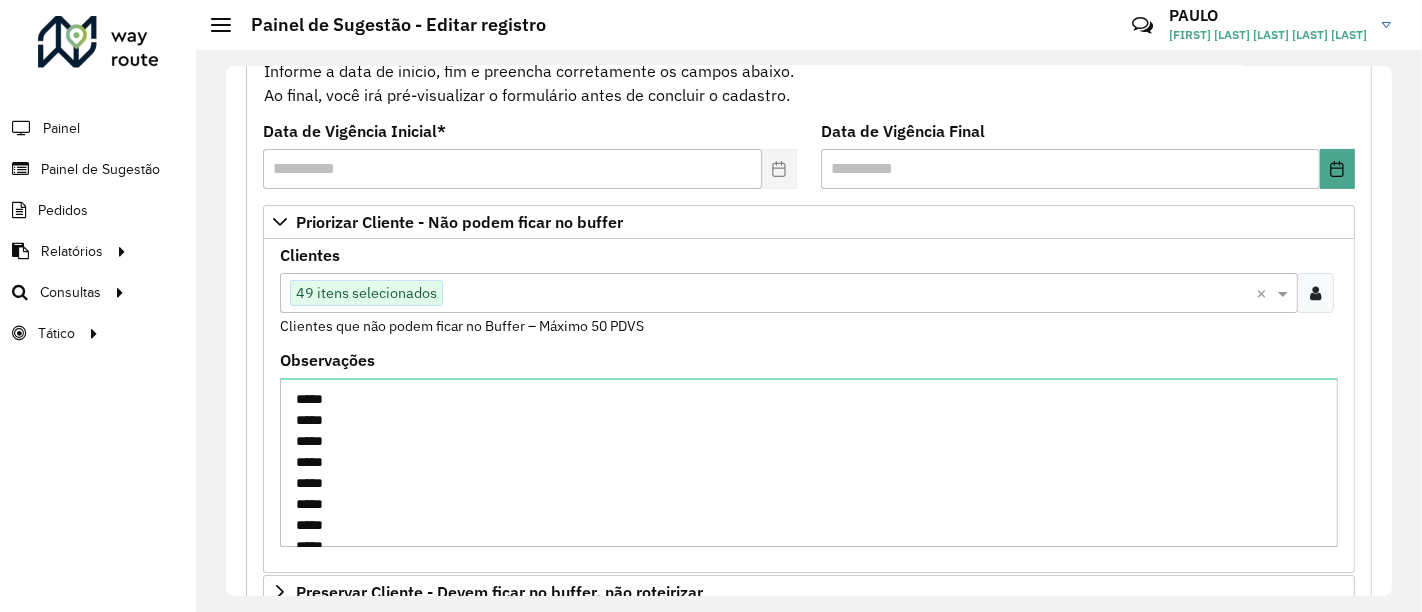 click on "49 itens selecionados" at bounding box center [366, 293] 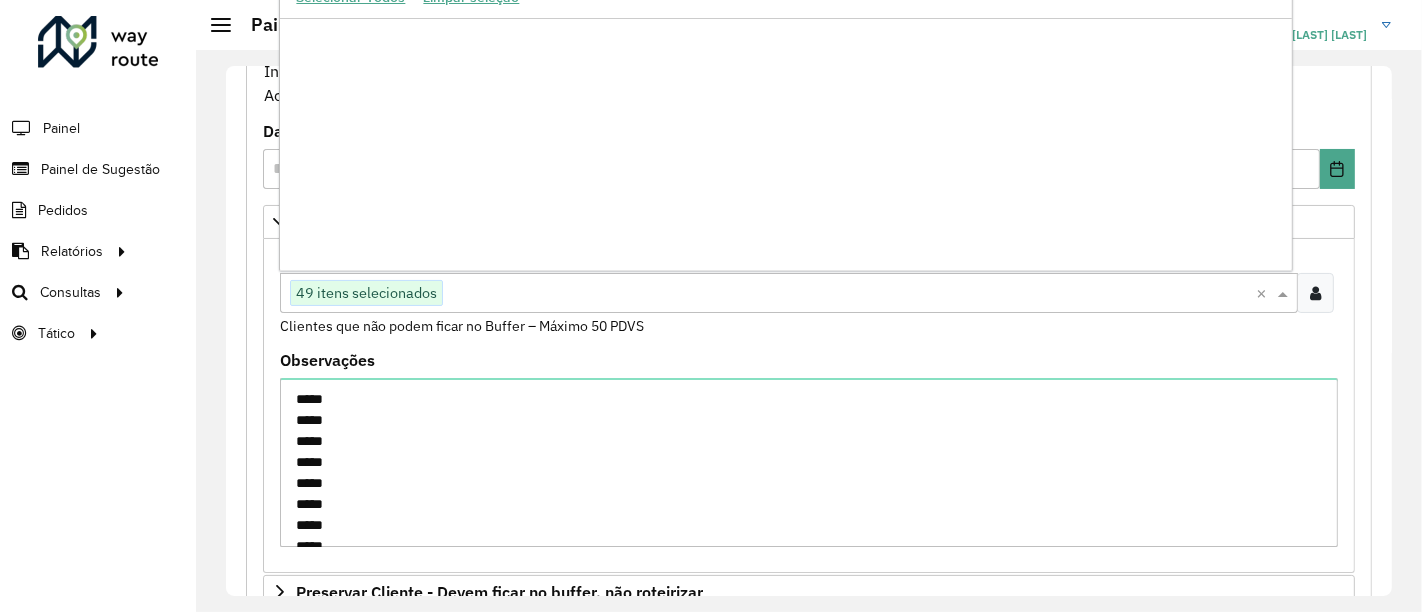 scroll, scrollTop: 516596, scrollLeft: 0, axis: vertical 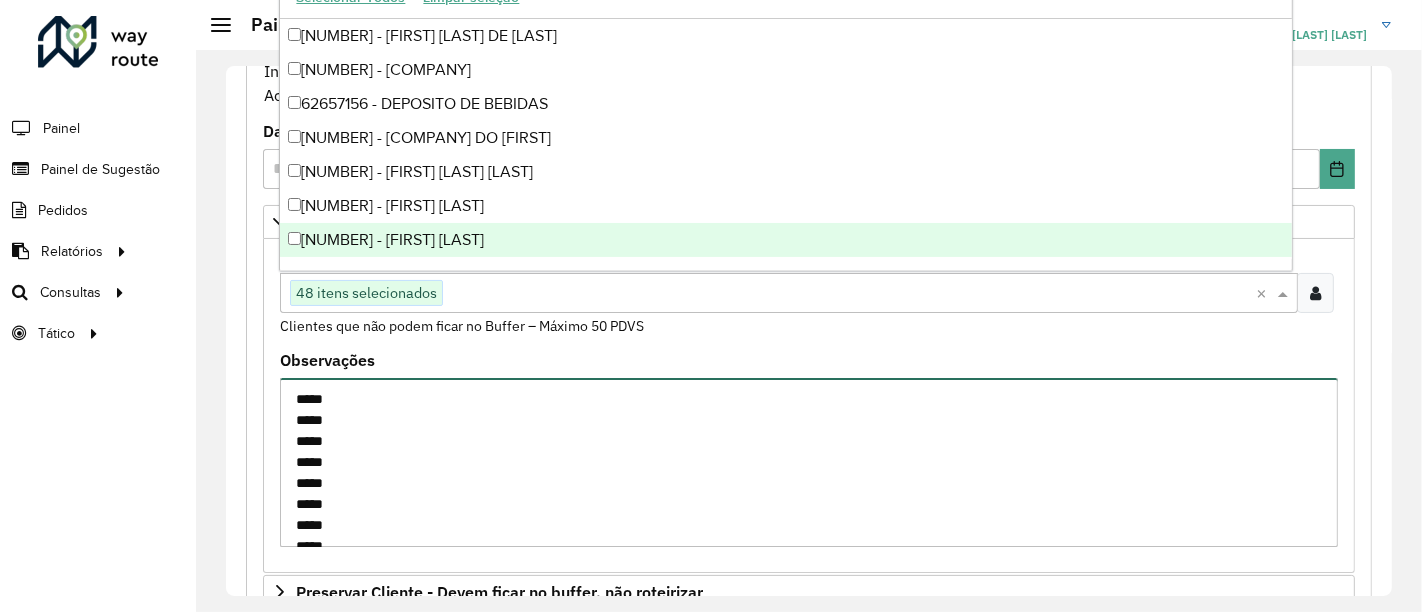 click on "*****
*****
*****
*****
*****
*****
*****
*****
*****
*****
*****
*****
*****
*****
*****
*****
*****
*****
*****
*****
*****
*****
*****
*****
*****
*****
*****
*****
*****
*****
*****
*****
*****
*****
*****
*****
*****
*****
*****
*****
*****
*****
*****
*****
*****
*****
*****
*****
*****
*****
*****
*****
*****
*****
*****
*****
*****
*****
*****
*****
*****
*****
*****
*****
*****
*****
*****
*****
*****
*****
*****
*****
*****
*****
*****
*****
*****
*****
*****
*****
*****
*****
*****
*****
*****
*****
*****
*****
*****
*****
*****
*****
*****
*****
*****
*****
*****
*****
*****
*****
*****
*****
*****
*****
*****
*****
*****
*****
*****
*****
*****
*****
*****
*****
*****
*****
*****
*****
*****
*****
*****
*****
*****" at bounding box center [809, 462] 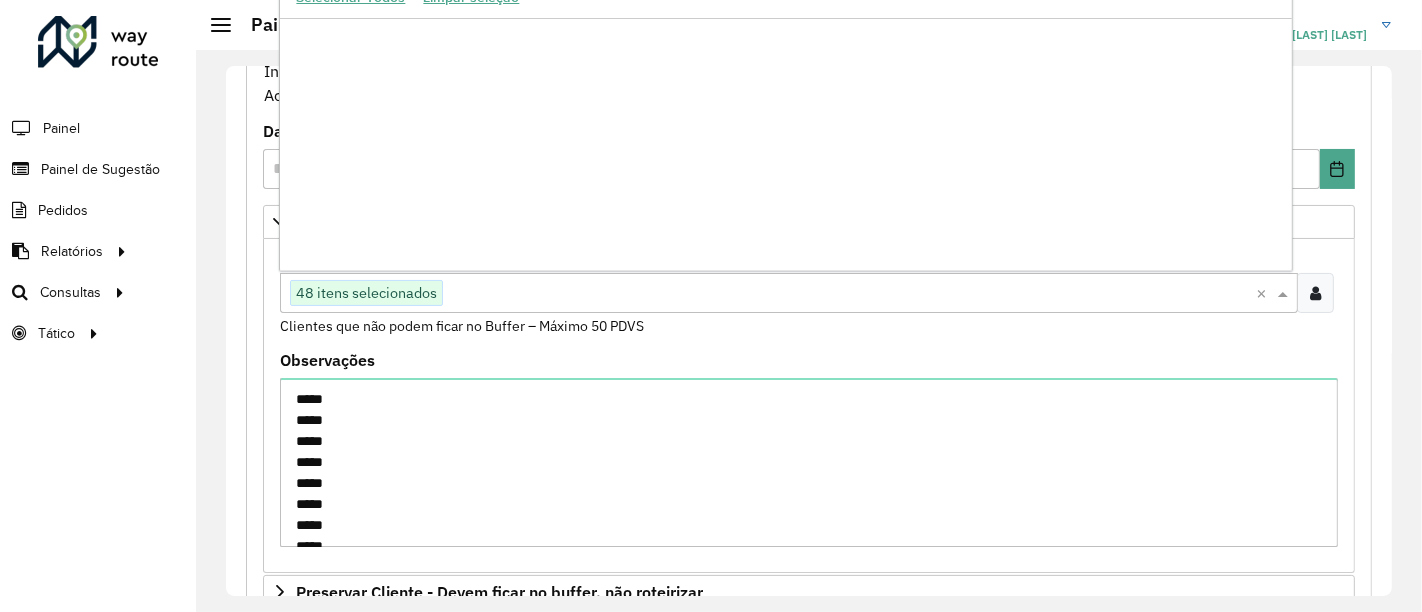 click on "48 itens selecionados" at bounding box center [366, 293] 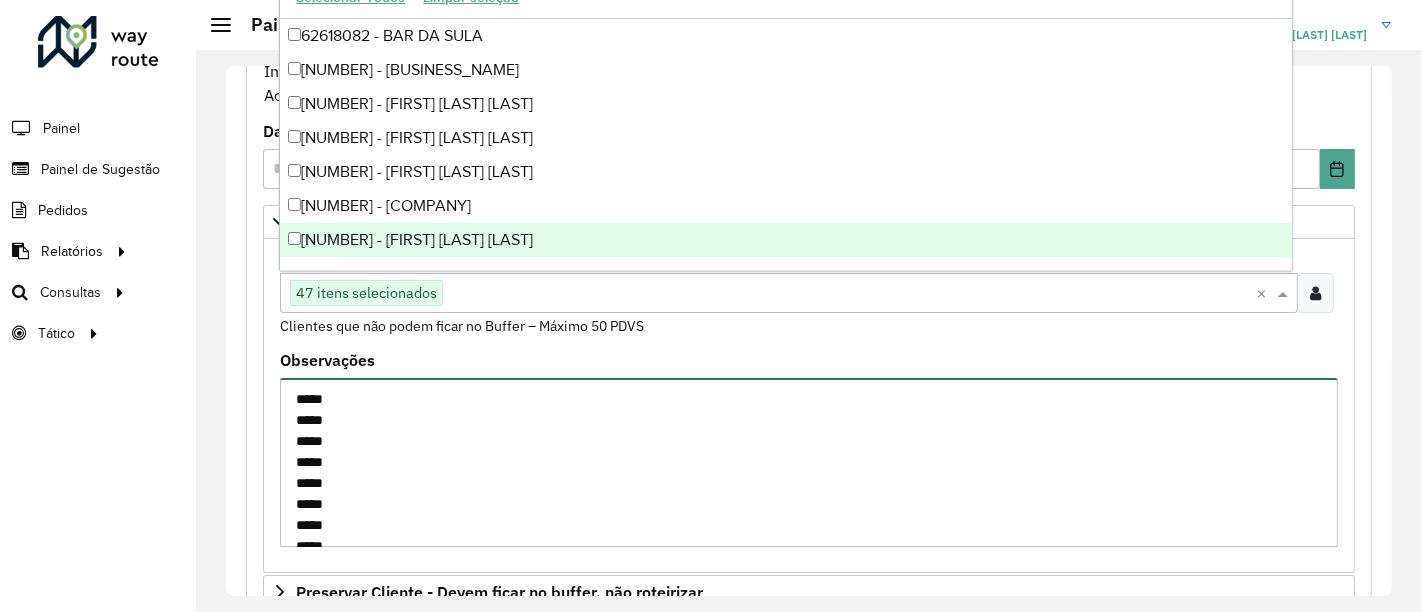 click on "*****
*****
*****
*****
*****
*****
*****
*****
*****
*****
*****
*****
*****
*****
*****
*****
*****
*****
*****
*****
*****
*****
*****
*****
*****
*****
*****
*****
*****
*****
*****
*****
*****
*****
*****
*****
*****
*****
*****
*****
*****
*****
*****
*****
*****
*****
*****
*****
*****
*****
*****
*****
*****
*****
*****
*****
*****
*****
*****
*****
*****
*****
*****
*****
*****
*****
*****
*****
*****
*****
*****
*****
*****
*****
*****
*****
*****
*****
*****
*****
*****
*****
*****
*****
*****
*****
*****
*****
*****
*****
*****
*****
*****
*****
*****
*****
*****
*****
*****
*****
*****
*****
*****
*****
*****
*****
*****
*****
*****
*****
*****
*****
*****
*****
*****
*****
*****
*****
*****
*****
*****
*****
*****" at bounding box center (809, 462) 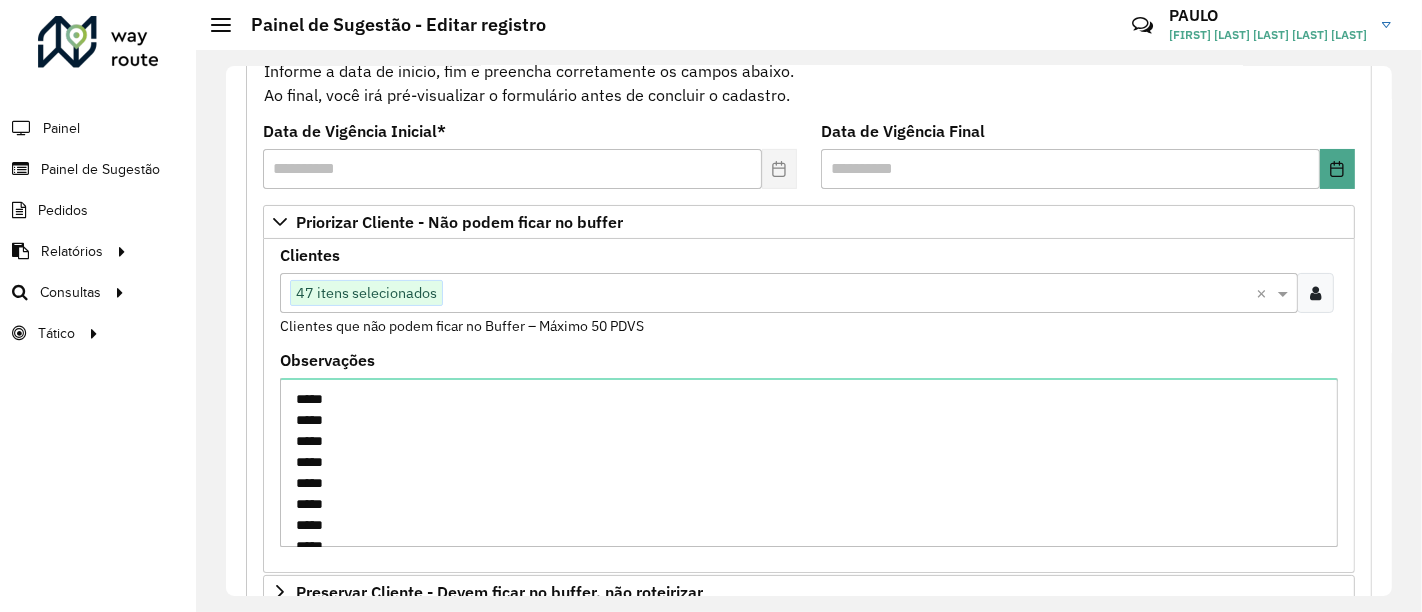 click on "47 itens selecionados" at bounding box center [366, 293] 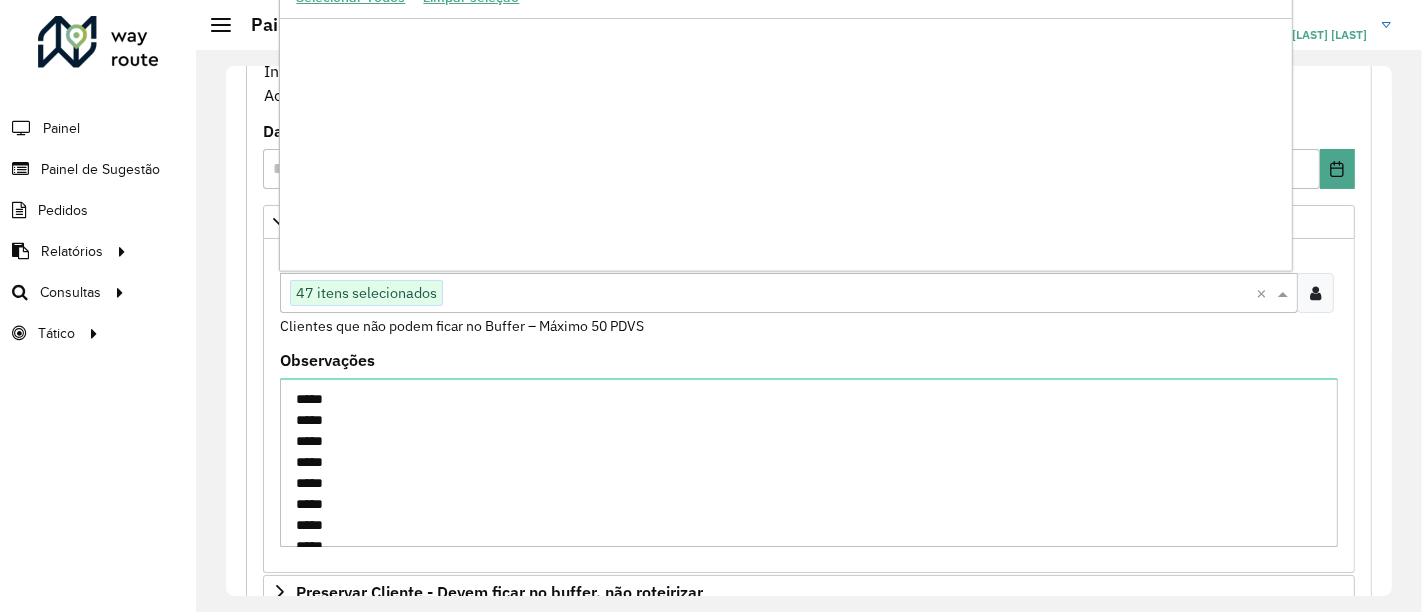 scroll, scrollTop: 284171, scrollLeft: 0, axis: vertical 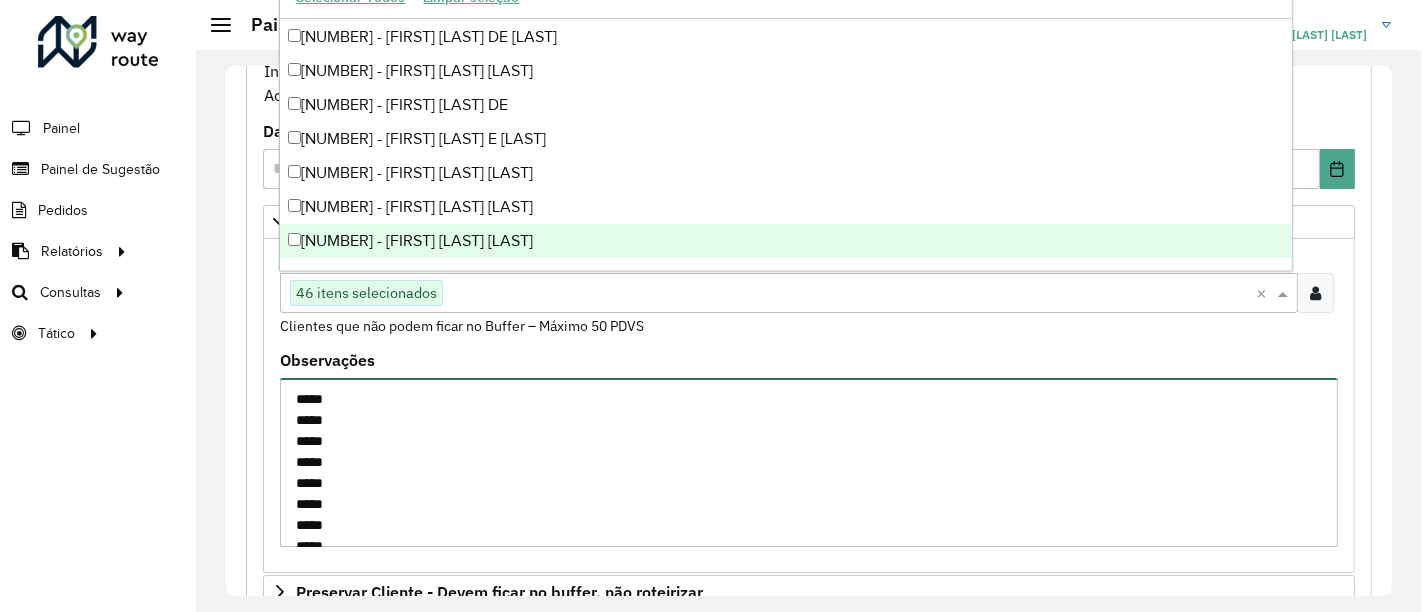 click on "*****
*****
*****
*****
*****
*****
*****
*****
*****
*****
*****
*****
*****
*****
*****
*****
*****
*****
*****
*****
*****
*****
*****
*****
*****
*****
*****
*****
*****
*****
*****
*****
*****
*****
*****
*****
*****
*****
*****
*****
*****
*****
*****
*****
*****
*****
*****
*****
*****
*****
*****
*****
*****
*****
*****
*****
*****
*****
*****
*****
*****
*****
*****
*****
*****
*****
*****
*****
*****
*****
*****
*****
*****
*****
*****
*****
*****
*****
*****
*****
*****
*****
*****
*****
*****
*****
*****
*****
*****
*****
*****
*****
*****
*****
*****
*****
*****
*****
*****
*****
*****
*****
*****
*****
*****
*****
*****
*****
*****
*****
*****
*****
*****
*****
*****
*****
*****
*****
*****
*****
*****
*****
*****" at bounding box center (809, 462) 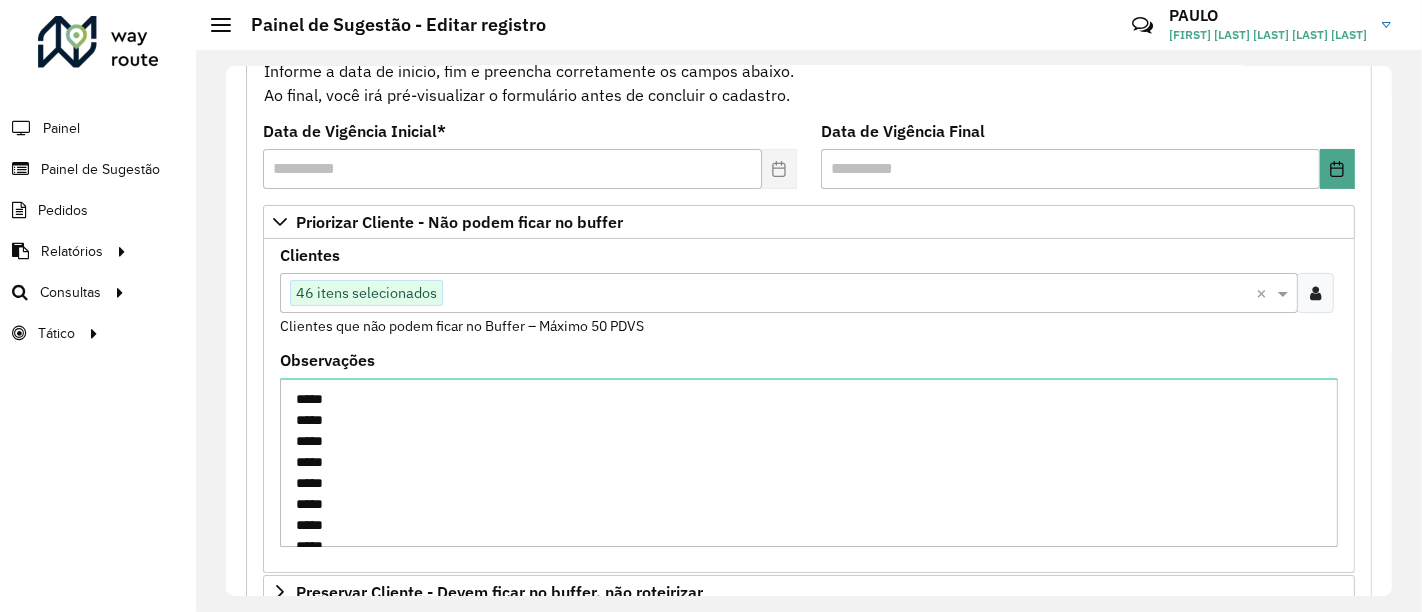 click on "46 itens selecionados" at bounding box center [366, 293] 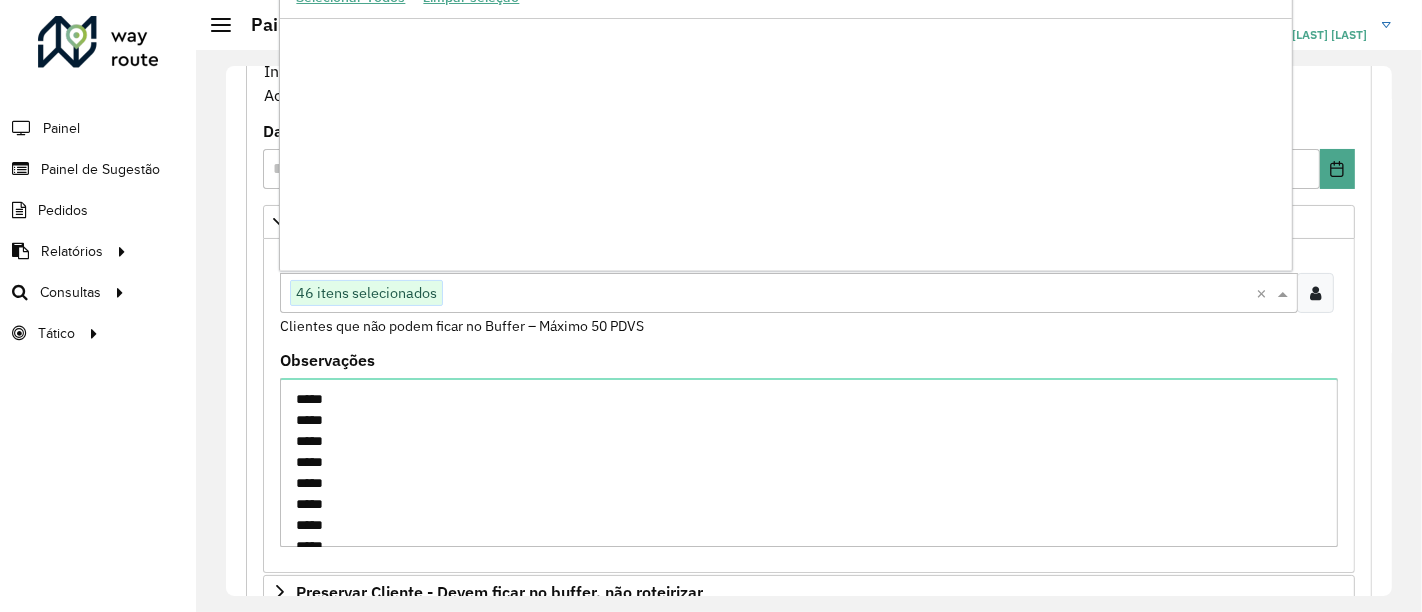 scroll, scrollTop: 114545, scrollLeft: 0, axis: vertical 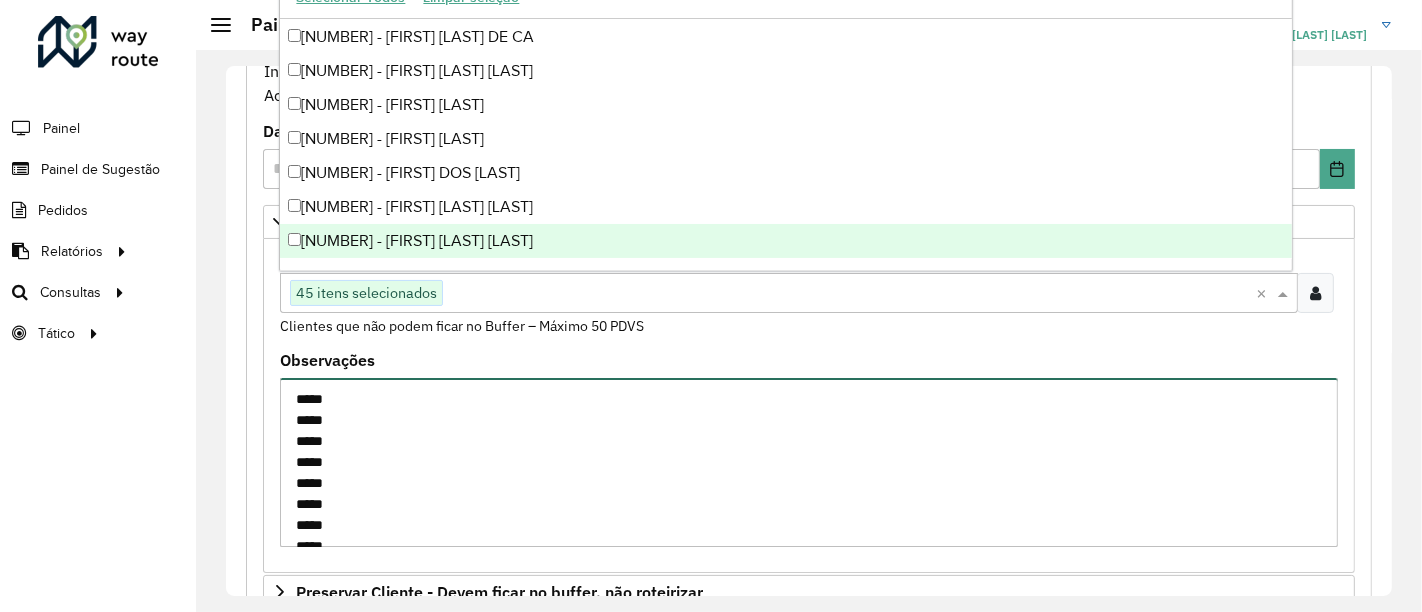 click on "*****
*****
*****
*****
*****
*****
*****
*****
*****
*****
*****
*****
*****
*****
*****
*****
*****
*****
*****
*****
*****
*****
*****
*****
*****
*****
*****
*****
*****
*****
*****
*****
*****
*****
*****
*****
*****
*****
*****
*****
*****
*****
*****
*****
*****
*****
*****
*****
*****
*****
*****
*****
*****
*****
*****
*****
*****
*****
*****
*****
*****
*****
*****
*****
*****
*****
*****
*****
*****
*****
*****
*****
*****
*****
*****
*****
*****
*****
*****
*****
*****
*****
*****
*****
*****
*****
*****
*****
*****
*****
*****
*****
*****
*****
*****
*****
*****
*****
*****
*****
*****
*****
*****
*****
*****
*****
*****
*****
*****
*****
*****
*****
*****
*****
*****
*****
*****
*****
*****
*****
*****
*****
*****" at bounding box center [809, 462] 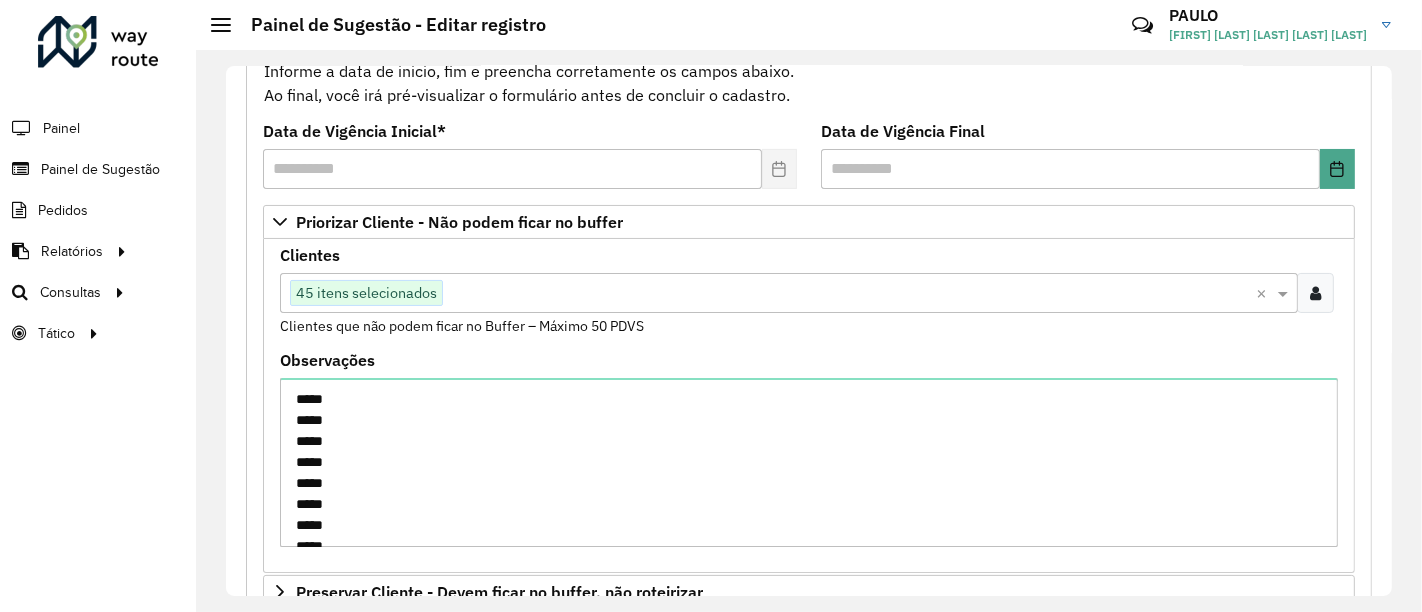 click on "45 itens selecionados" at bounding box center (366, 293) 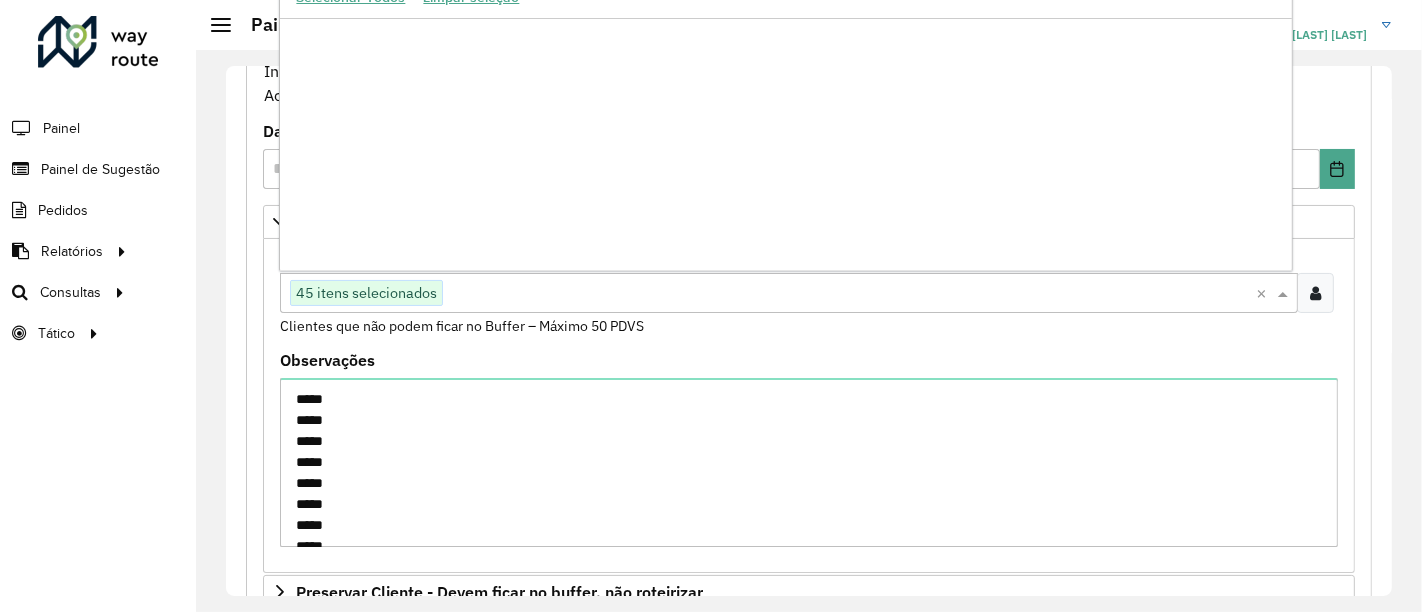 scroll, scrollTop: 581536, scrollLeft: 0, axis: vertical 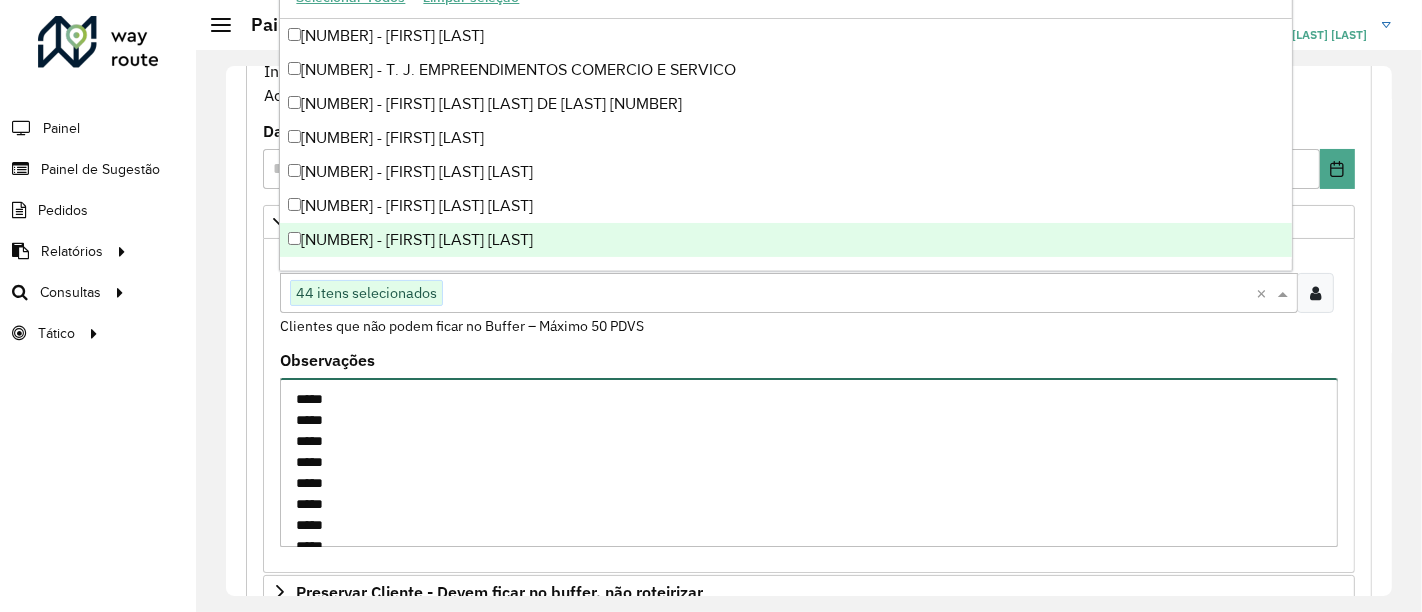 click on "*****
*****
*****
*****
*****
*****
*****
*****
*****
*****
*****
*****
*****
*****
*****
*****
*****
*****
*****
*****
*****
*****
*****
*****
*****
*****
*****
*****
*****
*****
*****
*****
*****
*****
*****
*****
*****
*****
*****
*****
*****
*****
*****
*****
*****
*****
*****
*****
*****
*****
*****
*****
*****
*****
*****
*****
*****
*****
*****
*****
*****
*****
*****
*****
*****
*****
*****
*****
*****
*****
*****
*****
*****
*****
*****
*****
*****
*****
*****
*****
*****
*****
*****
*****
*****
*****
*****
*****
*****
*****
*****
*****
*****
*****
*****
*****
*****
*****
*****
*****
*****
*****
*****
*****
*****
*****
*****
*****
*****
*****
*****
*****
*****
*****
*****
*****
*****
*****
*****
*****
*****
*****
*****" at bounding box center (809, 462) 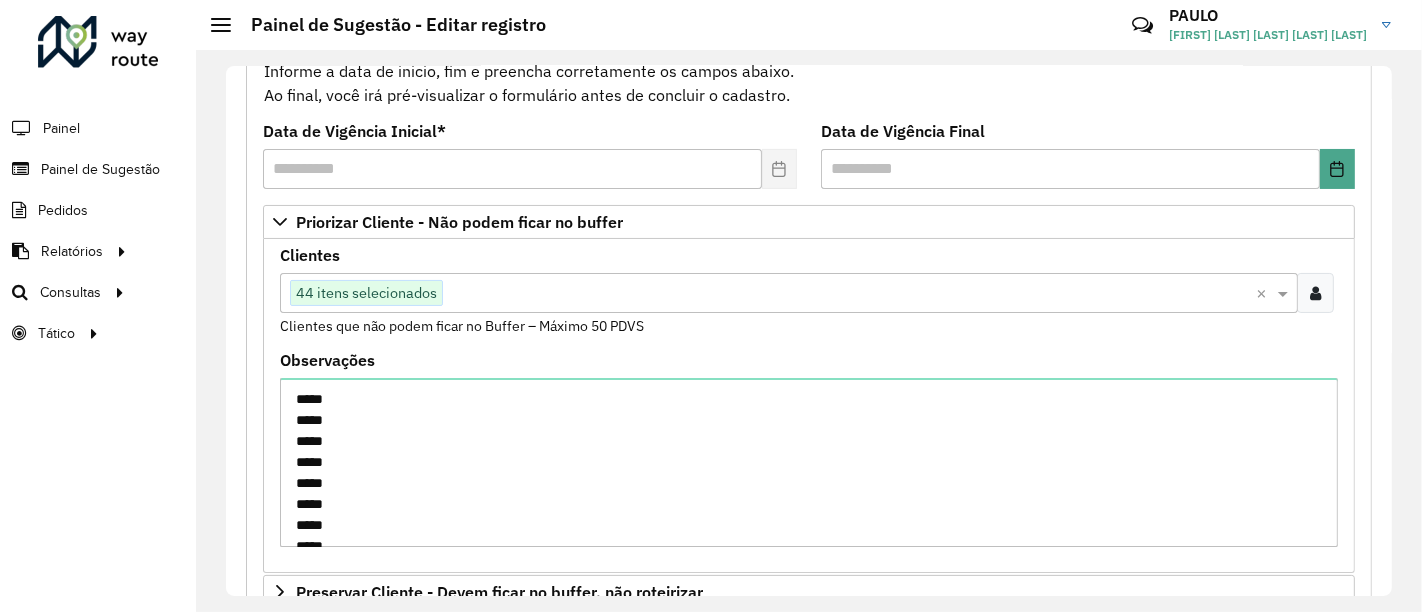 click on "44 itens selecionados" at bounding box center (366, 293) 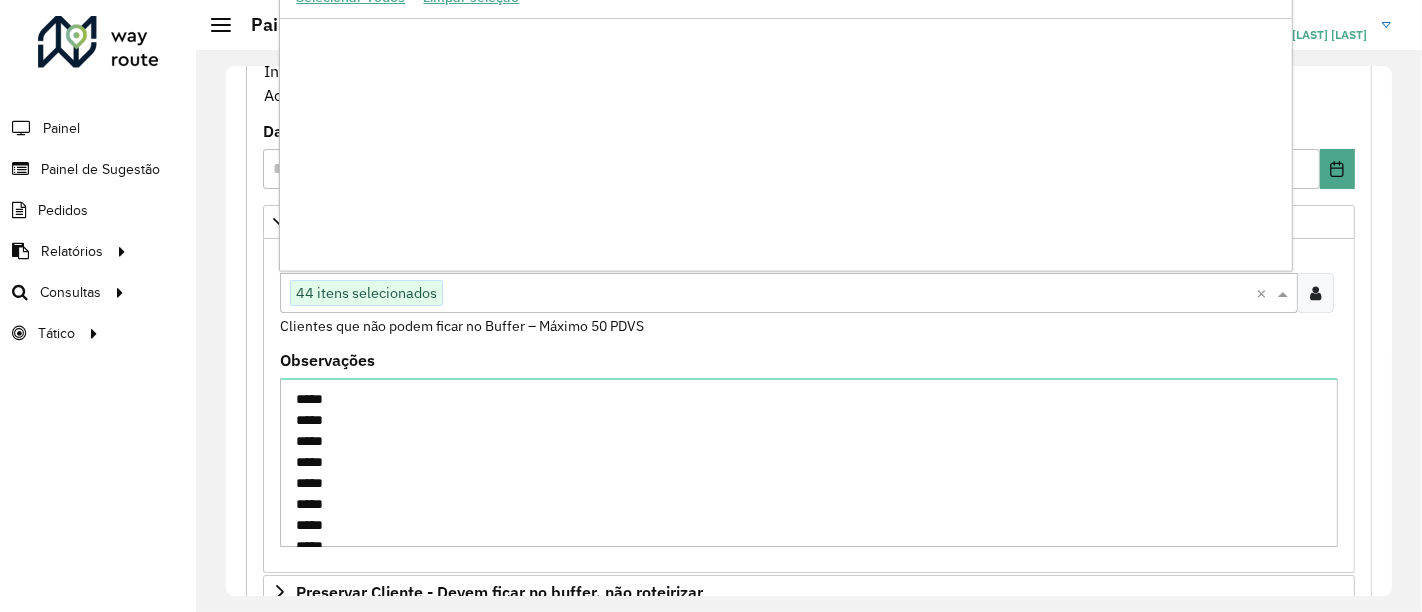 scroll, scrollTop: 268565, scrollLeft: 0, axis: vertical 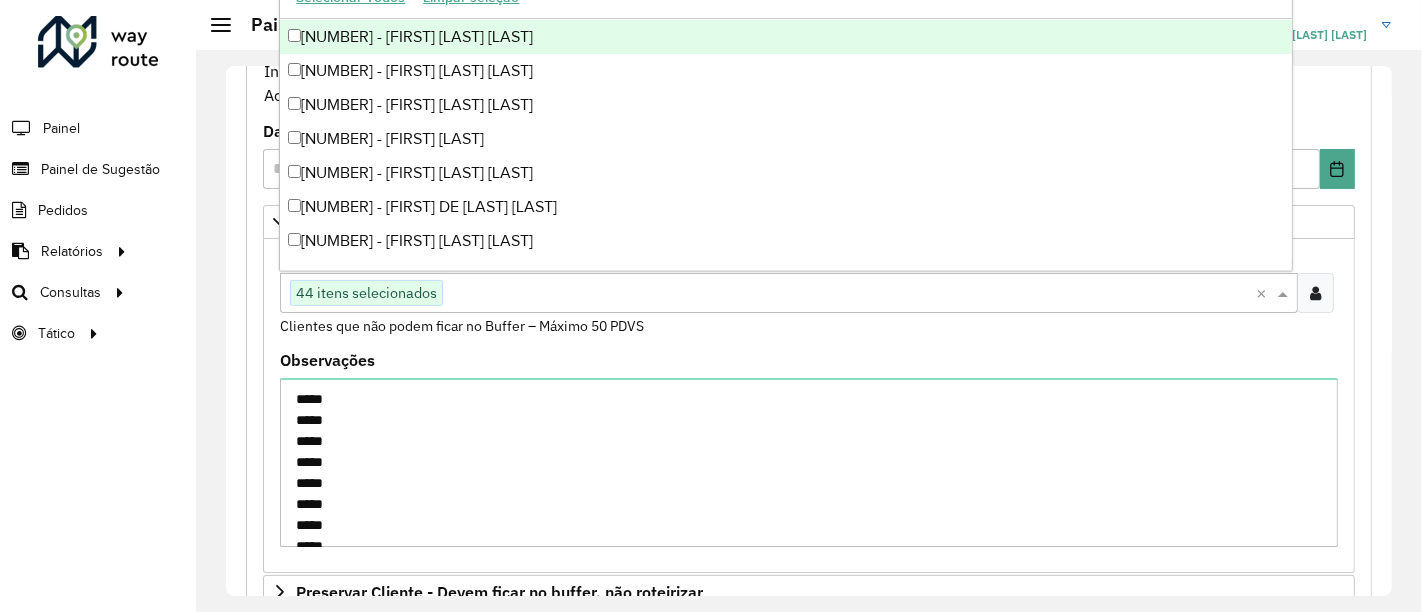 click on "[NUMBER] - [FIRST] [LAST] [LAST]" at bounding box center [785, 37] 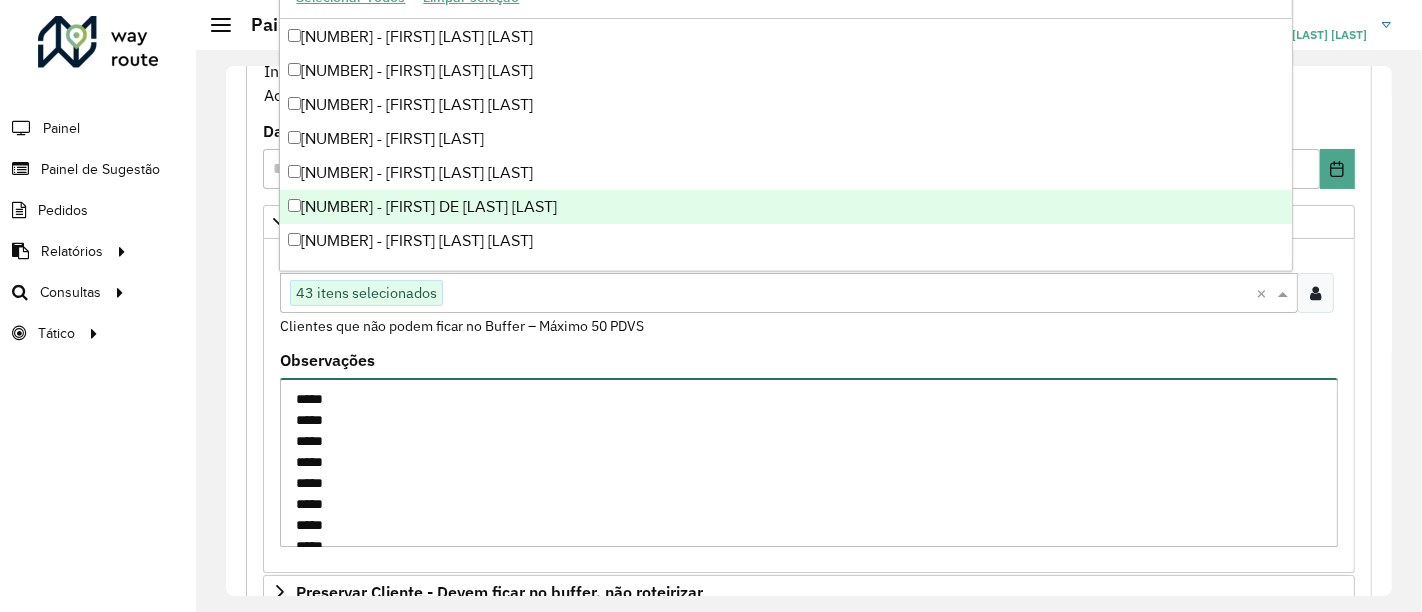 click on "*****
*****
*****
*****
*****
*****
*****
*****
*****
*****
*****
*****
*****
*****
*****
*****
*****
*****
*****
*****
*****
*****
*****
*****
*****
*****
*****
*****
*****
*****
*****
*****
*****
*****
*****
*****
*****
*****
*****
*****
*****
*****
*****
*****
*****
*****
*****
*****
*****
*****
*****
*****
*****
*****
*****
*****
*****
*****
*****
*****
*****
*****
*****
*****
*****
*****
*****
*****
*****
*****
*****
*****
*****
*****
*****
*****
*****
*****
*****
*****
*****
*****
*****
*****
*****
*****
*****
*****
*****
*****
*****
*****
*****
*****
*****
*****
*****
*****
*****
*****
*****
*****
*****
*****
*****
*****
*****
*****
*****
*****
*****
*****
*****
*****
*****
*****
*****
*****
*****
*****
*****
*****
*****" at bounding box center [809, 462] 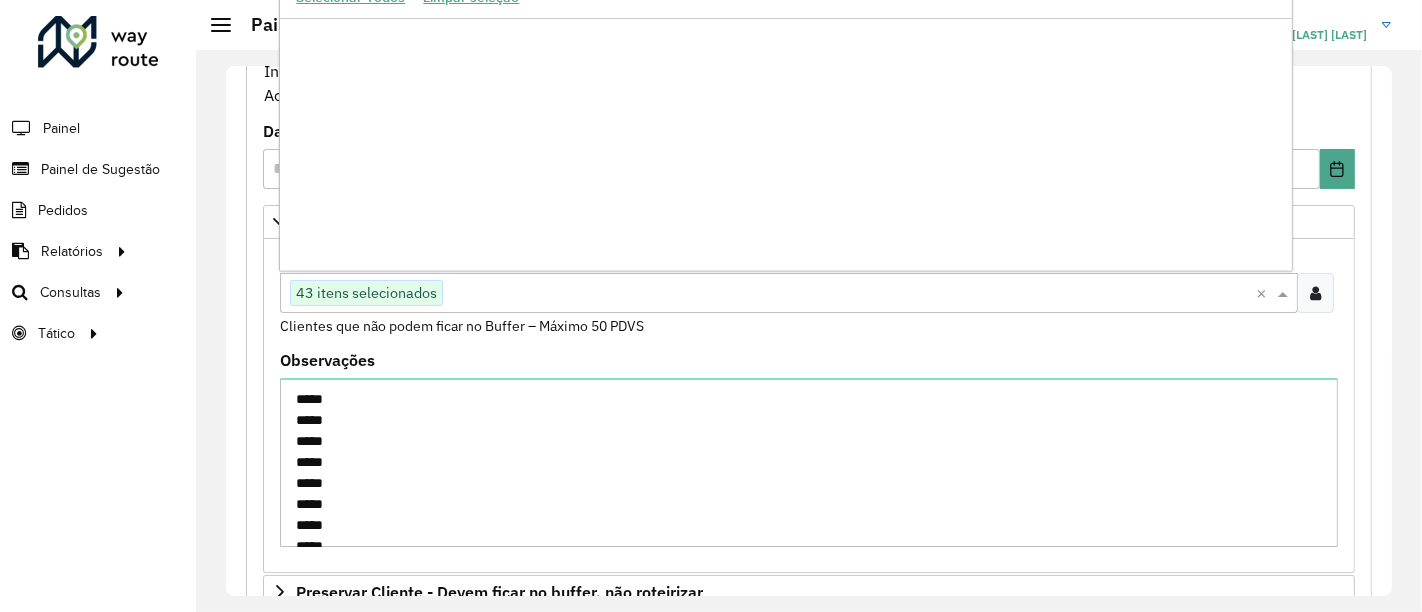click on "43 itens selecionados" at bounding box center (366, 293) 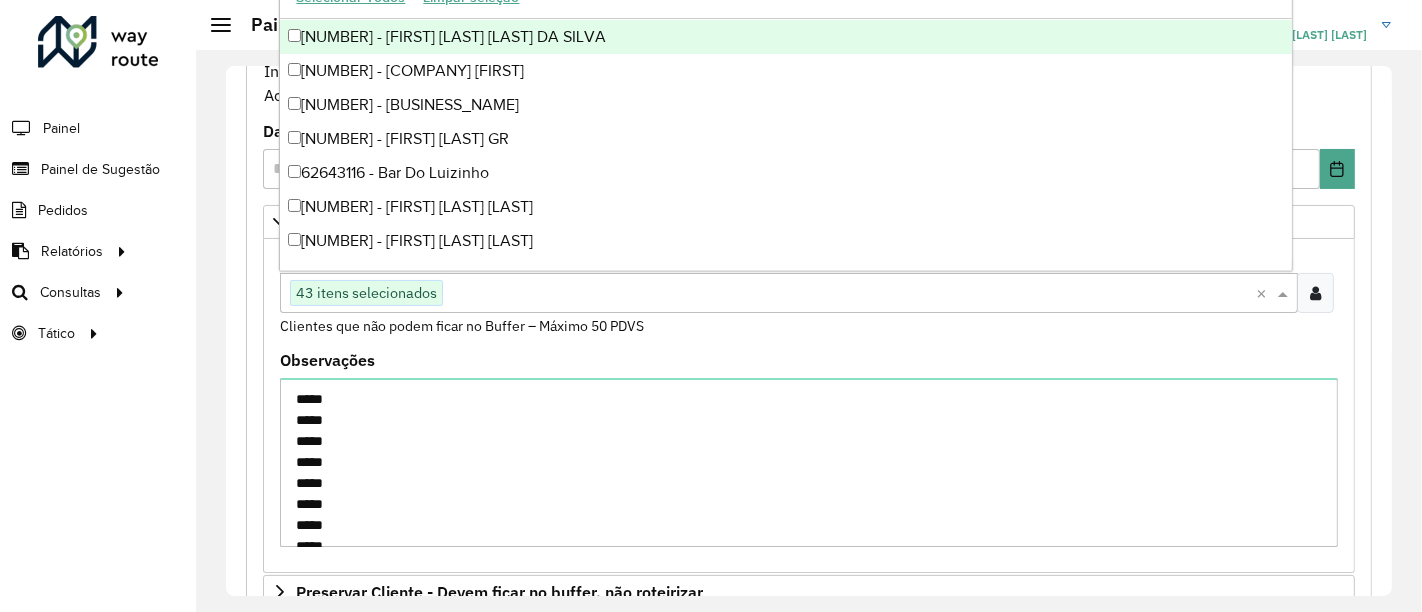 click on "[NUMBER] - [FIRST] [LAST] [LAST] DA SILVA" at bounding box center (785, 37) 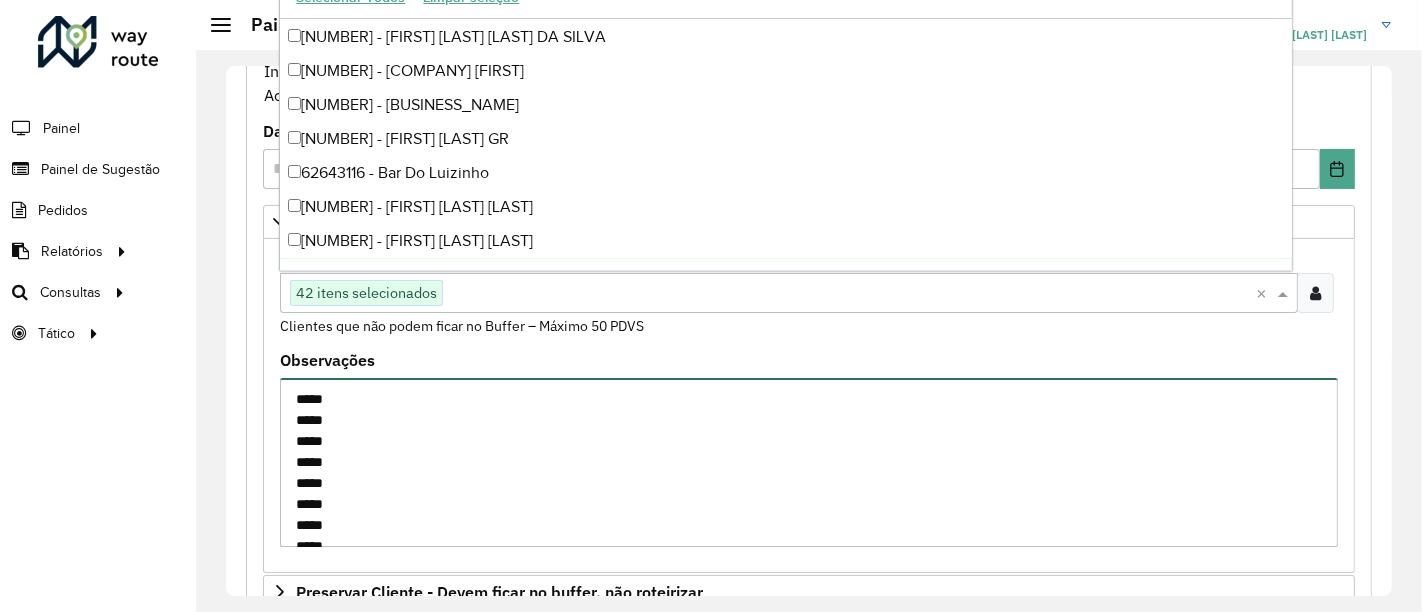 click on "*****
*****
*****
*****
*****
*****
*****
*****
*****
*****
*****
*****
*****
*****
*****
*****
*****
*****
*****
*****
*****
*****
*****
*****
*****
*****
*****
*****
*****
*****
*****
*****
*****
*****
*****
*****
*****
*****
*****
*****
*****
*****
*****
*****
*****
*****
*****
*****
*****
*****
*****
*****
*****
*****
*****
*****
*****
*****
*****
*****
*****
*****
*****
*****
*****
*****
*****
*****
*****
*****
*****
*****
*****
*****
*****
*****
*****
*****
*****
*****
*****
*****
*****
*****
*****
*****
*****
*****
*****
*****
*****
*****
*****
*****
*****
*****
*****
*****
*****
*****
*****
*****
*****
*****
*****
*****
*****
*****
*****
*****
*****
*****
*****
*****
*****
*****
*****
*****
*****
*****
*****
*****
*****" at bounding box center [809, 462] 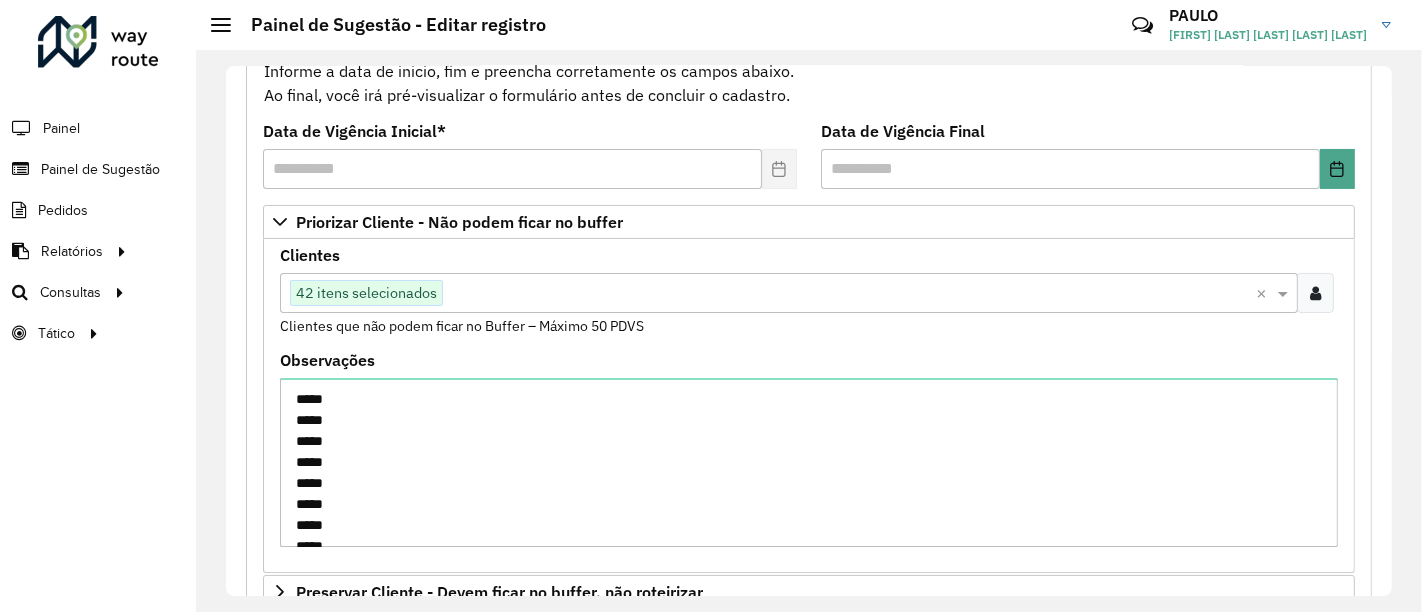 click on "42 itens selecionados" at bounding box center [366, 293] 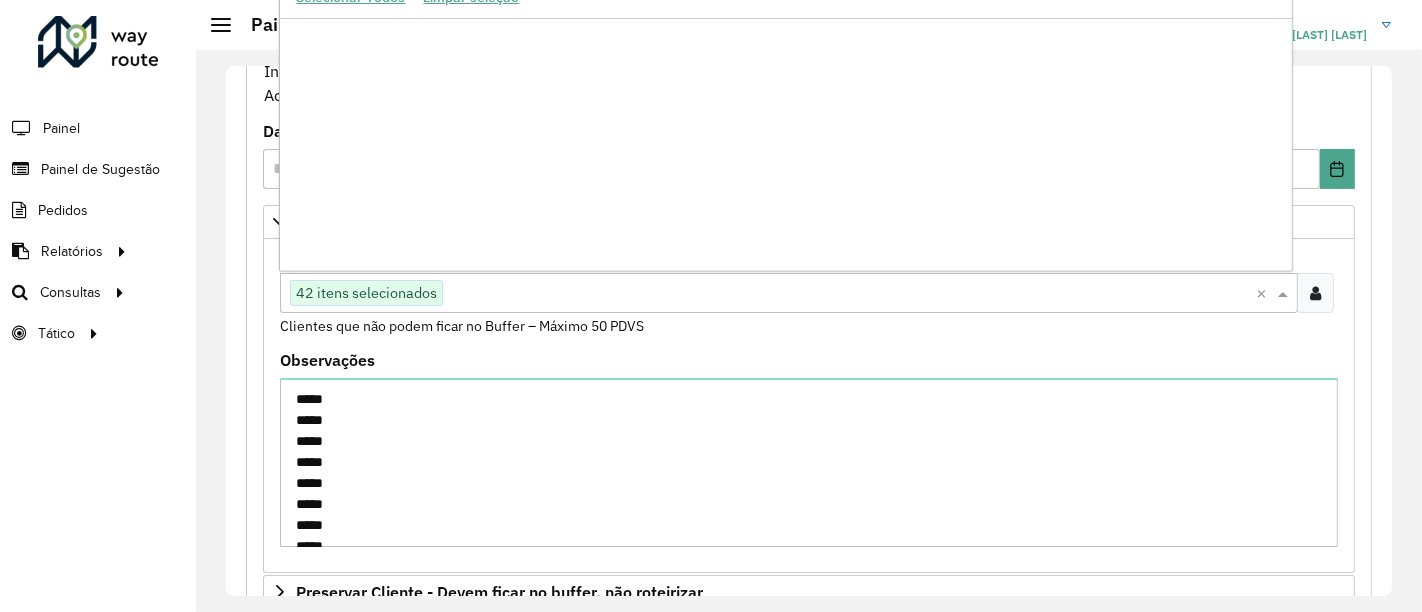 scroll, scrollTop: 631923, scrollLeft: 0, axis: vertical 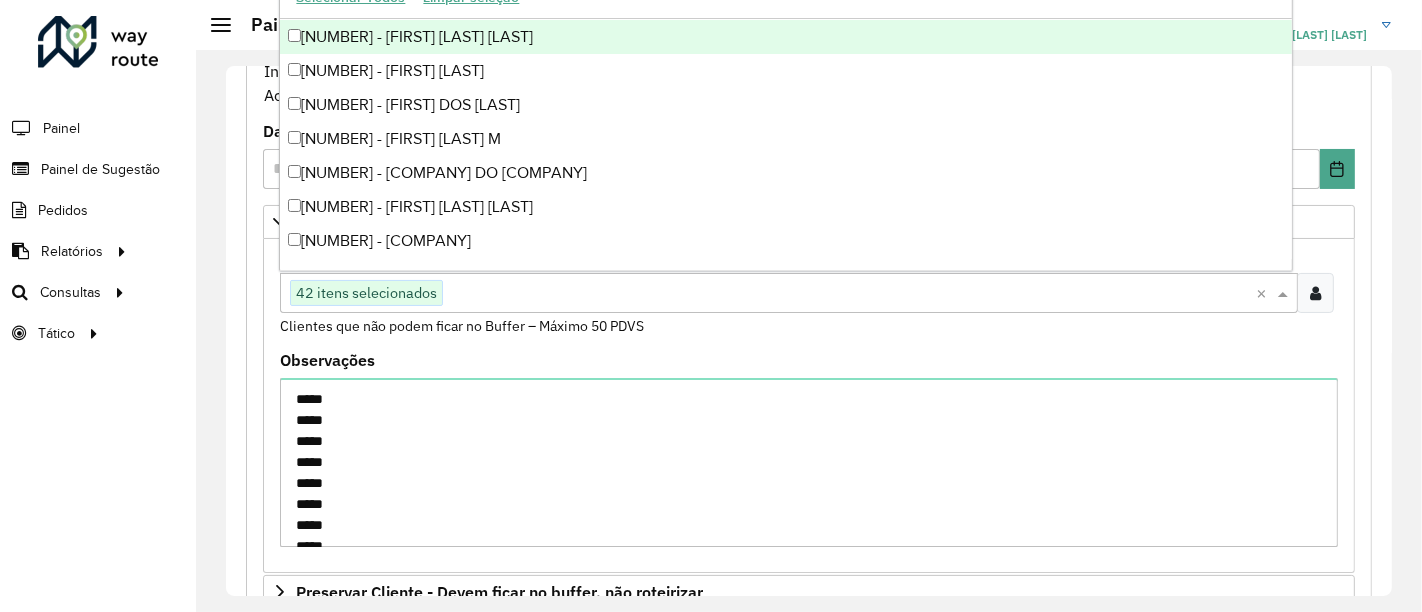 click on "[NUMBER] - [FIRST] [LAST] [LAST]" at bounding box center [785, 37] 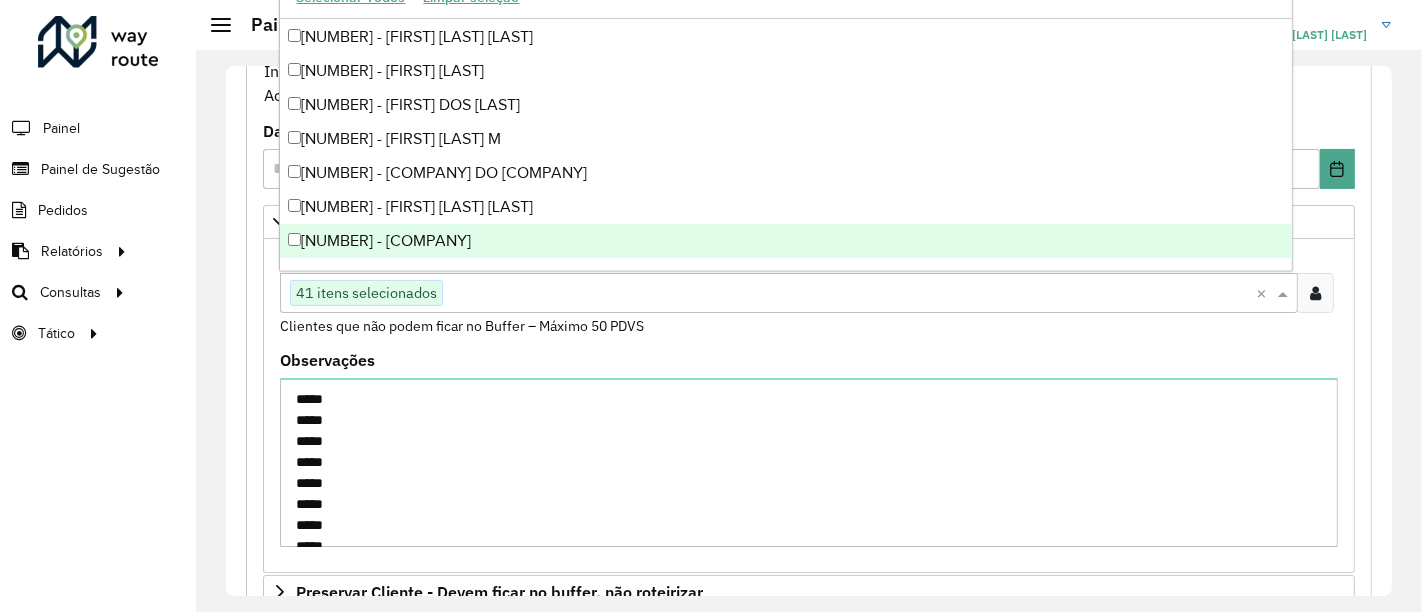 click on "41 itens selecionados" at bounding box center [366, 293] 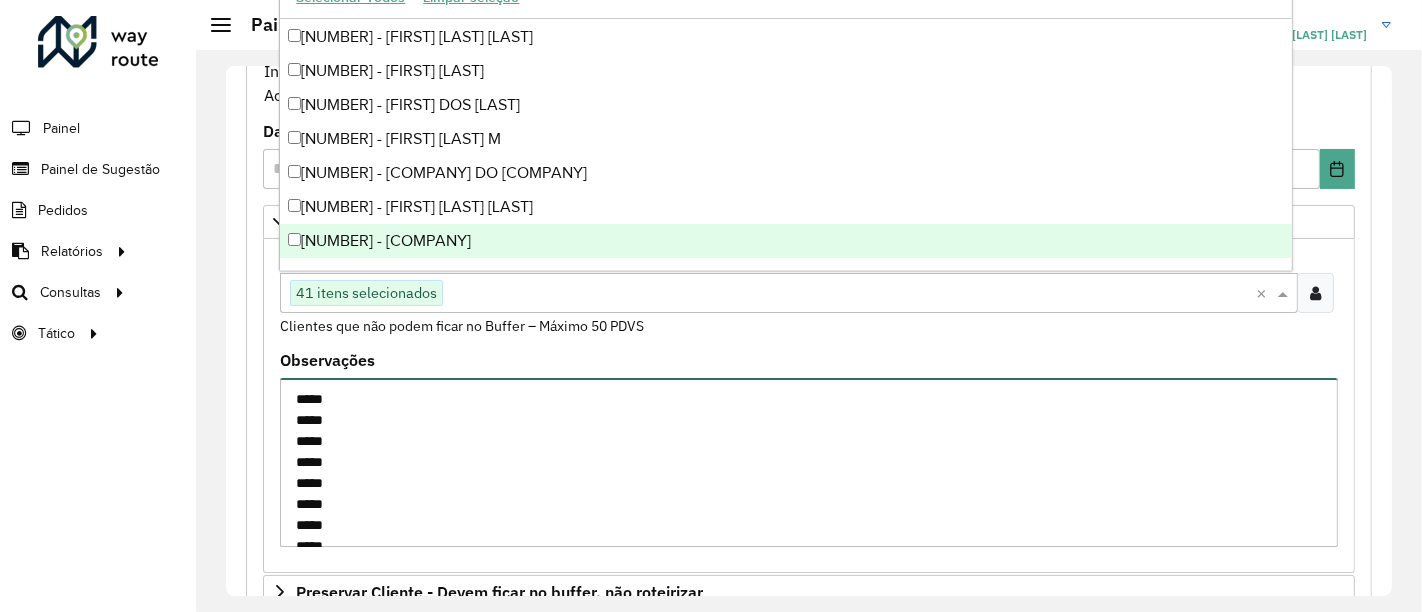 click on "*****
*****
*****
*****
*****
*****
*****
*****
*****
*****
*****
*****
*****
*****
*****
*****
*****
*****
*****
*****
*****
*****
*****
*****
*****
*****
*****
*****
*****
*****
*****
*****
*****
*****
*****
*****
*****
*****
*****
*****
*****
*****
*****
*****
*****
*****
*****
*****
*****
*****
*****
*****
*****
*****
*****
*****
*****
*****
*****
*****
*****
*****
*****
*****
*****
*****
*****
*****
*****
*****
*****
*****
*****
*****
*****
*****
*****
*****
*****
*****
*****
*****
*****
*****
*****
*****
*****
*****
*****
*****
*****
*****
*****
*****
*****
*****
*****
*****
*****
*****
*****
*****
*****
*****
*****
*****
*****
*****
*****
*****
*****
*****
*****
*****
*****
*****
*****
*****
*****
*****
*****
*****
*****" at bounding box center [809, 462] 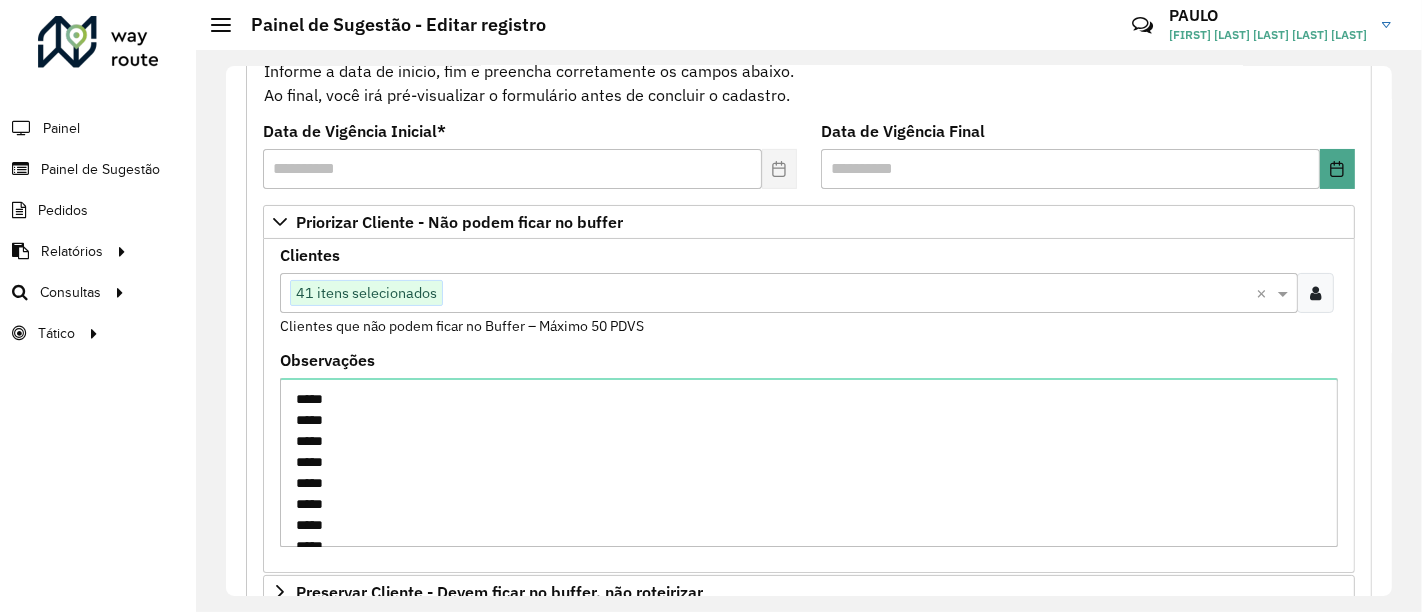 click at bounding box center [849, 294] 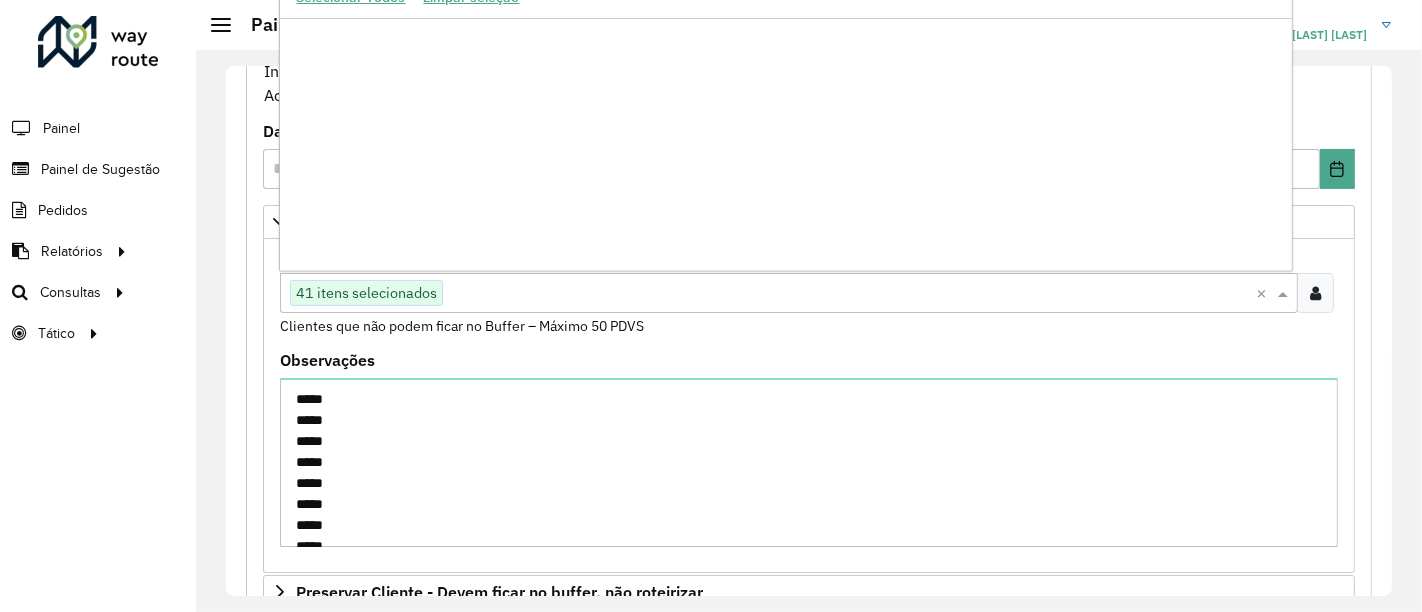 scroll, scrollTop: 158168, scrollLeft: 0, axis: vertical 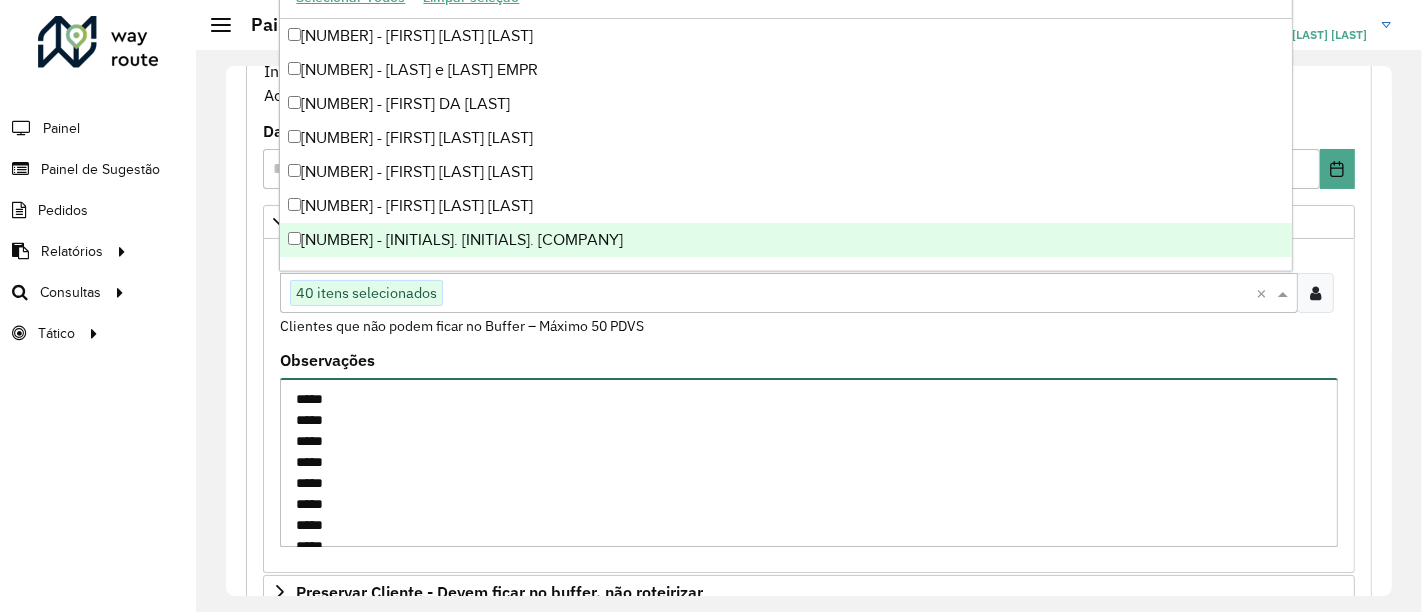click on "*****
*****
*****
*****
*****
*****
*****
*****
*****
*****
*****
*****
*****
*****
*****
*****
*****
*****
*****
*****
*****
*****
*****
*****
*****
*****
*****
*****
*****
*****
*****
*****
*****
*****
*****
*****
*****
*****
*****
*****
*****
*****
*****
*****
*****
*****
*****
*****
*****
*****
*****
*****
*****
*****
*****
*****
*****
*****
*****
*****
*****
*****
*****
*****
*****
*****
*****
*****
*****
*****
*****
*****
*****
*****
*****
*****
*****
*****
*****
*****
*****
*****
*****
*****
*****
*****
*****
*****
*****
*****
*****
*****
*****
*****
*****
*****
*****
*****
*****
*****
*****
*****
*****
*****
*****
*****
*****
*****
*****
*****
*****
*****
*****
*****
*****
*****
*****
*****
*****
*****
*****
*****
*****" at bounding box center (809, 462) 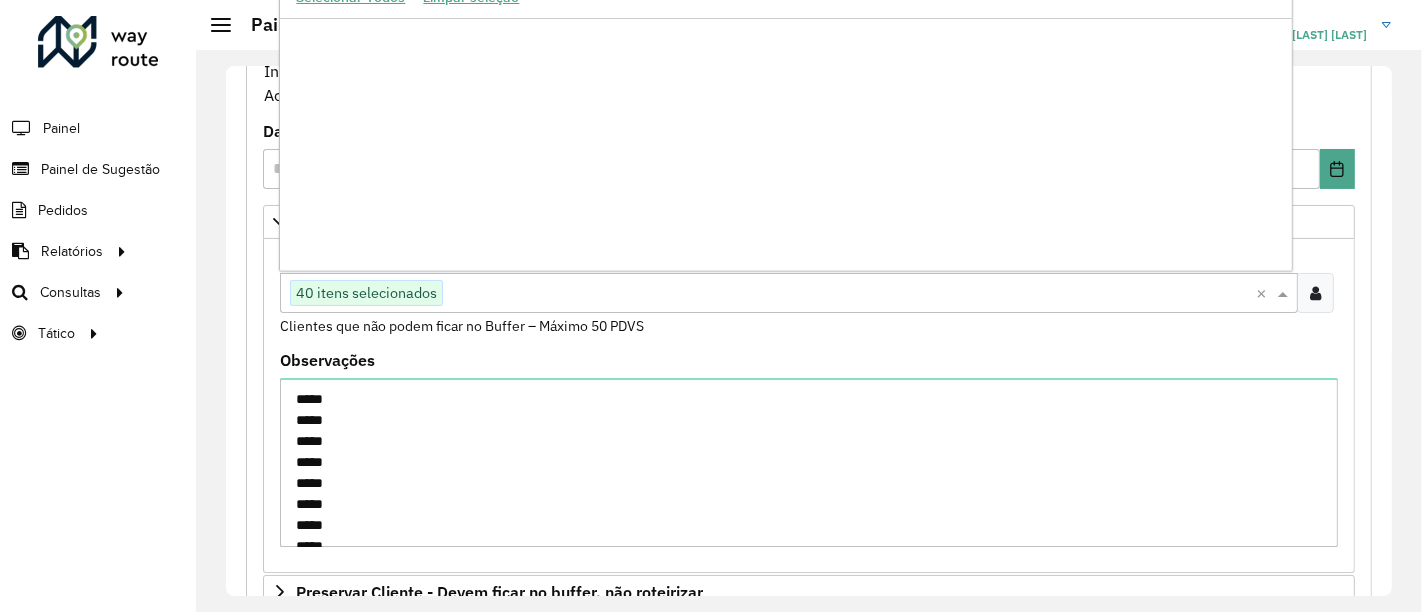 click on "40 itens selecionados" at bounding box center [366, 293] 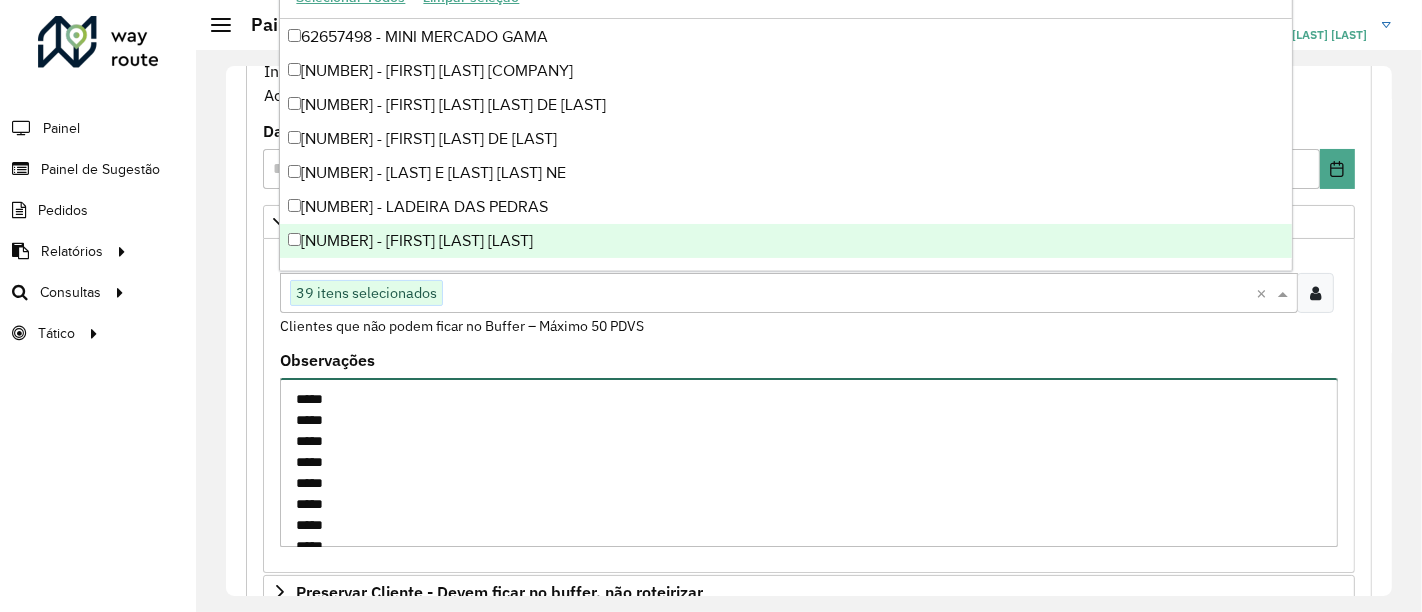 click on "*****
*****
*****
*****
*****
*****
*****
*****
*****
*****
*****
*****
*****
*****
*****
*****
*****
*****
*****
*****
*****
*****
*****
*****
*****
*****
*****
*****
*****
*****
*****
*****
*****
*****
*****
*****
*****
*****
*****
*****
*****
*****
*****
*****
*****
*****
*****
*****
*****
*****
*****
*****
*****
*****
*****
*****
*****
*****
*****
*****
*****
*****
*****
*****
*****
*****
*****
*****
*****
*****
*****
*****
*****
*****
*****
*****
*****
*****
*****
*****
*****
*****
*****
*****
*****
*****
*****
*****
*****
*****
*****
*****
*****
*****
*****
*****
*****
*****
*****
*****
*****
*****
*****
*****
*****
*****
*****
*****
*****
*****
*****
*****
*****
*****
*****
*****
*****
*****
*****
*****
*****
*****
*****" at bounding box center (809, 462) 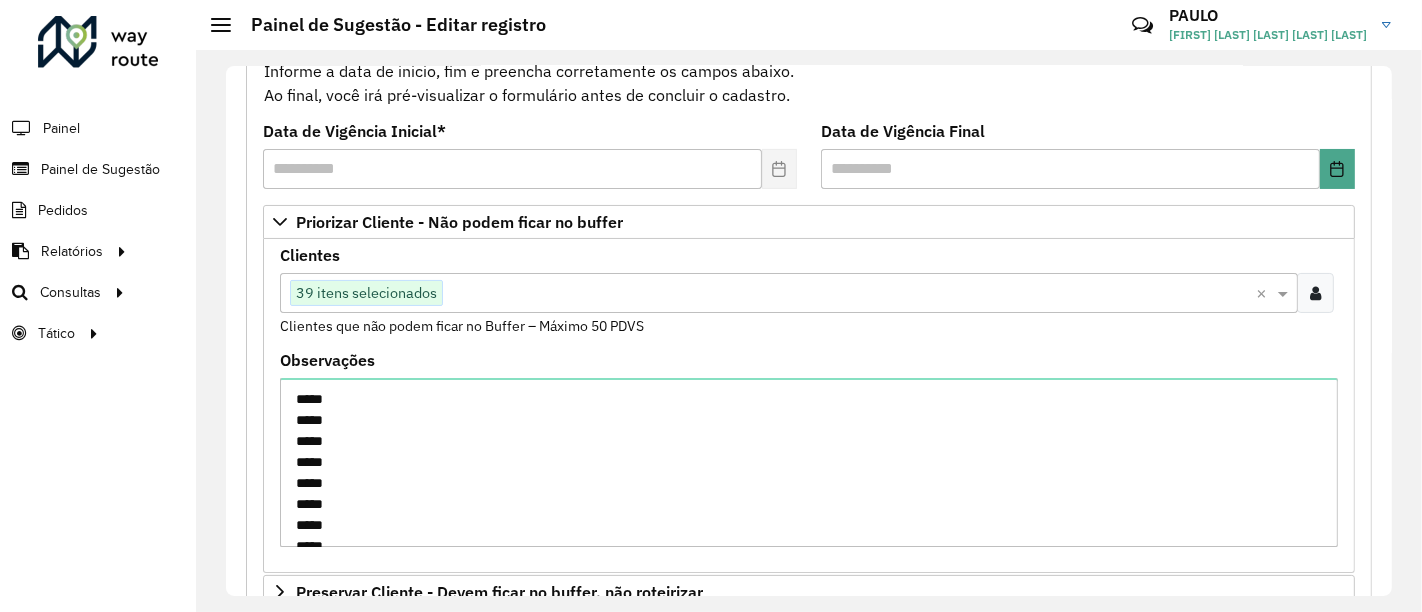 click at bounding box center (849, 294) 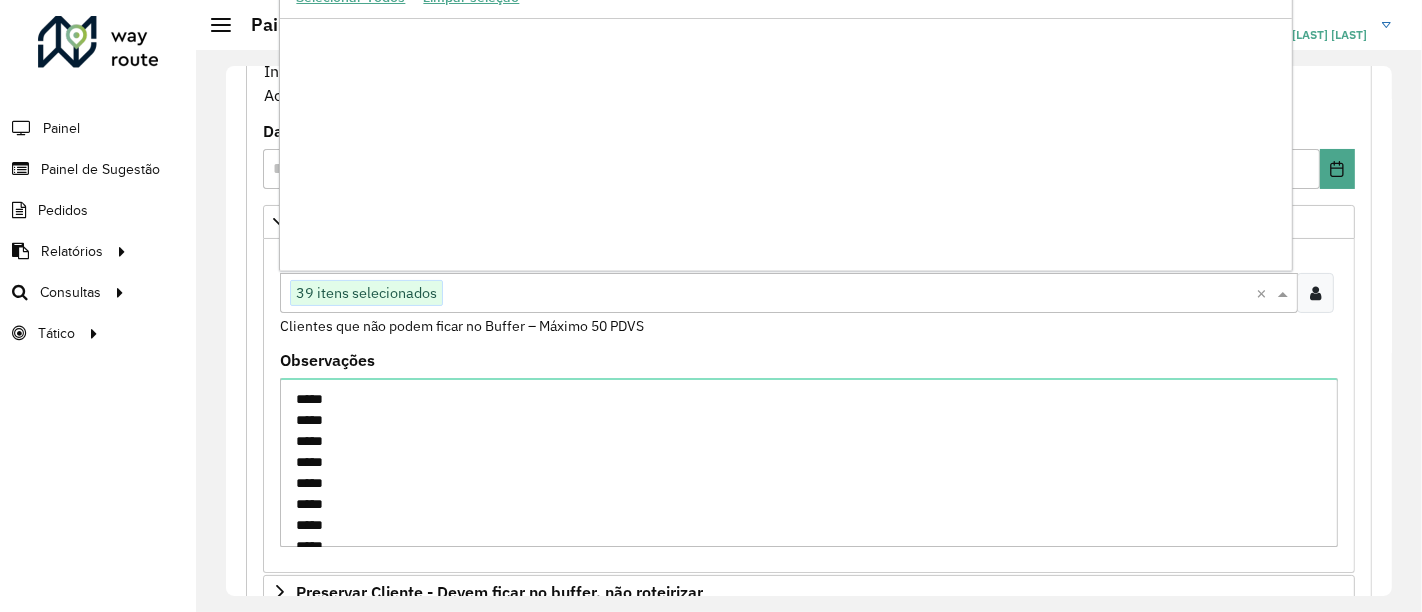scroll, scrollTop: 362983, scrollLeft: 0, axis: vertical 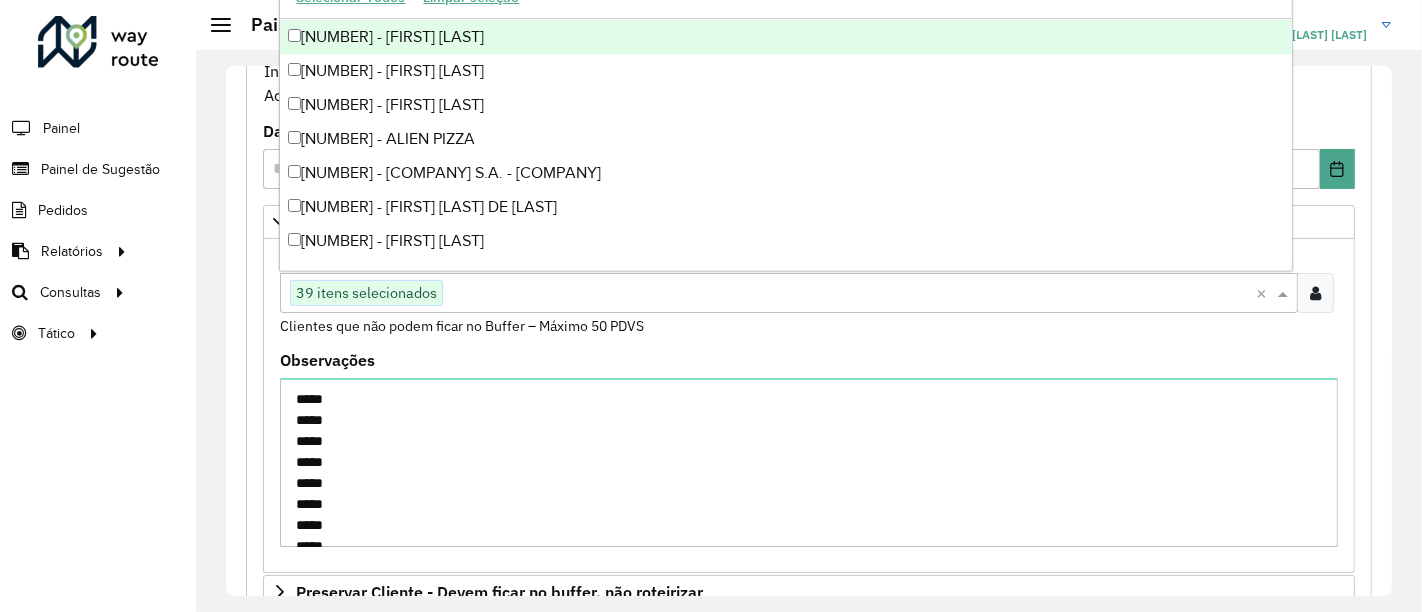 click on "[NUMBER] - [FIRST] [LAST]" at bounding box center [785, 37] 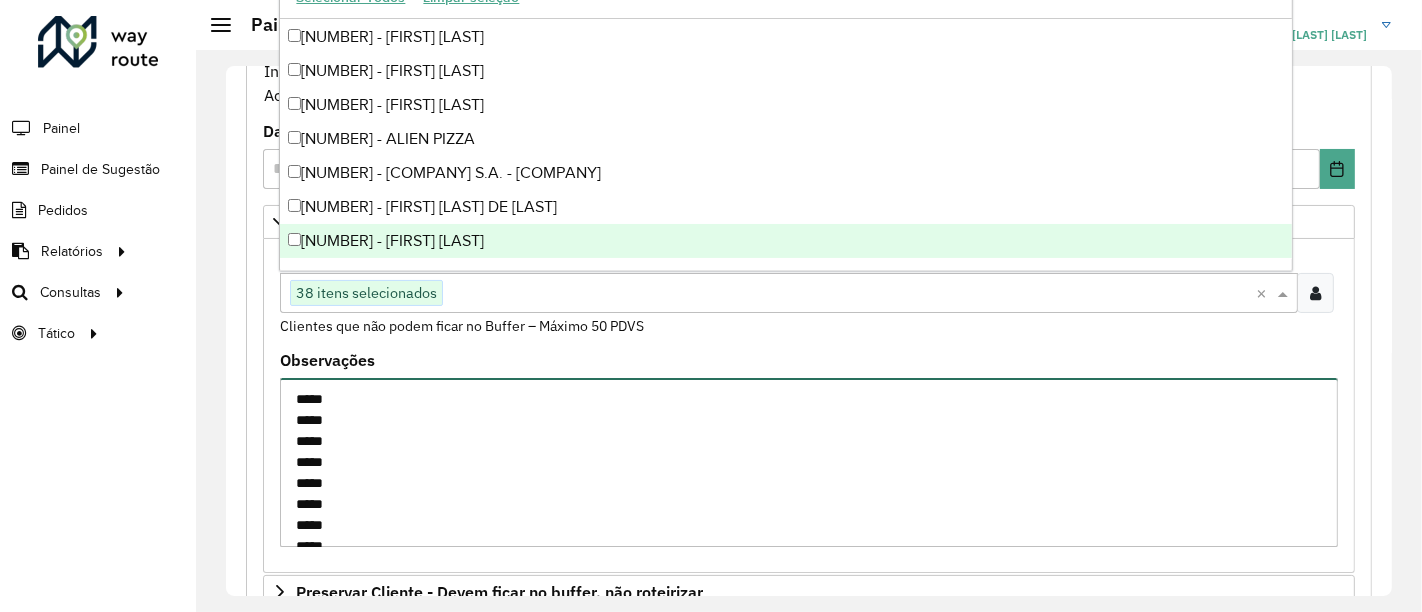 click on "*****
*****
*****
*****
*****
*****
*****
*****
*****
*****
*****
*****
*****
*****
*****
*****
*****
*****
*****
*****
*****
*****
*****
*****
*****
*****
*****
*****
*****
*****
*****
*****
*****
*****
*****
*****
*****
*****
*****
*****
*****
*****
*****
*****
*****
*****
*****
*****
*****
*****
*****
*****
*****
*****
*****
*****
*****
*****
*****
*****
*****
*****
*****
*****
*****
*****
*****
*****
*****
*****
*****
*****
*****
*****
*****
*****
*****
*****
*****
*****
*****
*****
*****
*****
*****
*****
*****
*****
*****
*****
*****
*****
*****
*****
*****
*****
*****
*****
*****
*****
*****
*****
*****
*****
*****
*****
*****
*****
*****
*****
*****
*****
*****
*****
*****
*****
*****
*****
*****
*****
*****
*****
*****" at bounding box center (809, 462) 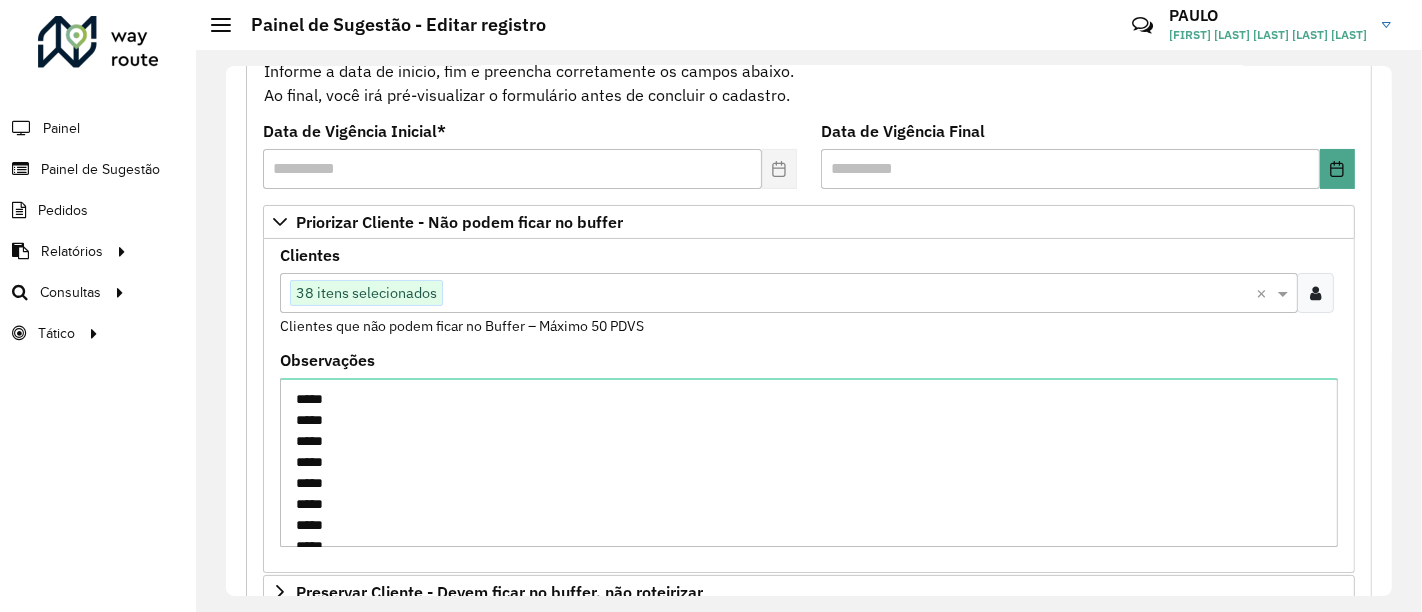 click at bounding box center (849, 294) 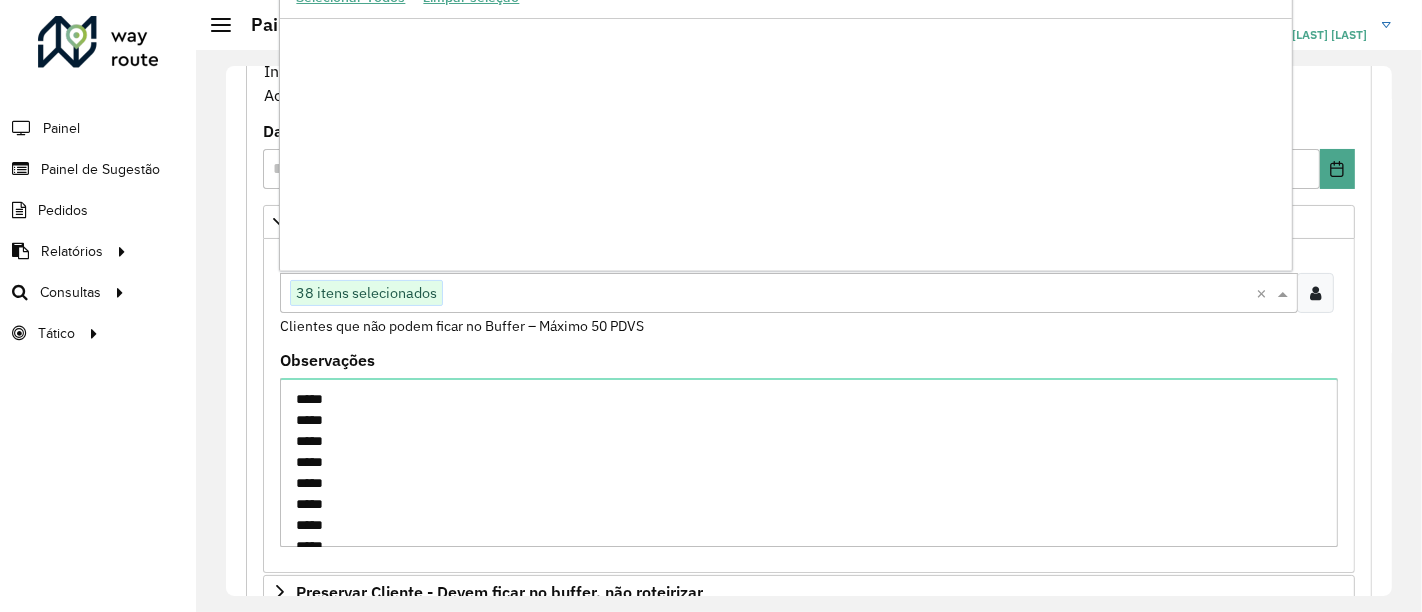 scroll, scrollTop: 181900, scrollLeft: 0, axis: vertical 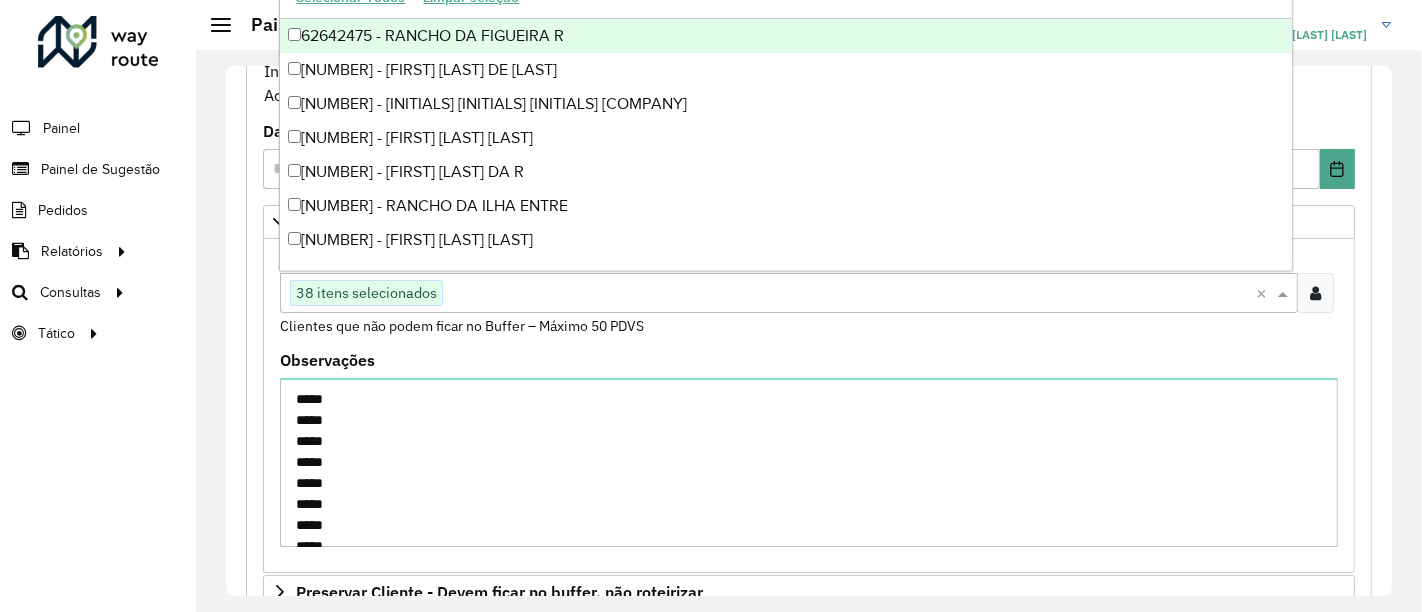 click on "62642475 - RANCHO DA FIGUEIRA R" at bounding box center [785, 36] 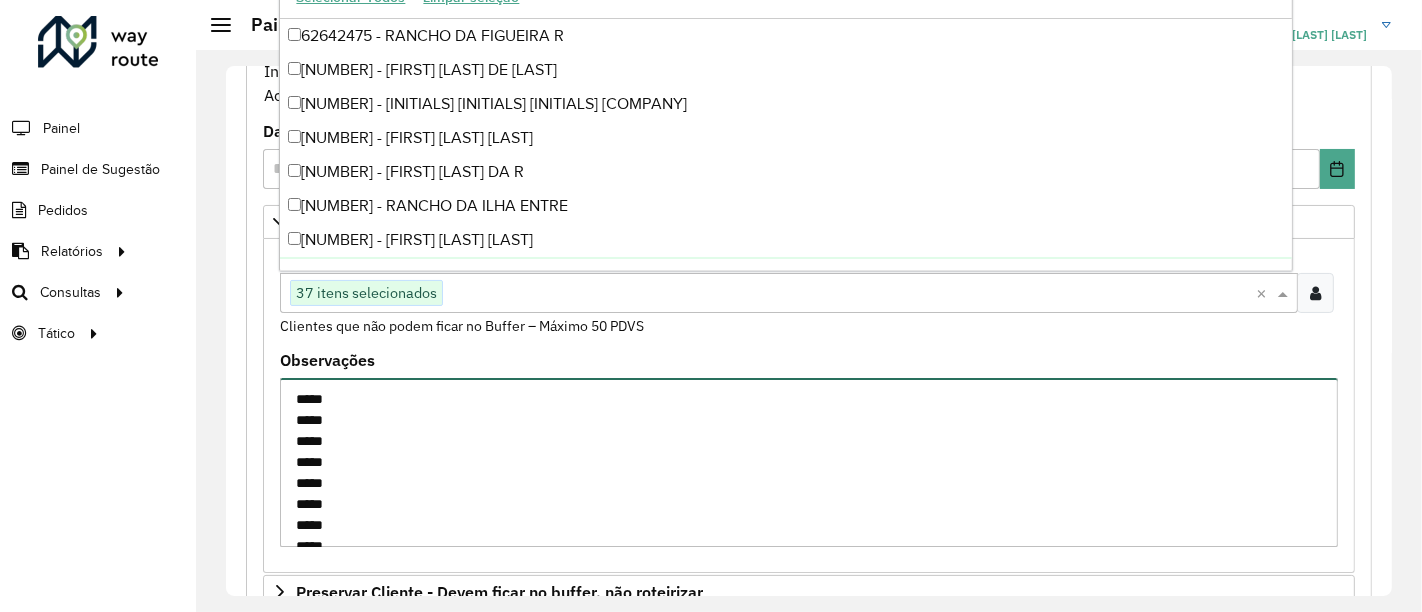 click on "*****
*****
*****
*****
*****
*****
*****
*****
*****
*****
*****
*****
*****
*****
*****
*****
*****
*****
*****
*****
*****
*****
*****
*****
*****
*****
*****
*****
*****
*****
*****
*****
*****
*****
*****
*****
*****
*****
*****
*****
*****
*****
*****
*****
*****
*****
*****
*****
*****
*****
*****
*****
*****
*****
*****
*****
*****
*****
*****
*****
*****
*****
*****
*****
*****
*****
*****
*****
*****
*****
*****
*****
*****
*****
*****
*****
*****
*****
*****
*****
*****
*****
*****
*****
*****
*****
*****
*****
*****
*****
*****
*****
*****
*****
*****
*****
*****
*****
*****
*****
*****
*****
*****
*****
*****
*****
*****
*****
*****
*****
*****
*****
*****
*****
*****
*****
*****
*****
*****
*****
*****
*****
*****" at bounding box center (809, 462) 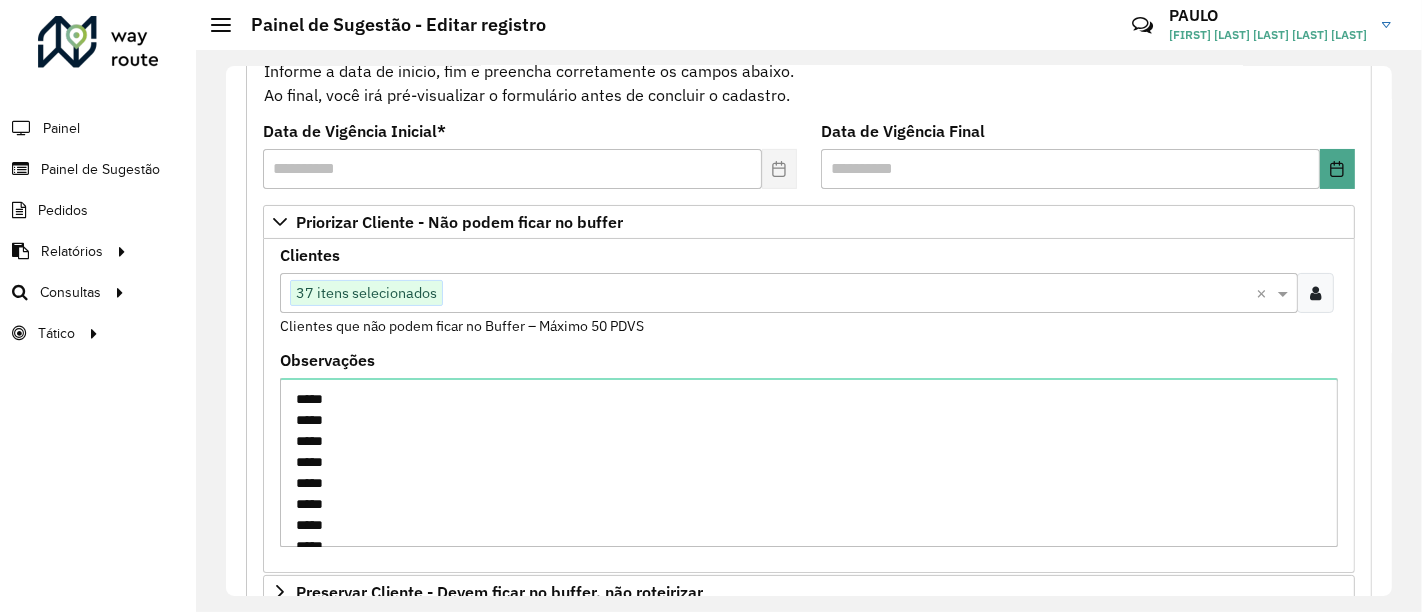 click at bounding box center (849, 294) 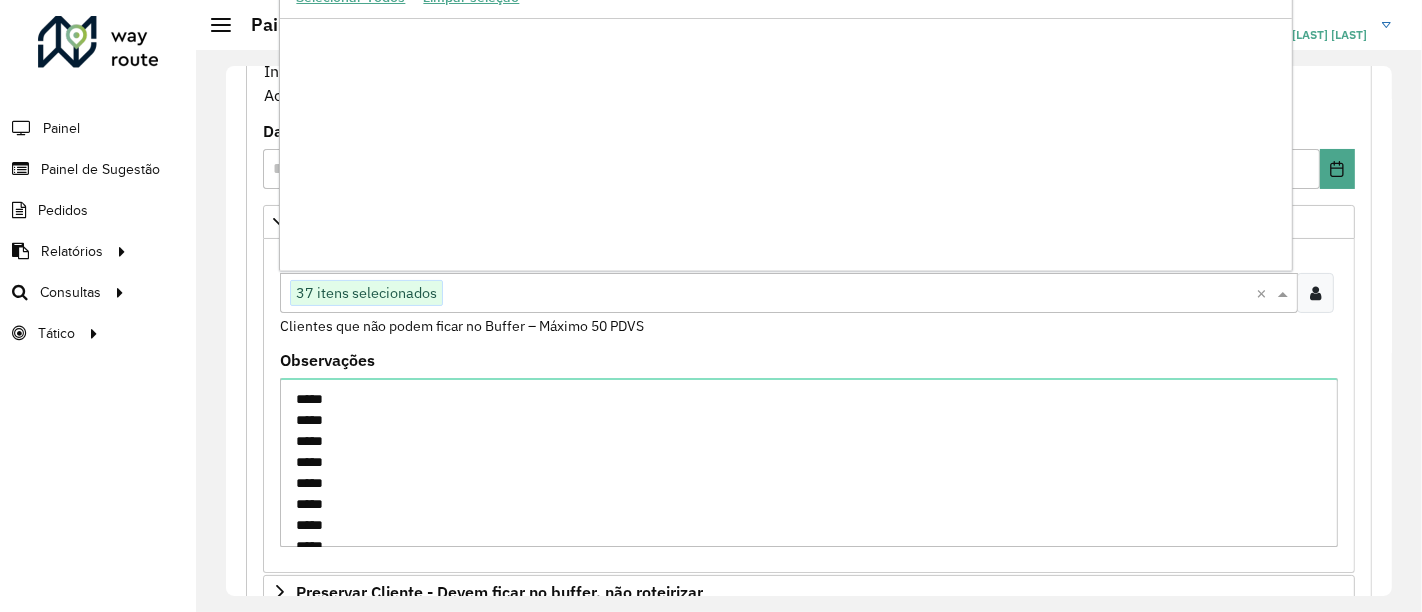 scroll, scrollTop: 438905, scrollLeft: 0, axis: vertical 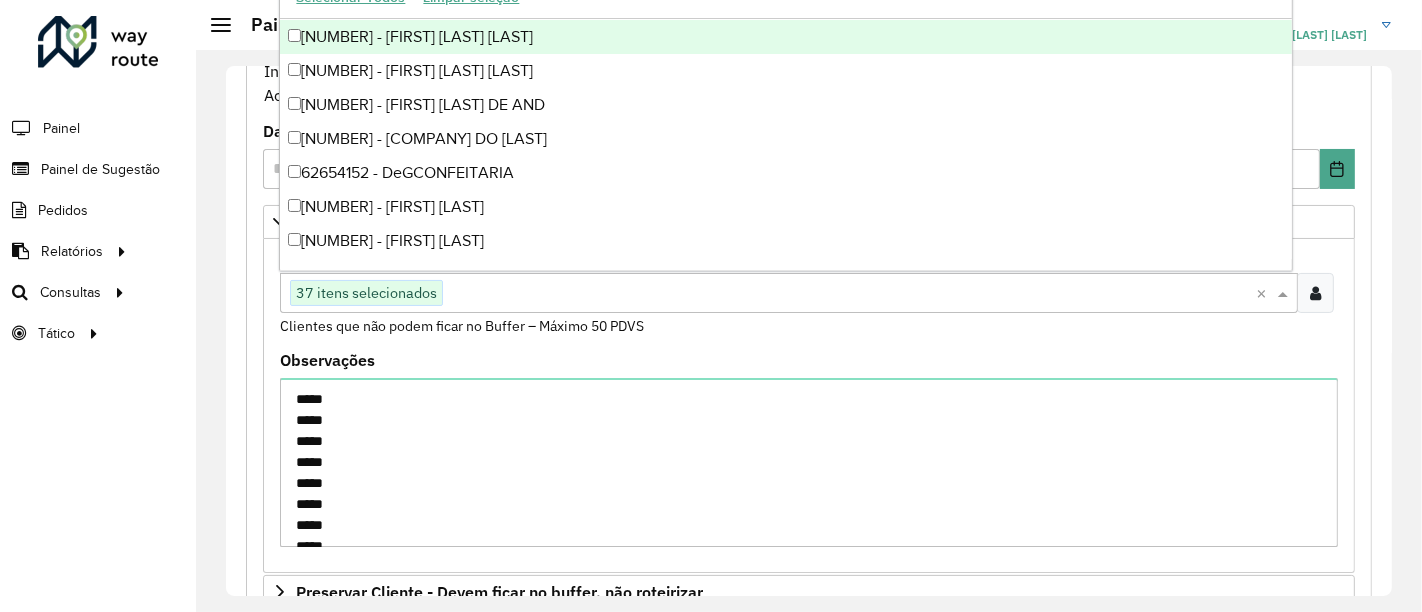 click on "[NUMBER] - [FIRST] [LAST] [LAST]" at bounding box center [785, 37] 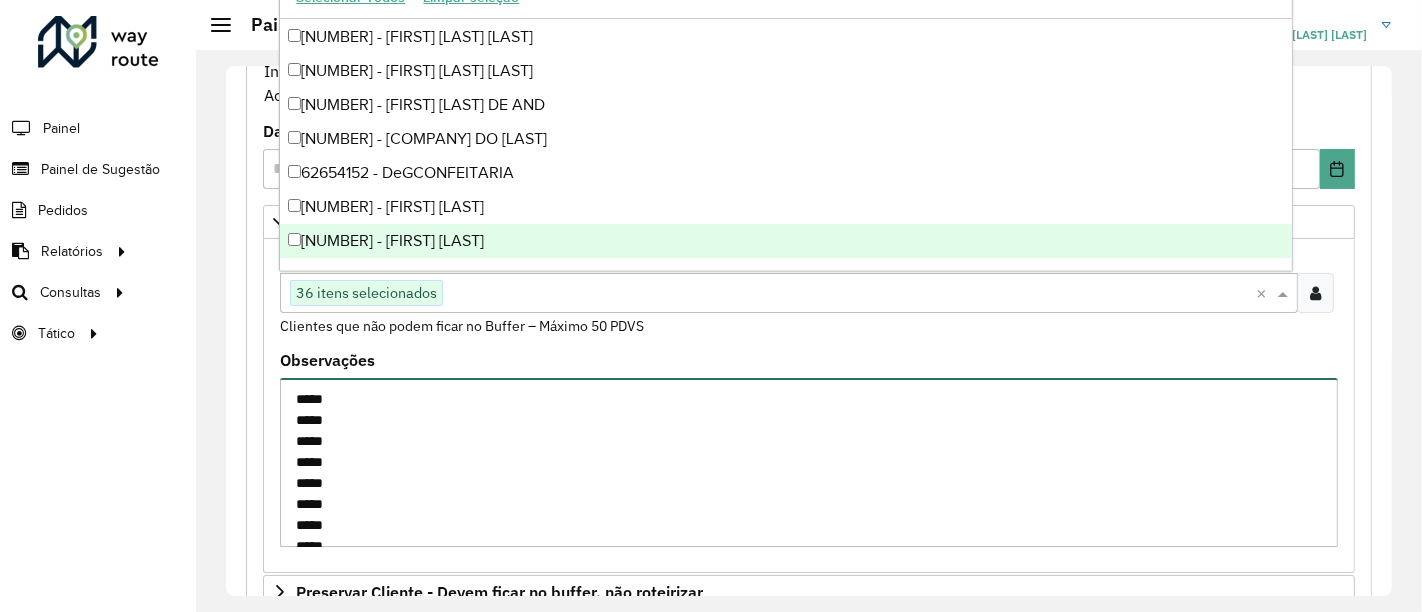 click on "*****
*****
*****
*****
*****
*****
*****
*****
*****
*****
*****
*****
*****
*****
*****
*****
*****
*****
*****
*****
*****
*****
*****
*****
*****
*****
*****
*****
*****
*****
*****
*****
*****
*****
*****
*****
*****
*****
*****
*****
*****
*****
*****
*****
*****
*****
*****
*****
*****
*****
*****
*****
*****
*****
*****
*****
*****
*****
*****
*****
*****
*****
*****
*****
*****
*****
*****
*****
*****
*****
*****
*****
*****
*****
*****
*****
*****
*****
*****
*****
*****
*****
*****
*****
*****
*****
*****
*****
*****
*****
*****
*****
*****
*****
*****
*****
*****
*****
*****
*****
*****
*****
*****
*****
*****
*****
*****
*****
*****
*****
*****
*****
*****
*****
*****
*****
*****
*****
*****
*****
*****
*****
*****" at bounding box center (809, 462) 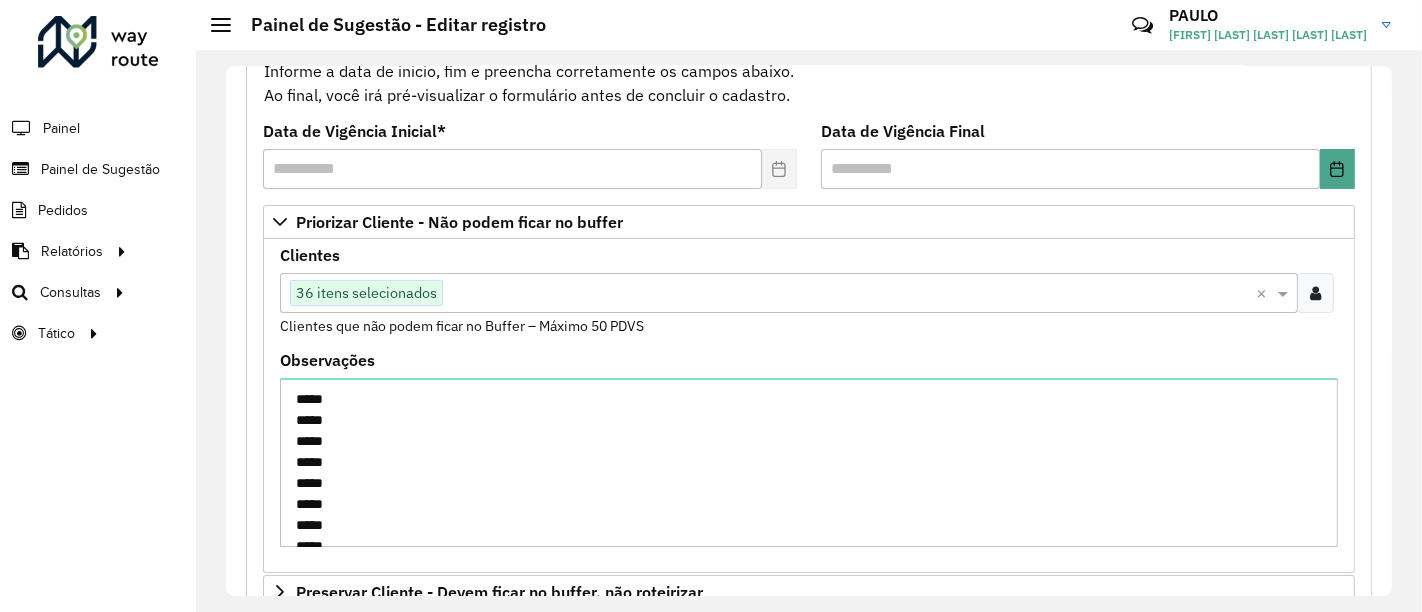 click at bounding box center (849, 294) 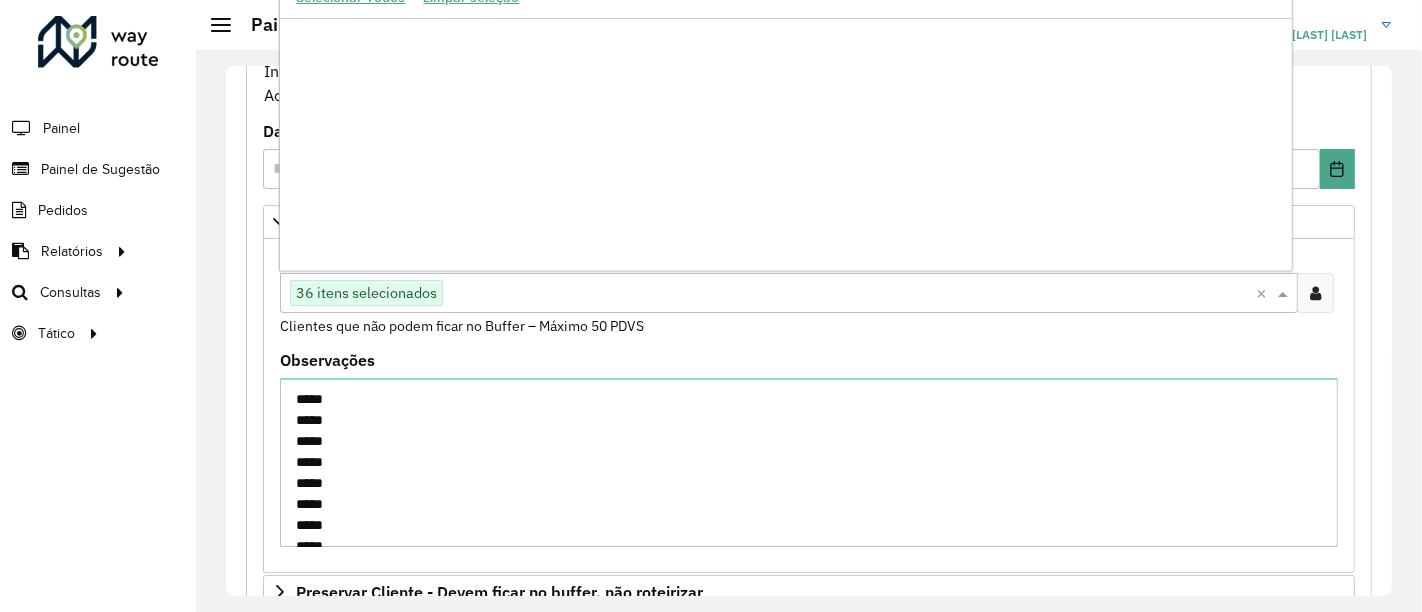 scroll, scrollTop: 433091, scrollLeft: 0, axis: vertical 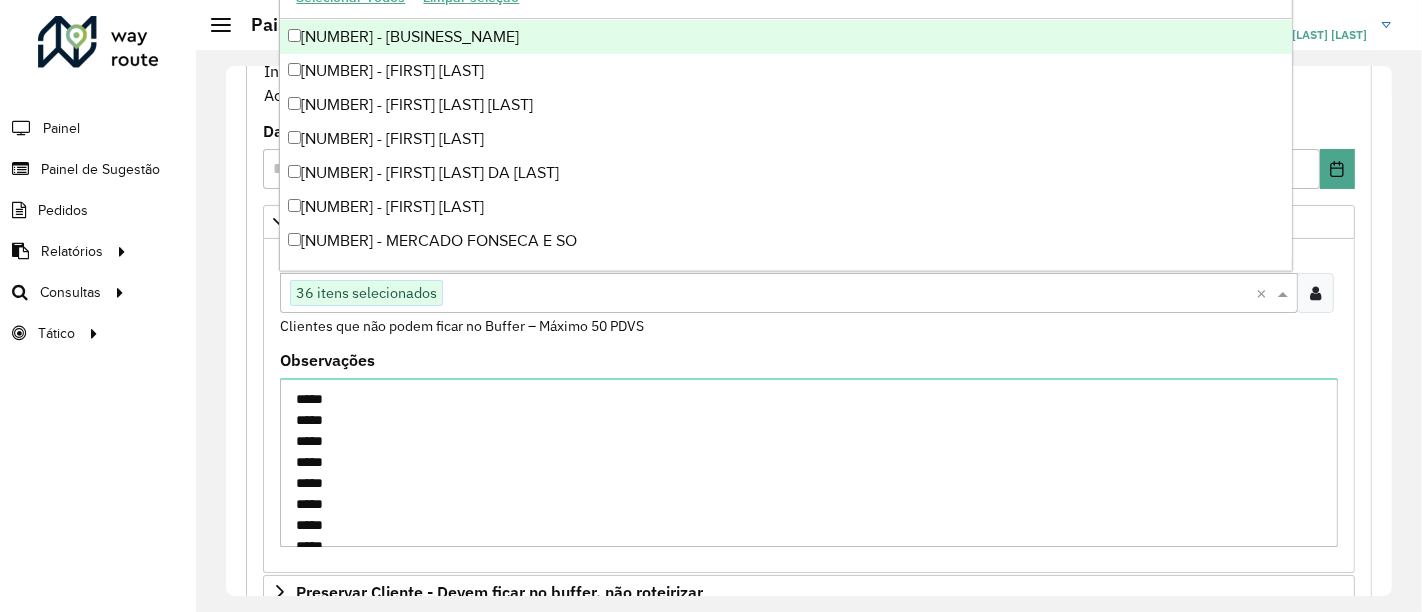 click on "[NUMBER] - [BUSINESS_NAME]" at bounding box center (785, 37) 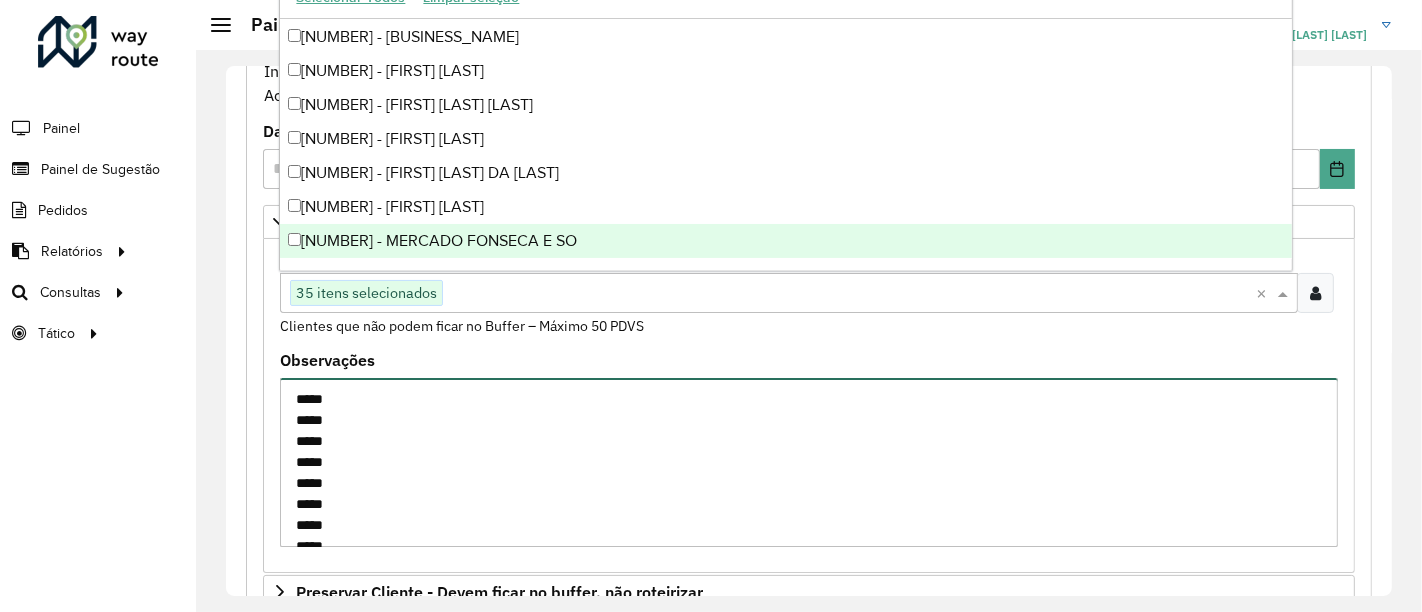 click on "*****
*****
*****
*****
*****
*****
*****
*****
*****
*****
*****
*****
*****
*****
*****
*****
*****
*****
*****
*****
*****
*****
*****
*****
*****
*****
*****
*****
*****
*****
*****
*****
*****
*****
*****
*****
*****
*****
*****
*****
*****
*****
*****
*****
*****
*****
*****
*****
*****
*****
*****
*****
*****
*****
*****
*****
*****
*****
*****
*****
*****
*****
*****
*****
*****
*****
*****
*****
*****
*****
*****
*****
*****
*****
*****
*****
*****
*****
*****
*****
*****
*****
*****
*****
*****
*****
*****
*****
*****
*****
*****
*****
*****
*****
*****
*****
*****
*****
*****
*****
*****
*****
*****
*****
*****
*****
*****
*****
*****
*****
*****
*****
*****
*****
*****
*****
*****
*****
*****
*****
*****
*****
*****" at bounding box center [809, 462] 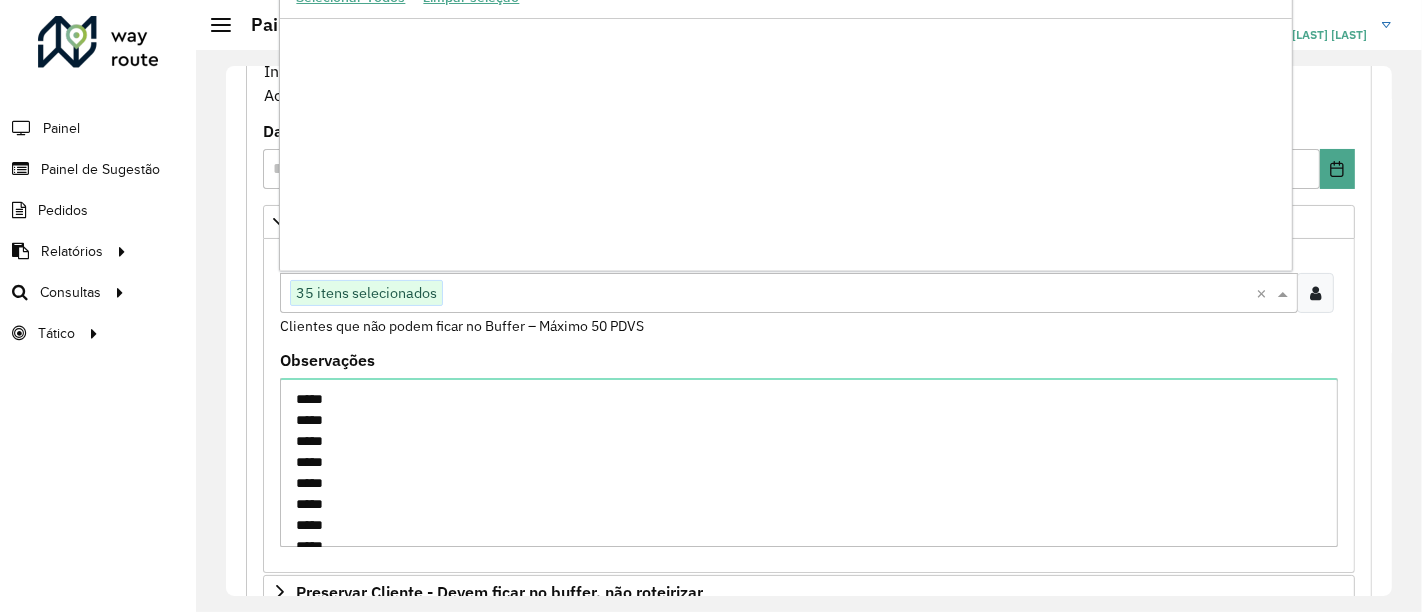 click at bounding box center (849, 294) 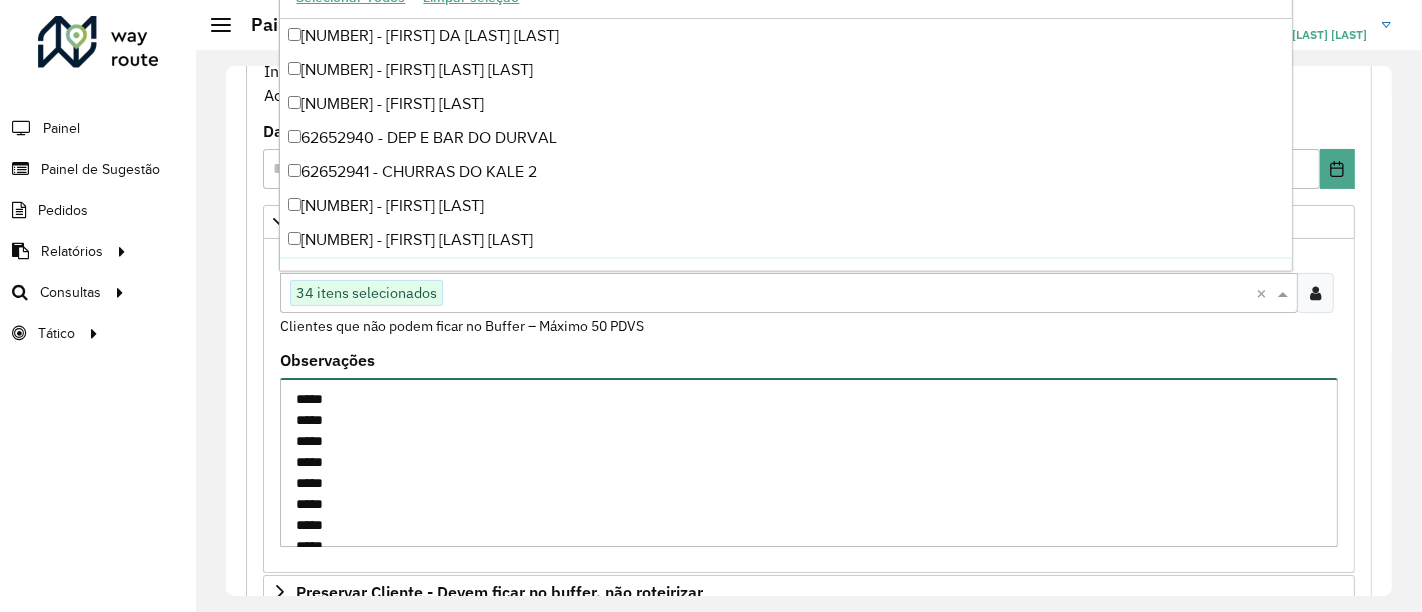 click on "*****
*****
*****
*****
*****
*****
*****
*****
*****
*****
*****
*****
*****
*****
*****
*****
*****
*****
*****
*****
*****
*****
*****
*****
*****
*****
*****
*****
*****
*****
*****
*****
*****
*****
*****
*****
*****
*****
*****
*****
*****
*****
*****
*****
*****
*****
*****
*****
*****
*****
*****
*****
*****
*****
*****
*****
*****
*****
*****
*****
*****
*****
*****
*****
*****
*****
*****
*****
*****
*****
*****
*****
*****
*****
*****
*****
*****
*****
*****
*****
*****
*****
*****
*****
*****
*****
*****
*****
*****
*****
*****
*****
*****
*****
*****
*****
*****
*****
*****
*****
*****
*****
*****
*****
*****
*****
*****
*****
*****
*****
*****
*****
*****
*****
*****
*****
*****
*****
*****
*****
*****
*****
*****" at bounding box center [809, 462] 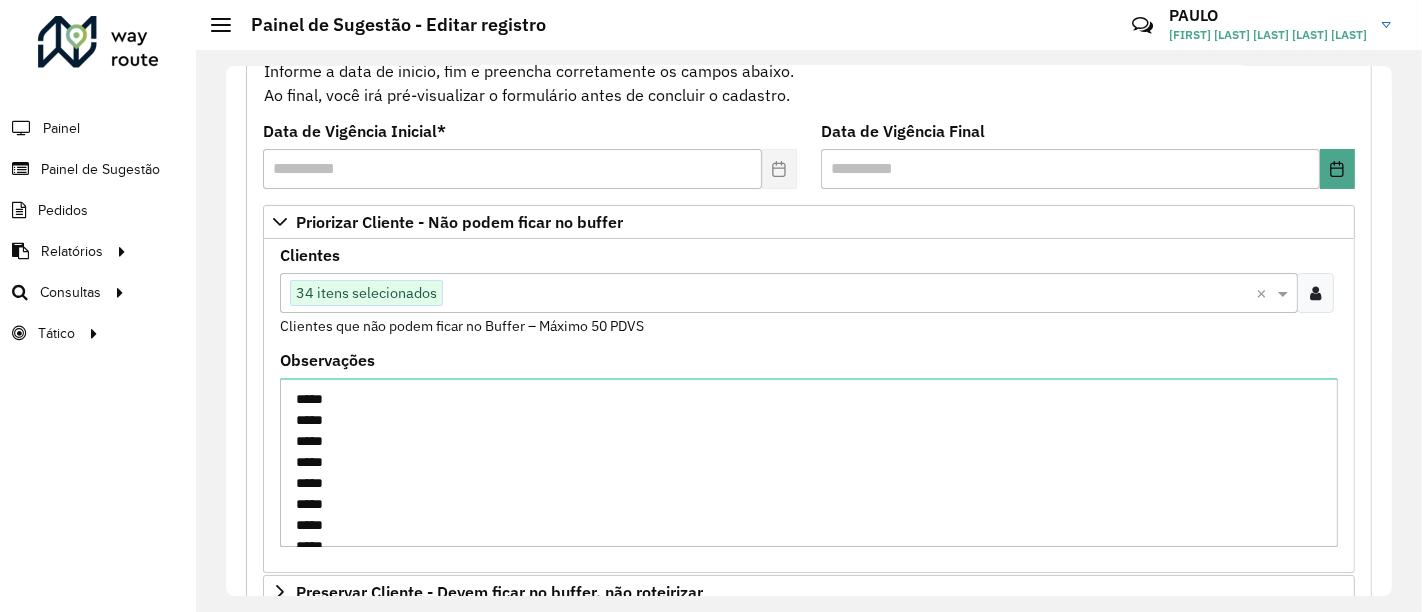 click at bounding box center [849, 294] 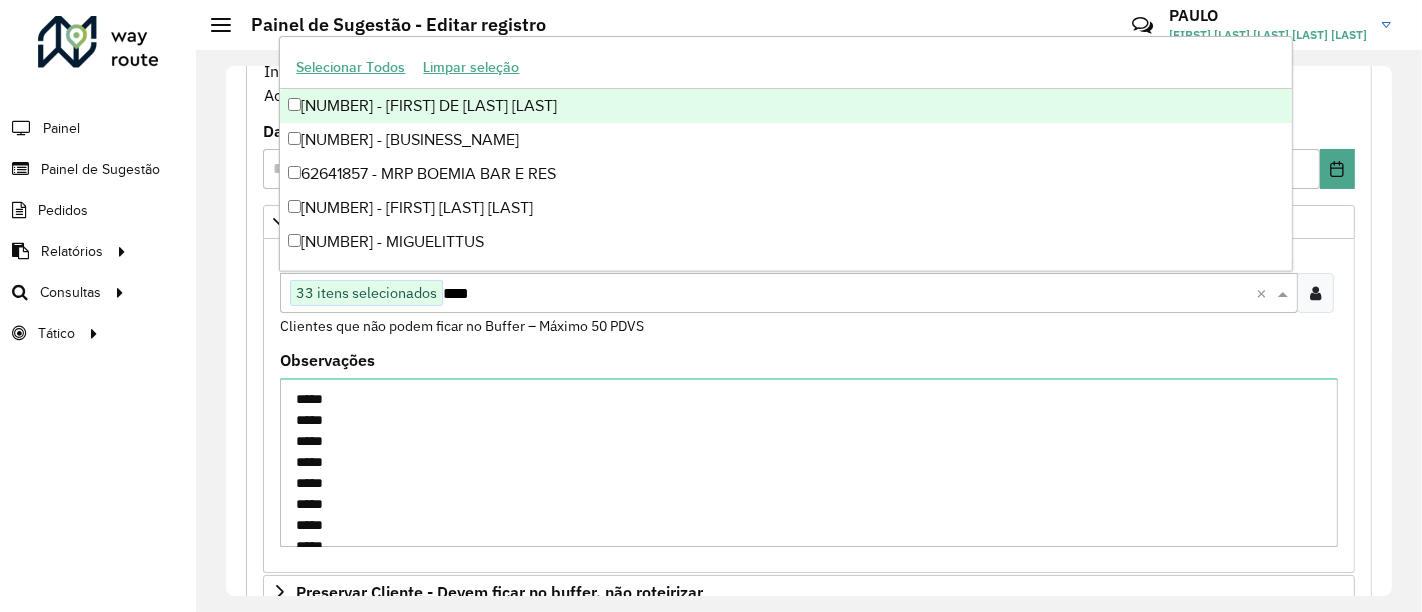 scroll, scrollTop: 0, scrollLeft: 0, axis: both 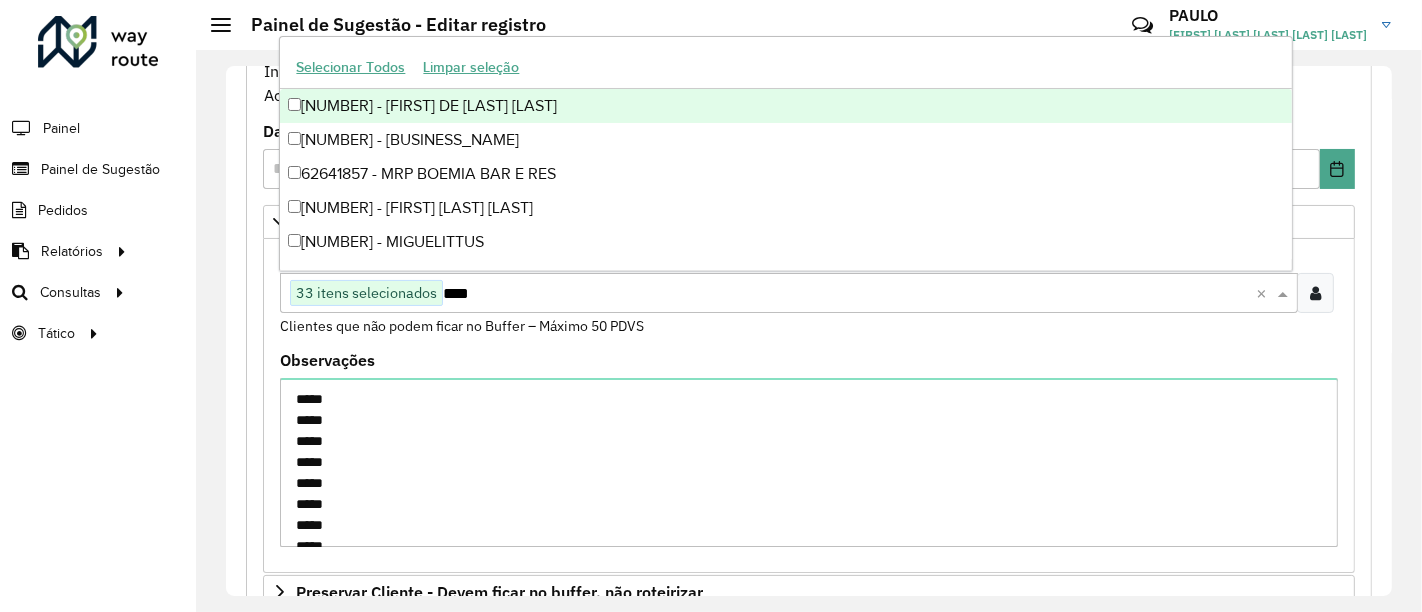 type on "*****" 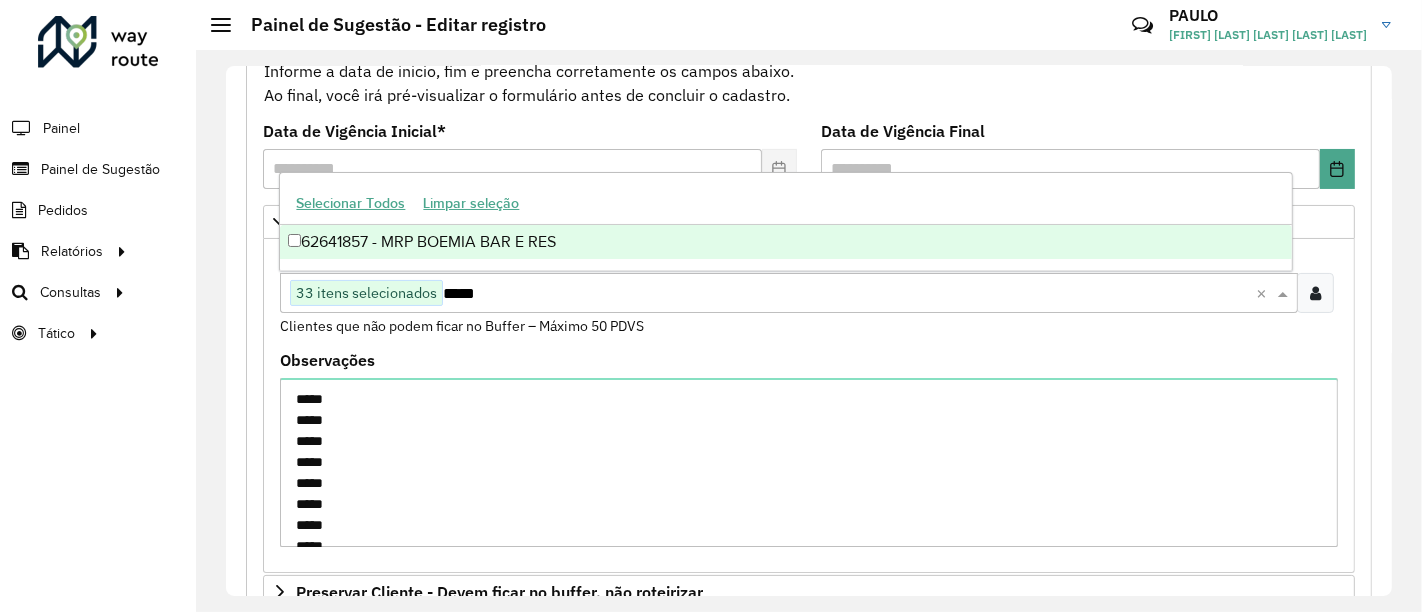 click on "62641857 - MRP BOEMIA BAR E RES" at bounding box center (785, 242) 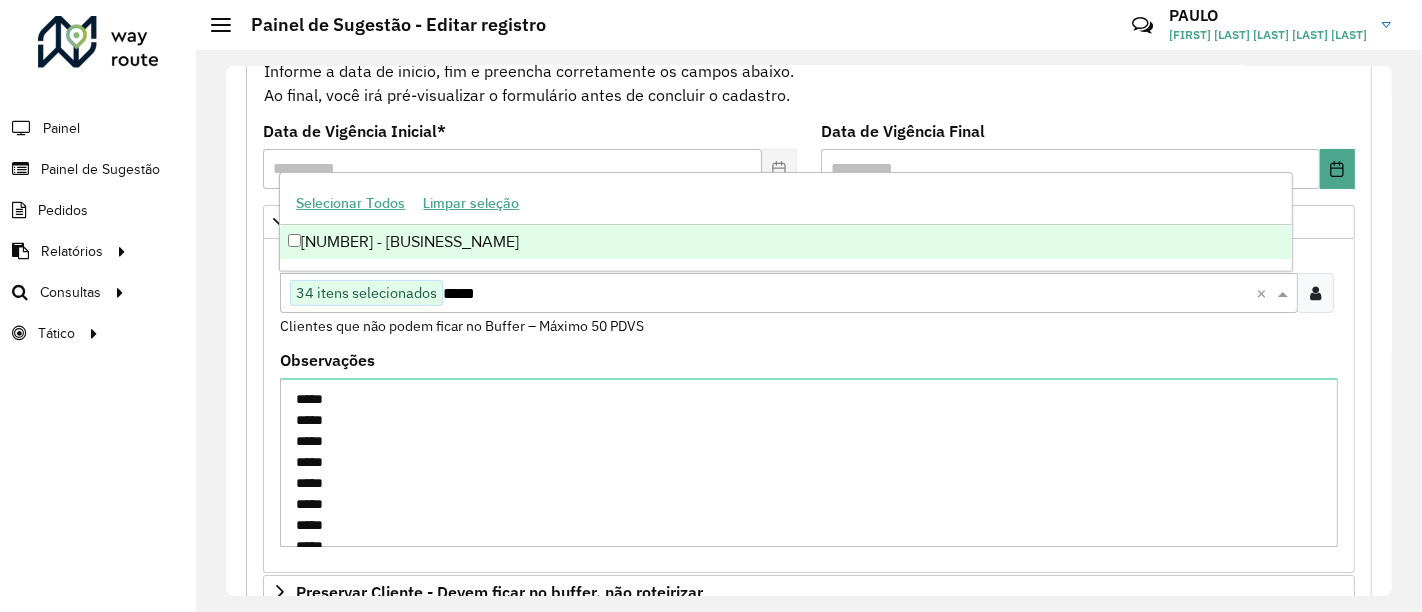type on "*****" 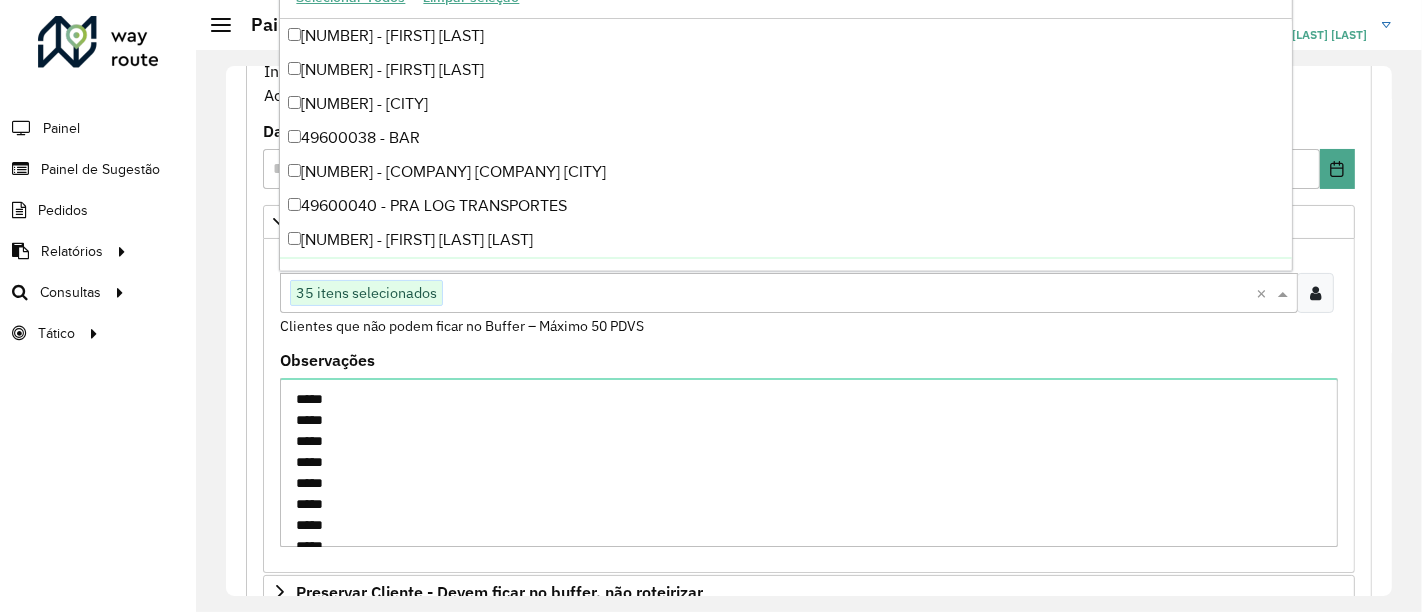 click at bounding box center (849, 294) 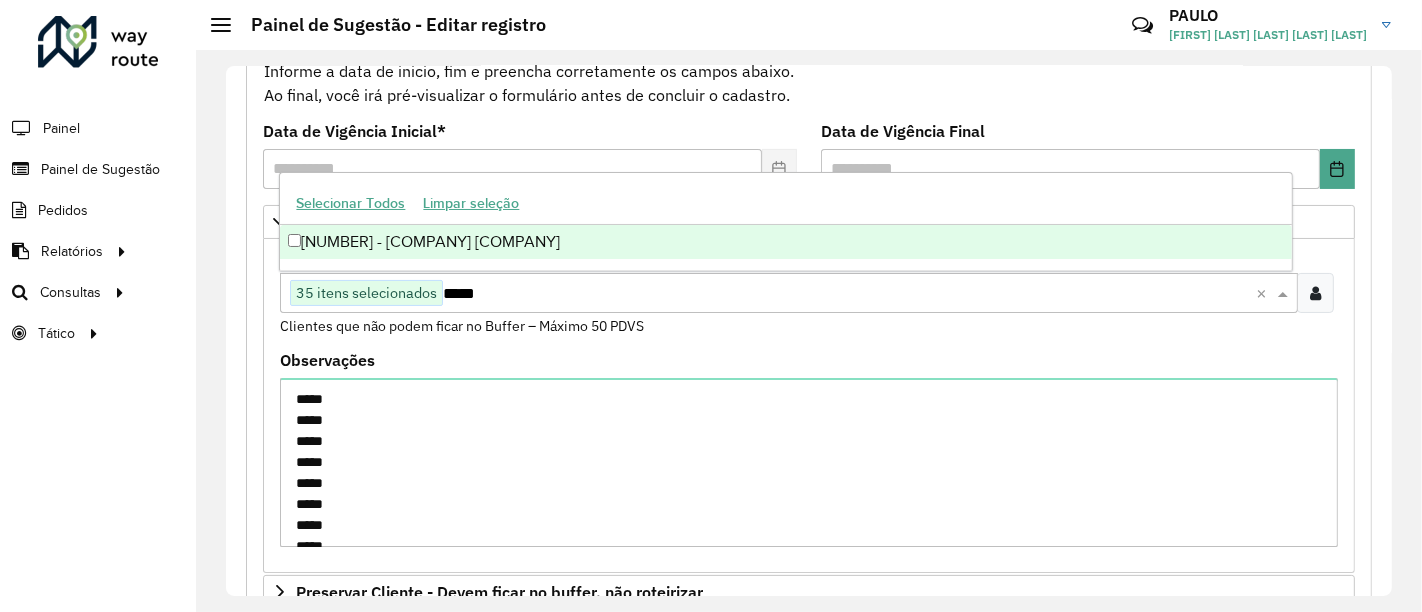 type on "*****" 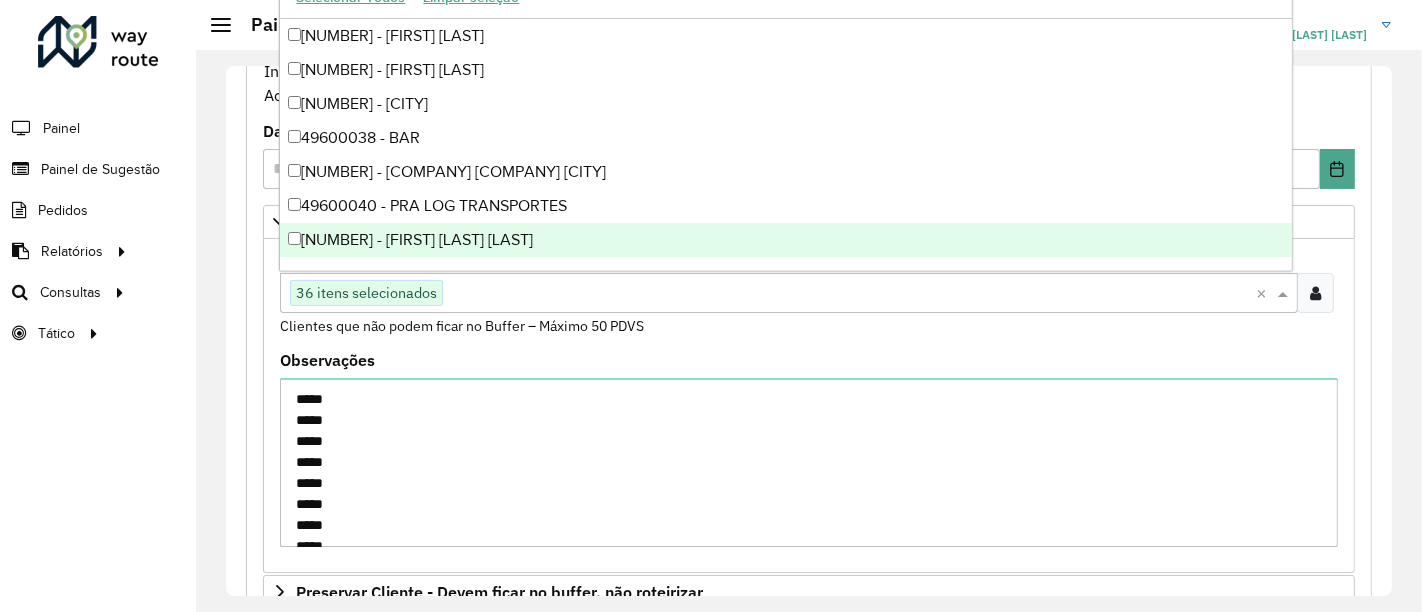 click at bounding box center [849, 294] 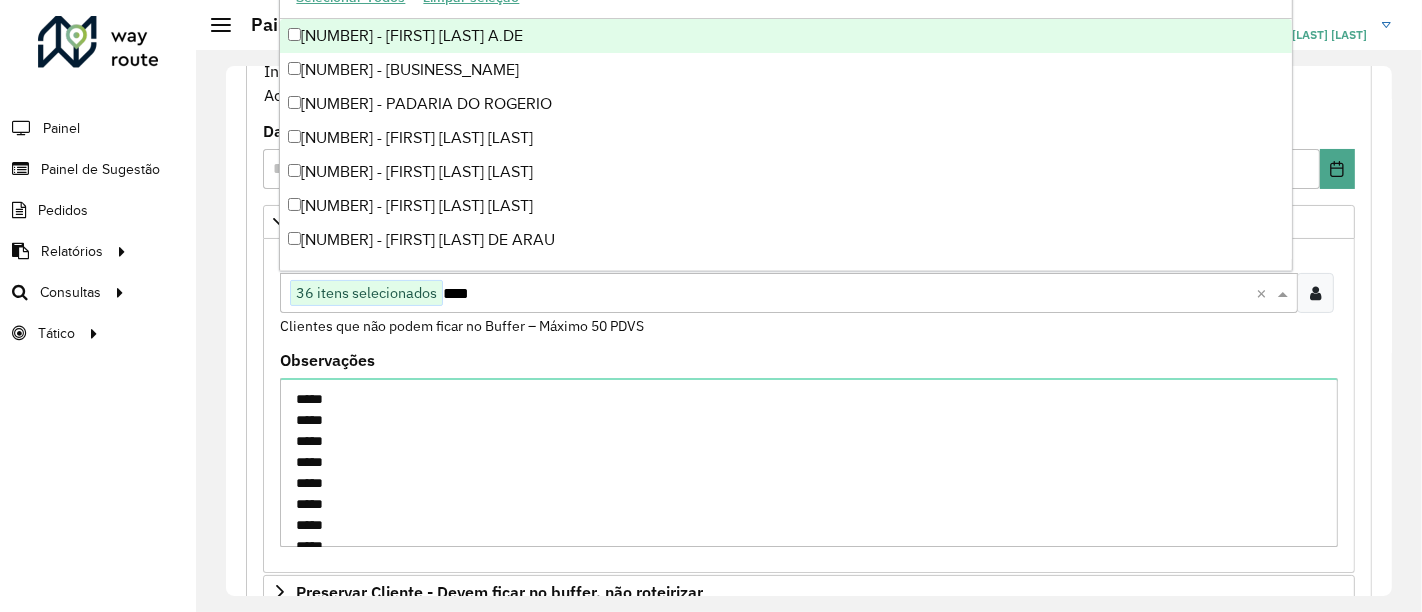 type on "*****" 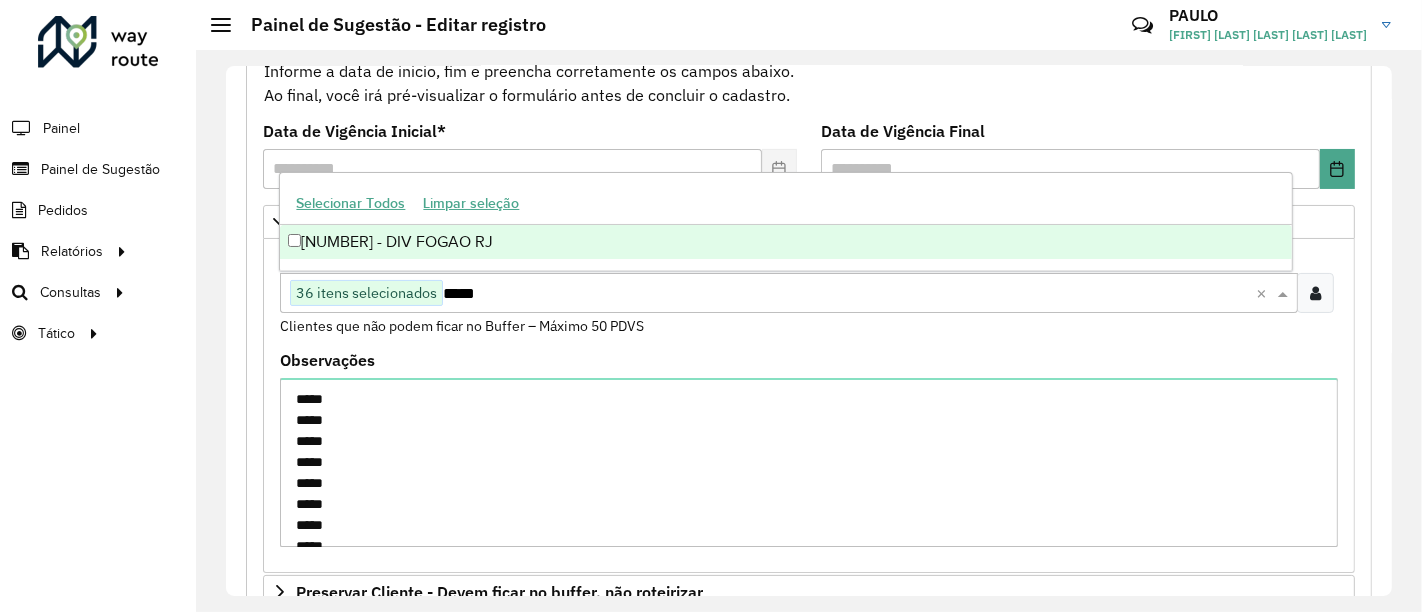 click on "[NUMBER] - DIV FOGAO RJ" at bounding box center [785, 242] 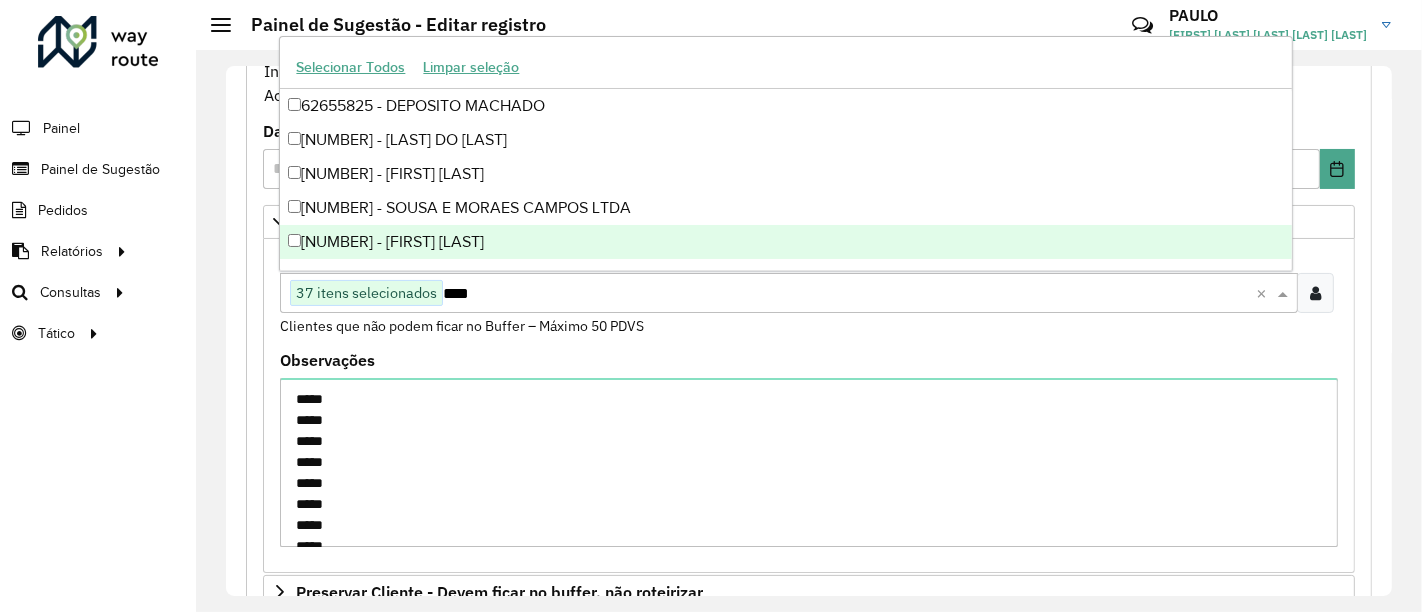 type on "*****" 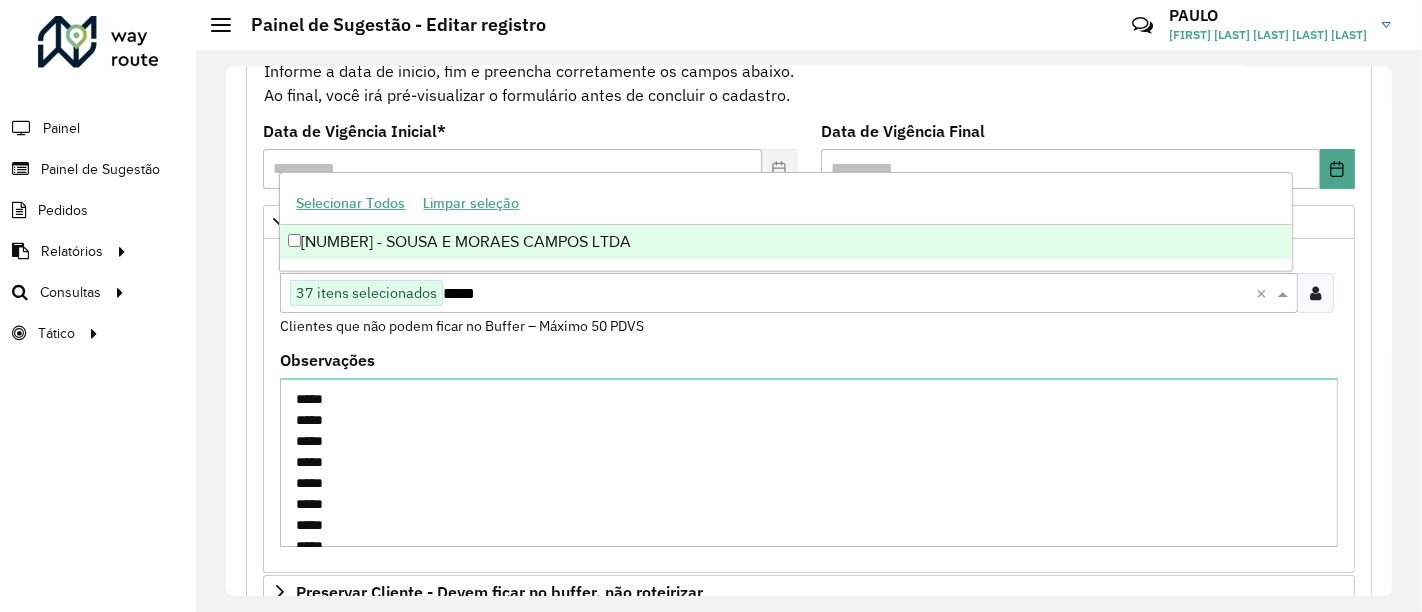 click on "[NUMBER] - SOUSA E MORAES CAMPOS LTDA" at bounding box center (785, 242) 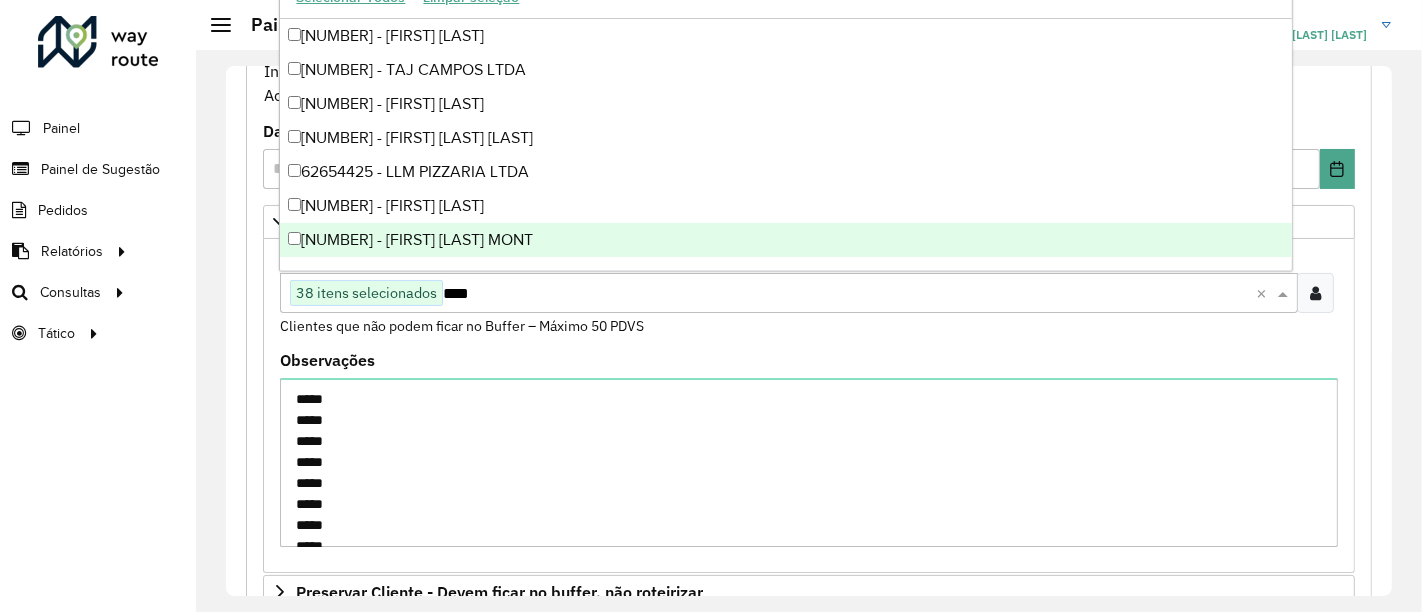 type on "*****" 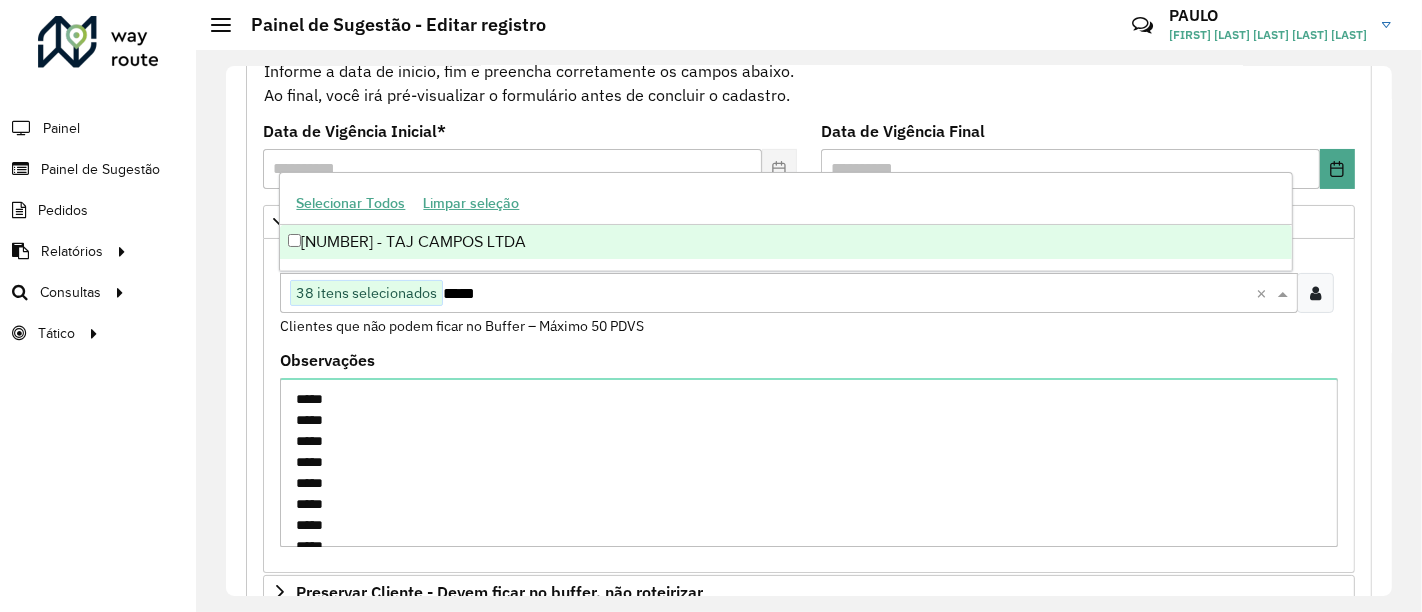 click on "[NUMBER] - TAJ CAMPOS LTDA" at bounding box center [785, 242] 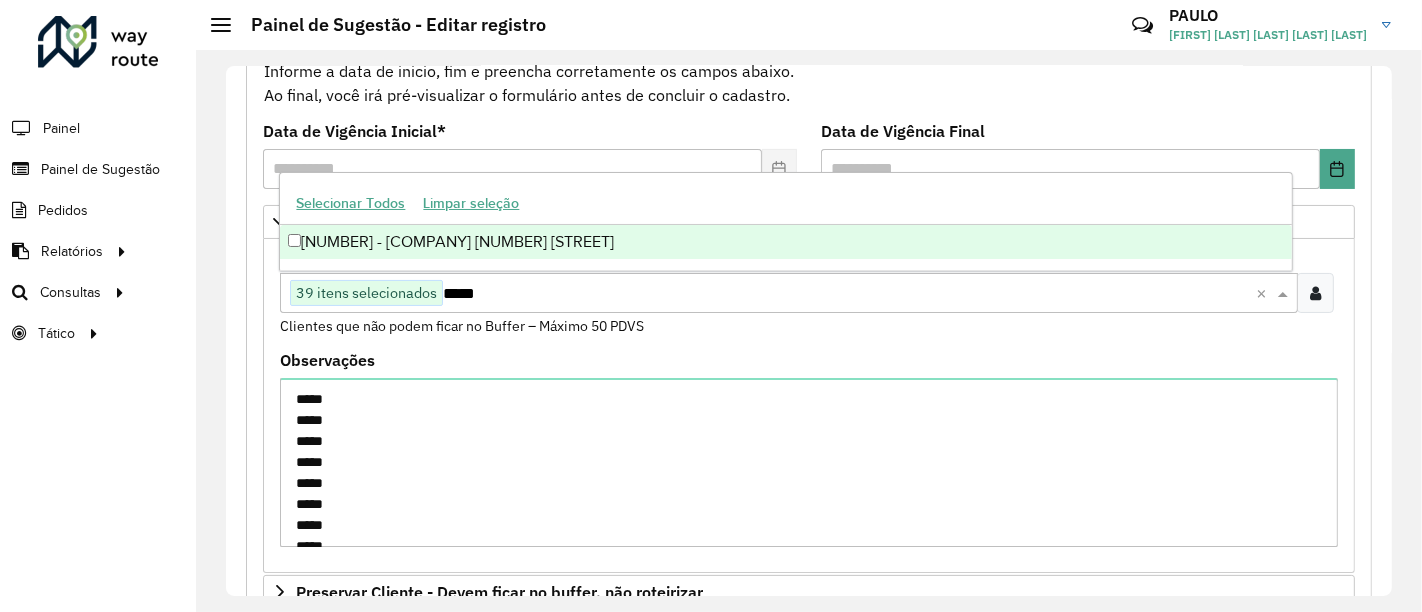 type on "*****" 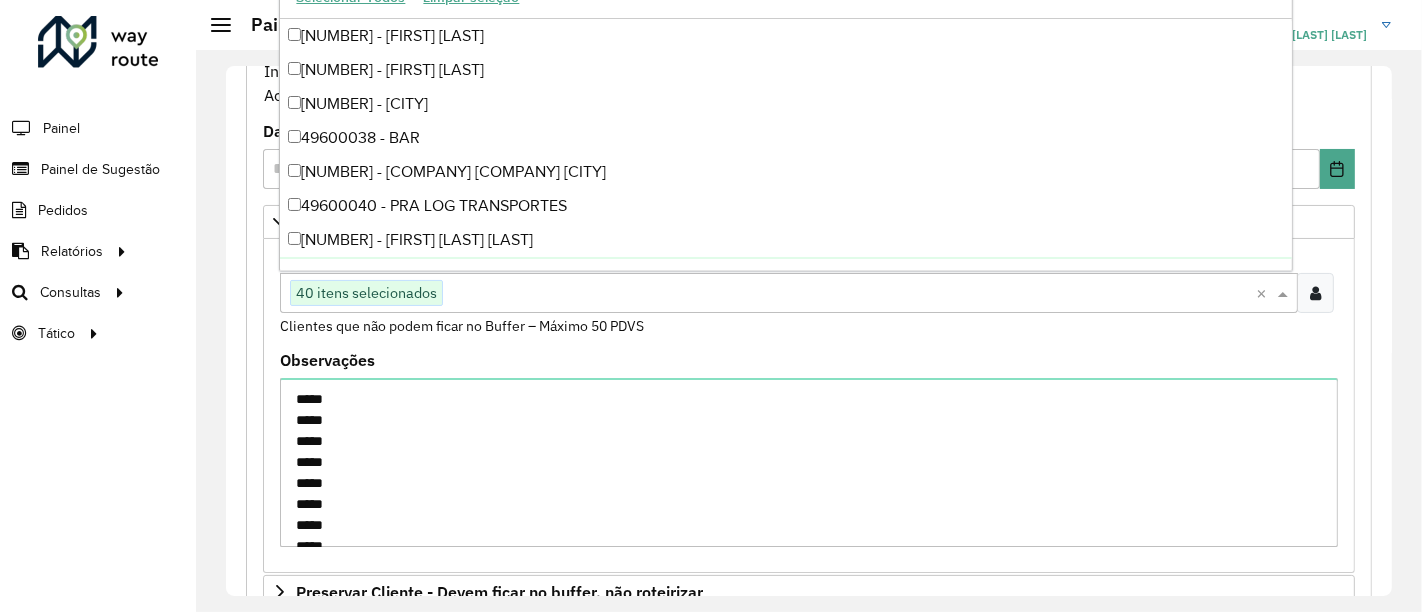 click at bounding box center [849, 294] 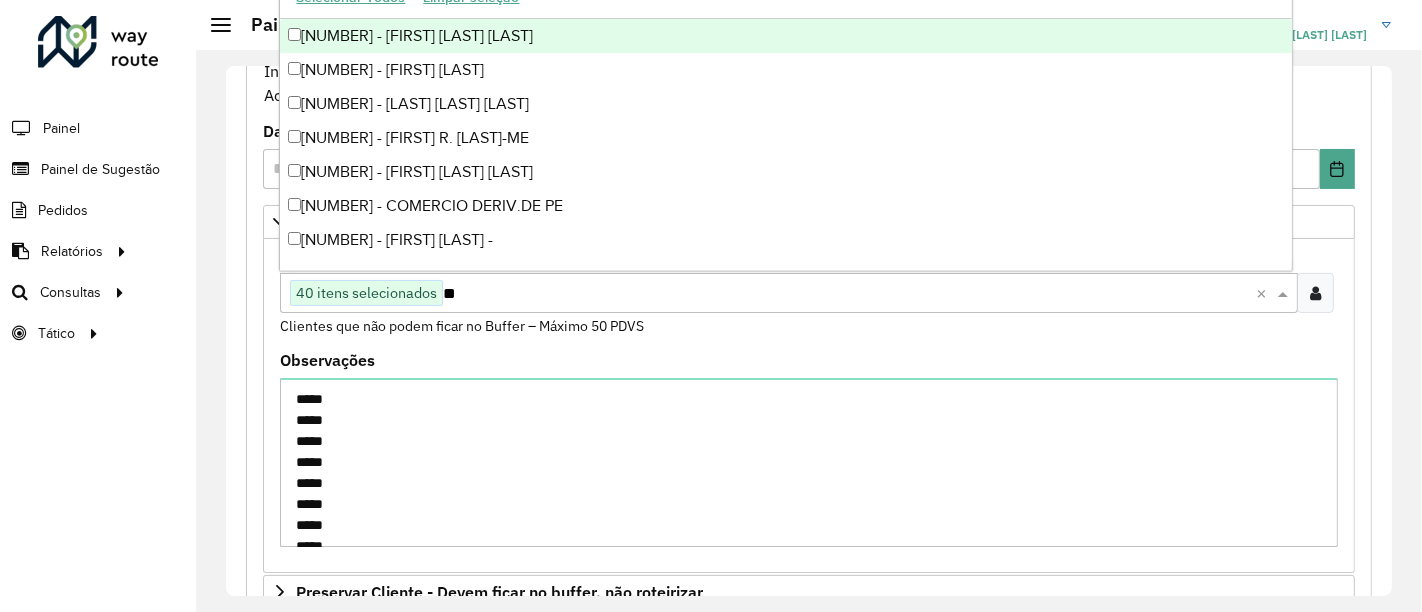 type on "*" 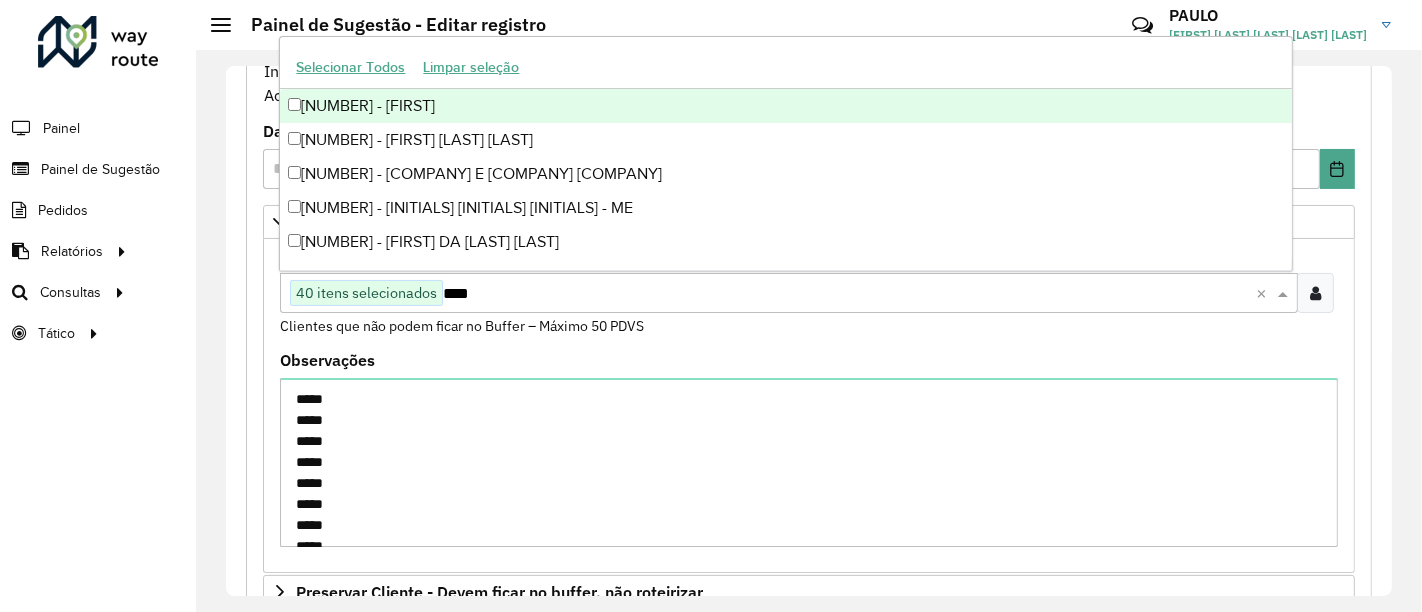type on "*****" 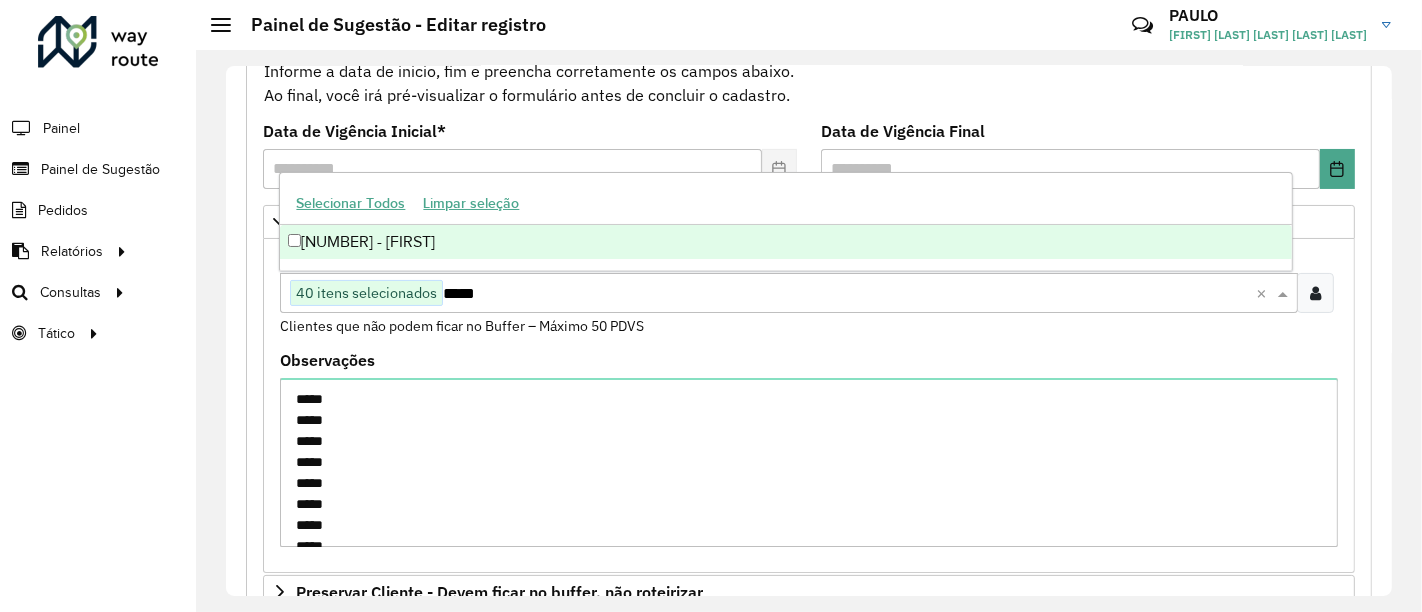 click on "[NUMBER] - [FIRST]" at bounding box center (785, 242) 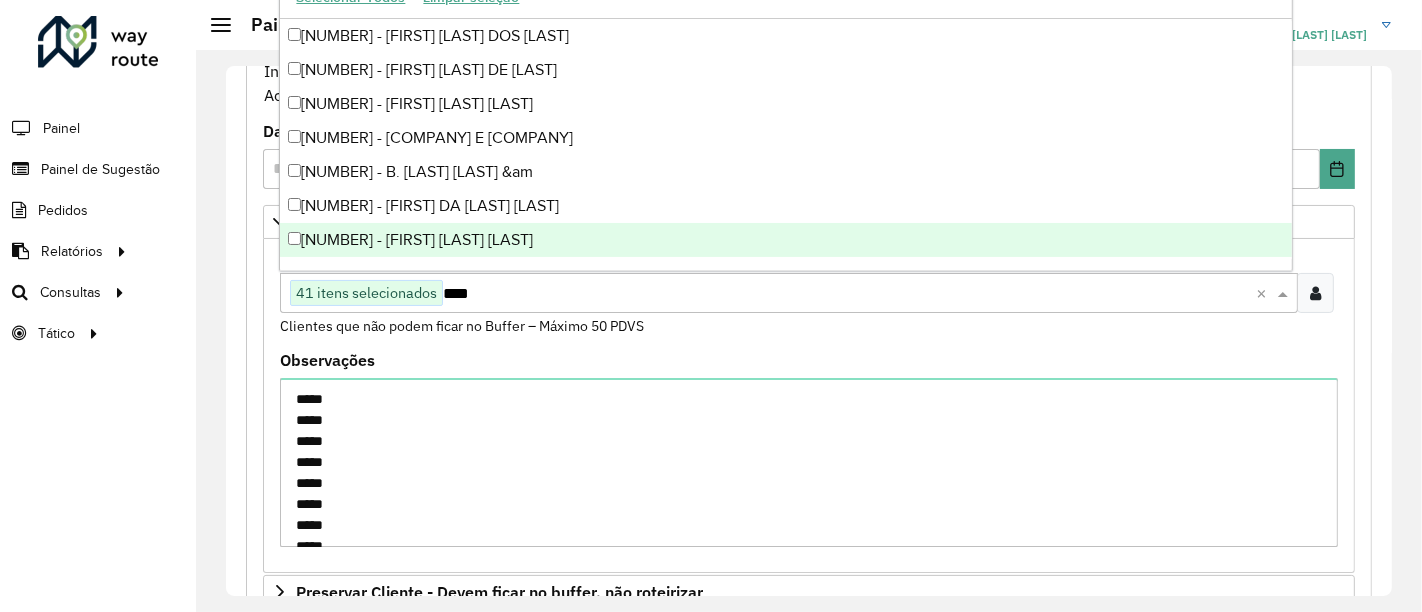 type on "*****" 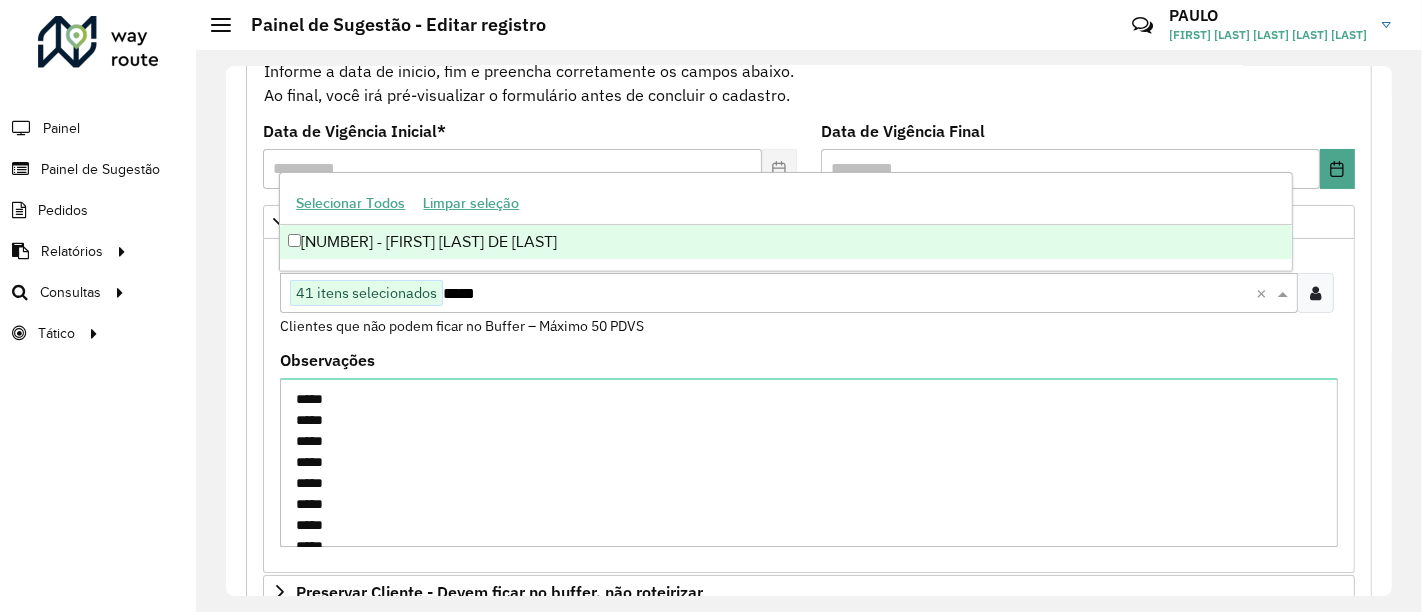 click on "[NUMBER] - [FIRST] [LAST] DE [LAST]" at bounding box center (785, 242) 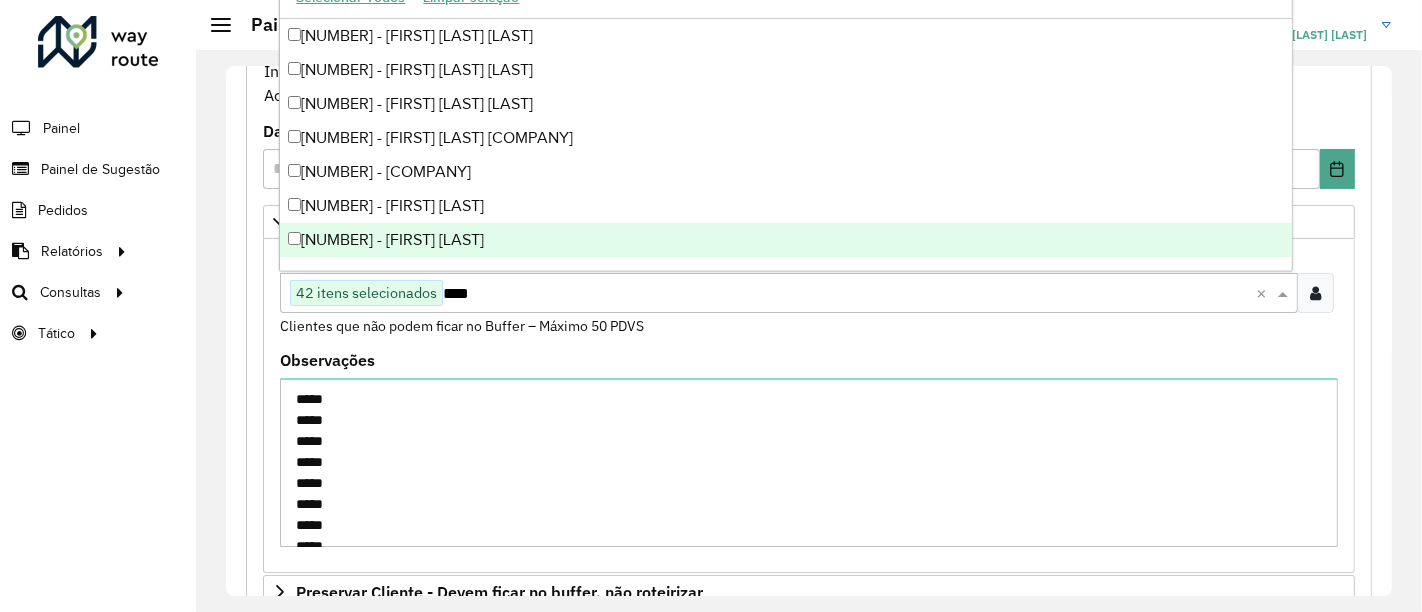 type on "*****" 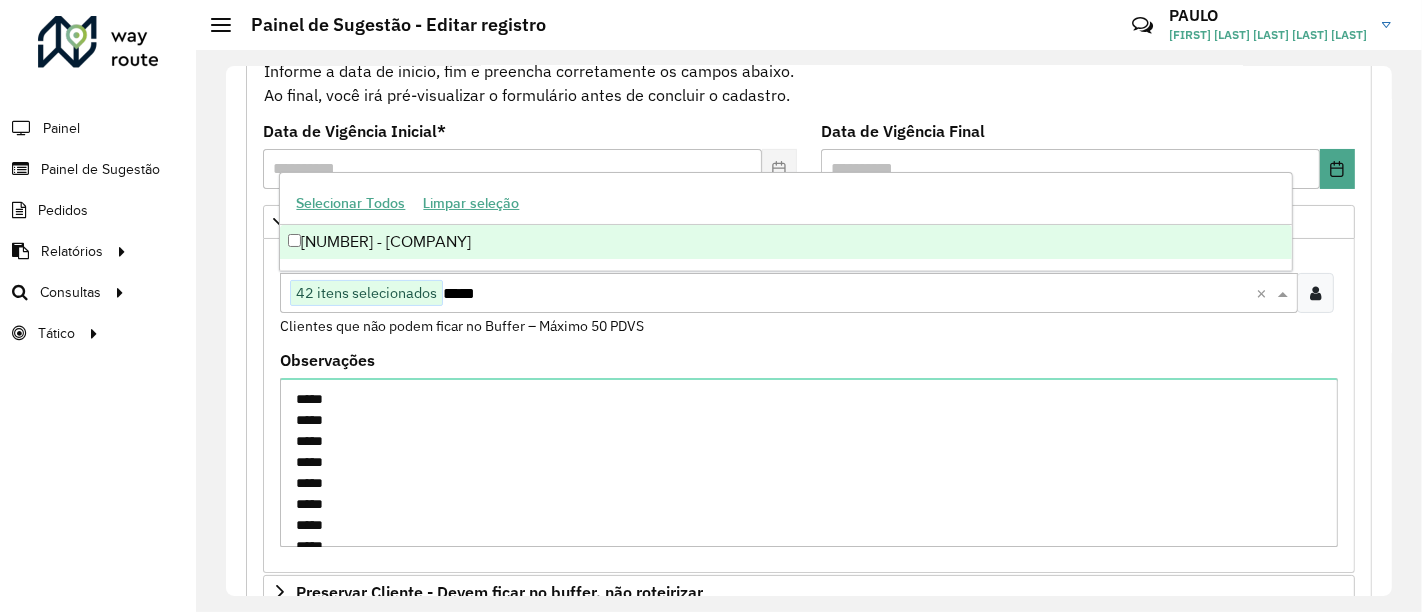 click on "[NUMBER] - [COMPANY]" at bounding box center (785, 242) 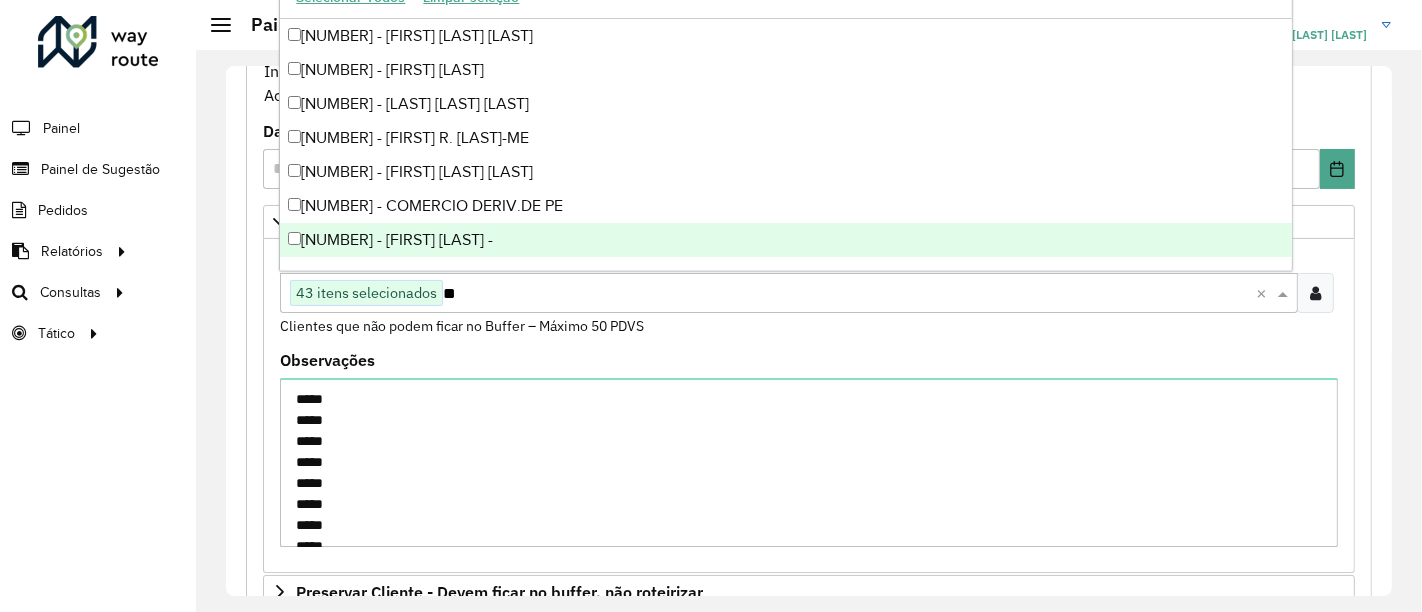 type on "*" 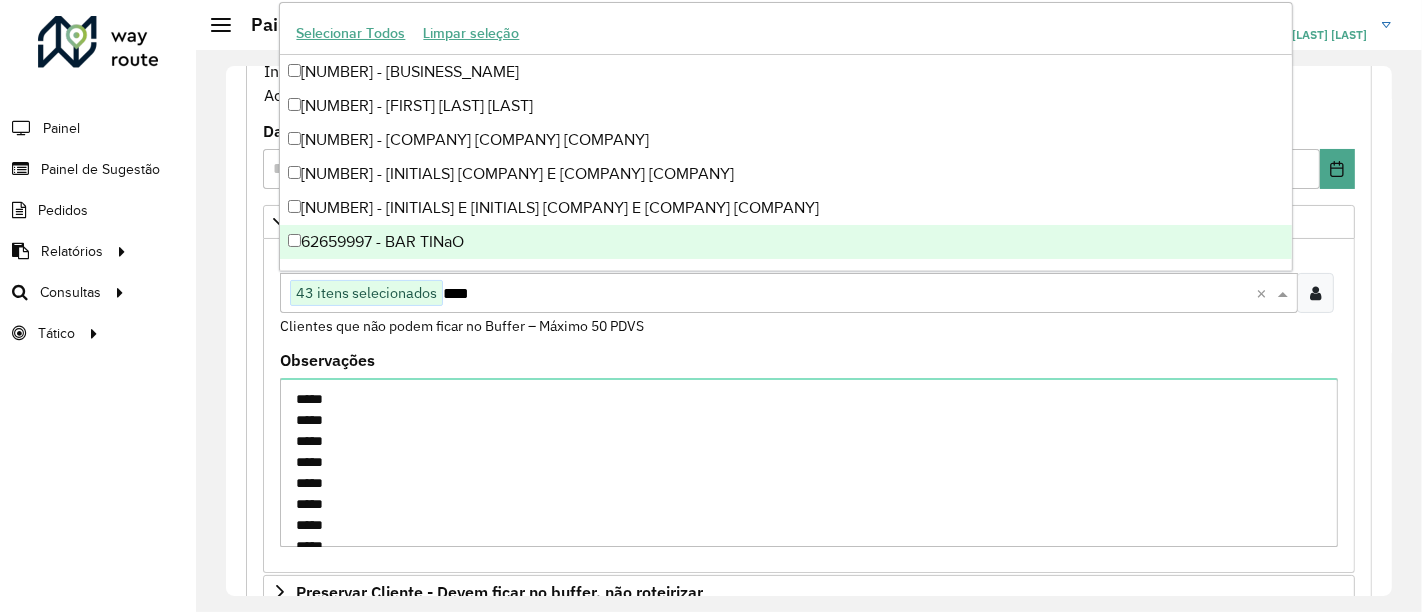 type on "*****" 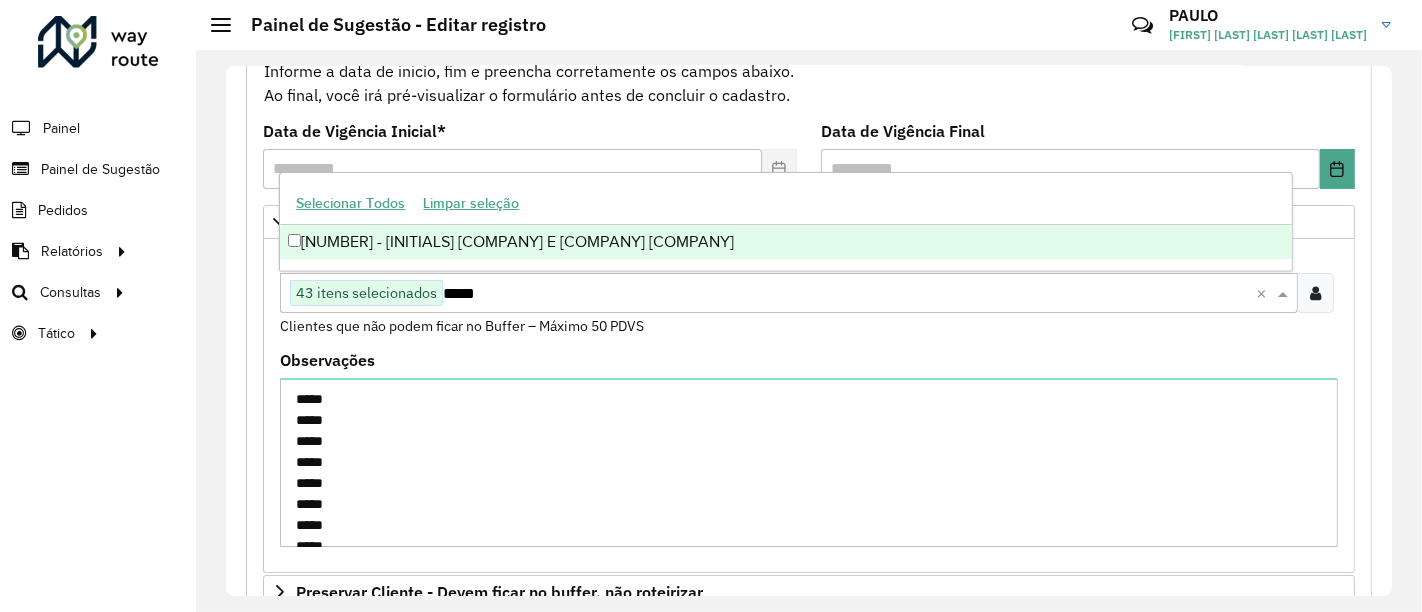 click on "[NUMBER] - [INITIALS] [COMPANY] E [COMPANY] [COMPANY]" at bounding box center [785, 242] 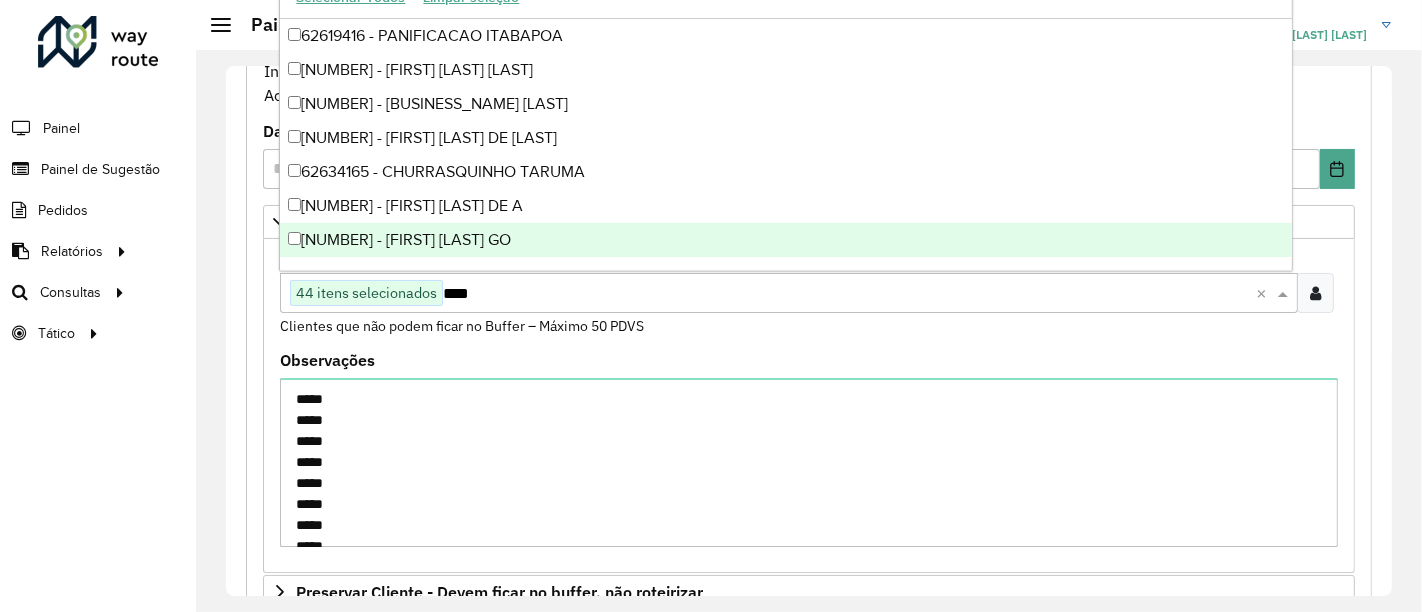 type on "*****" 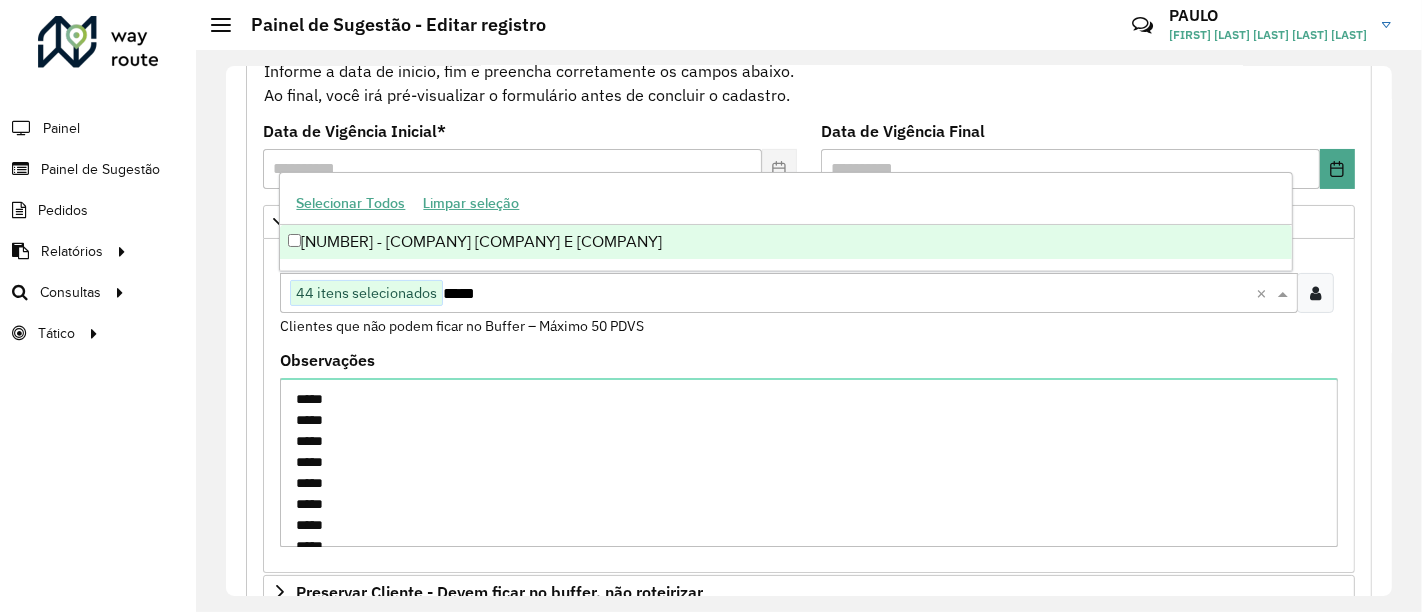 click on "[NUMBER] - [COMPANY] [COMPANY] E [COMPANY]" at bounding box center (785, 242) 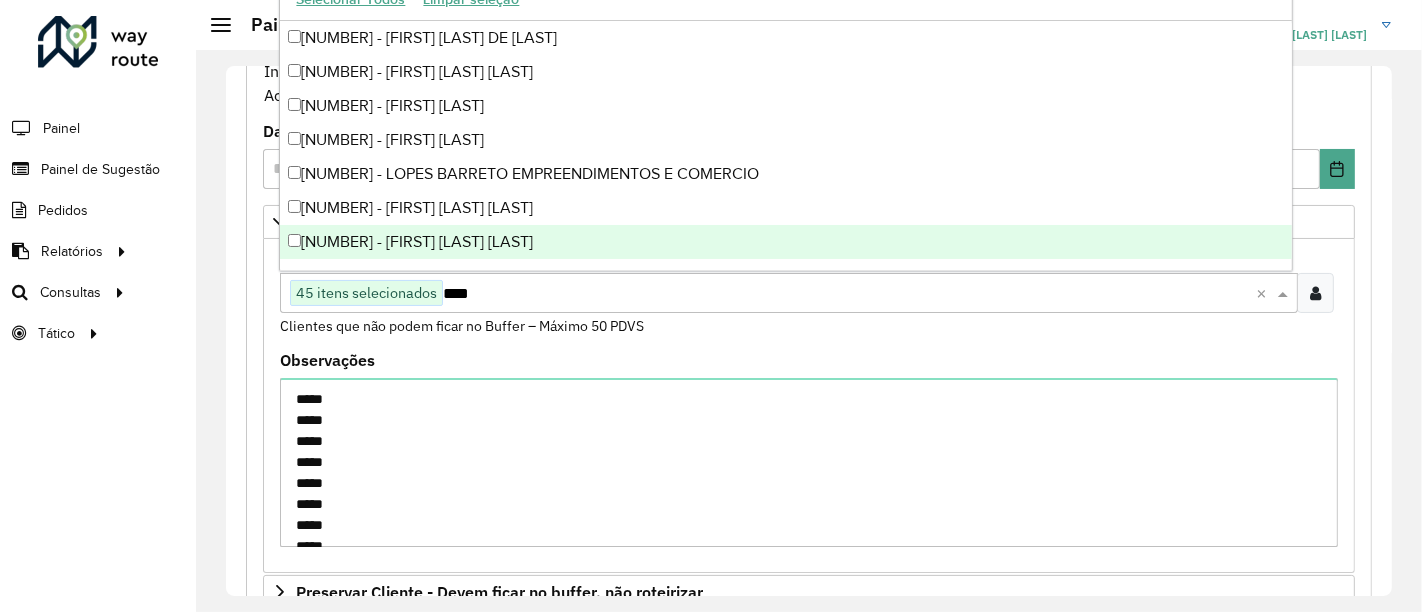type on "*****" 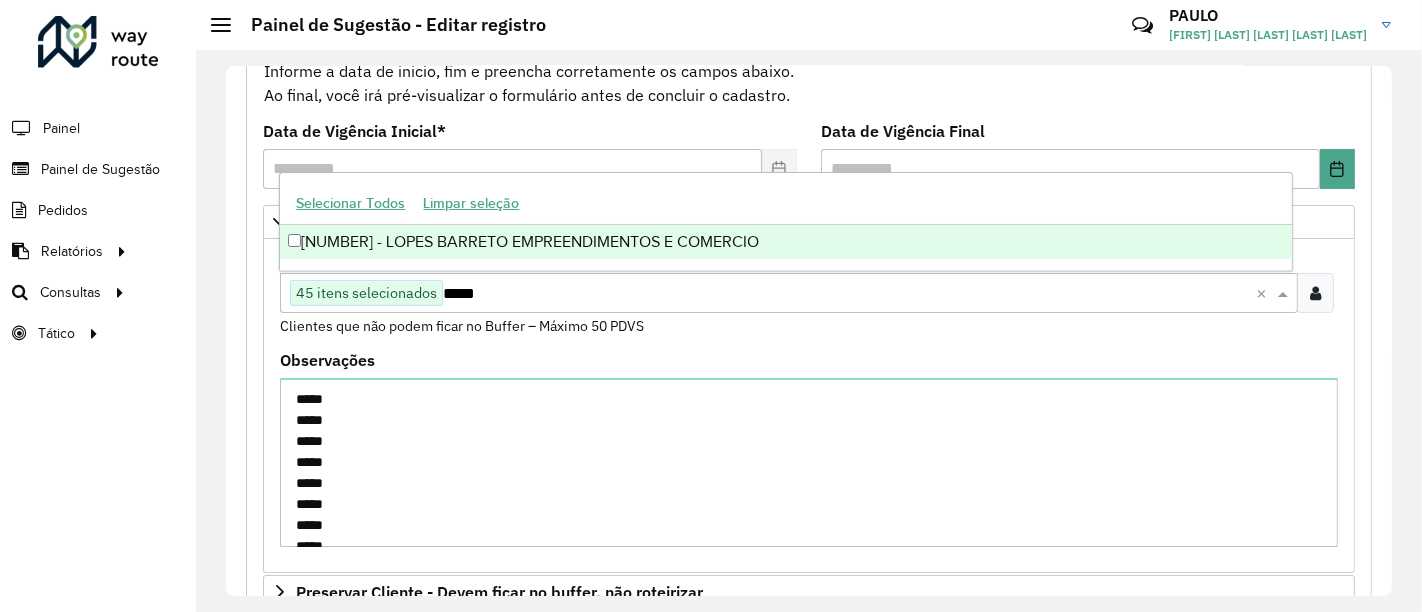 click on "[NUMBER] - LOPES BARRETO EMPREENDIMENTOS E COMERCIO" at bounding box center [785, 242] 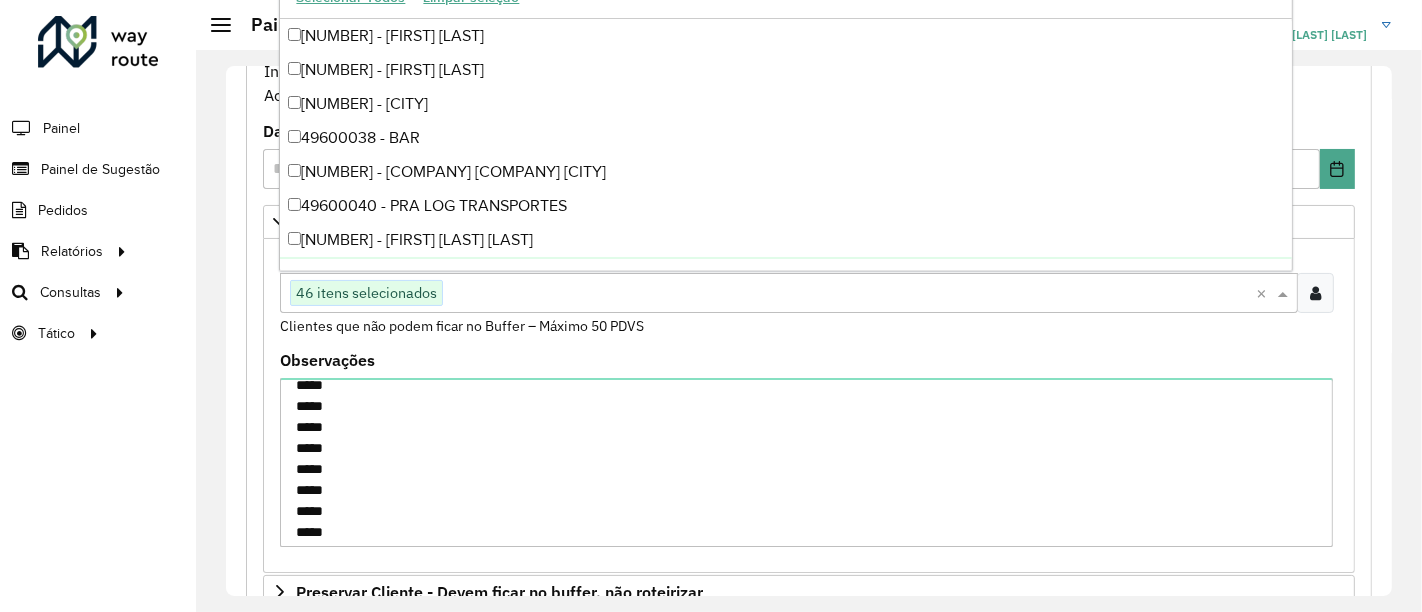 scroll, scrollTop: 333, scrollLeft: 0, axis: vertical 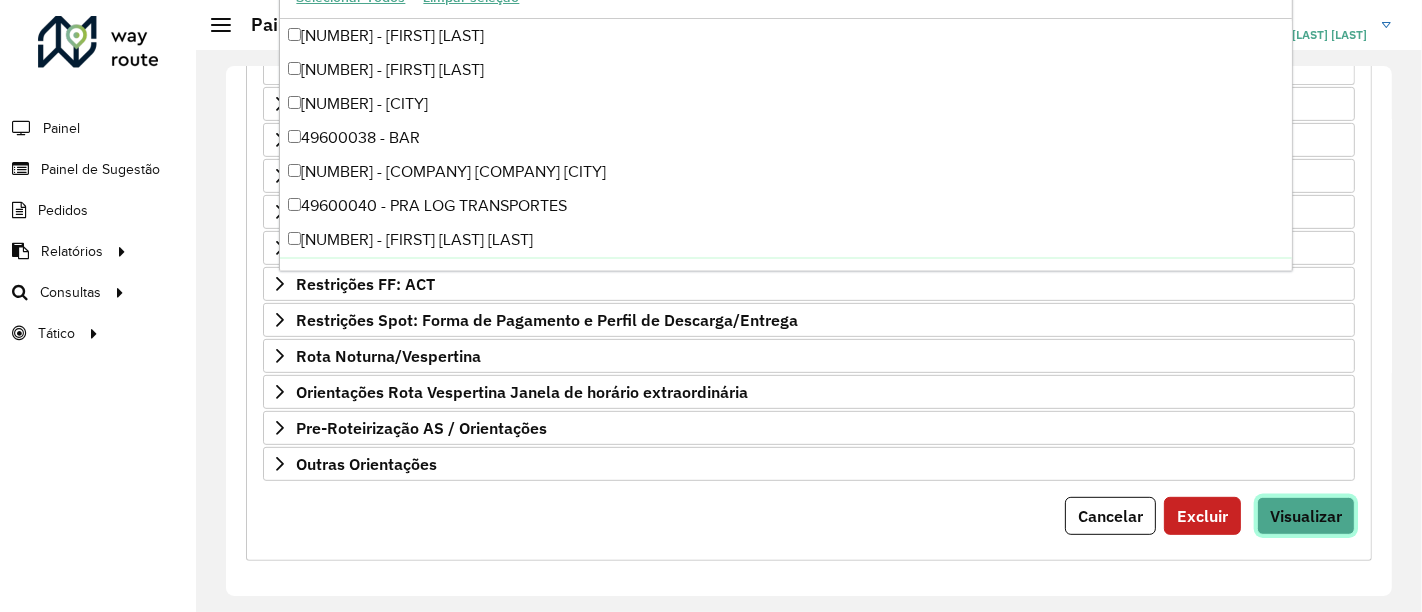 click on "Visualizar" at bounding box center (1306, 516) 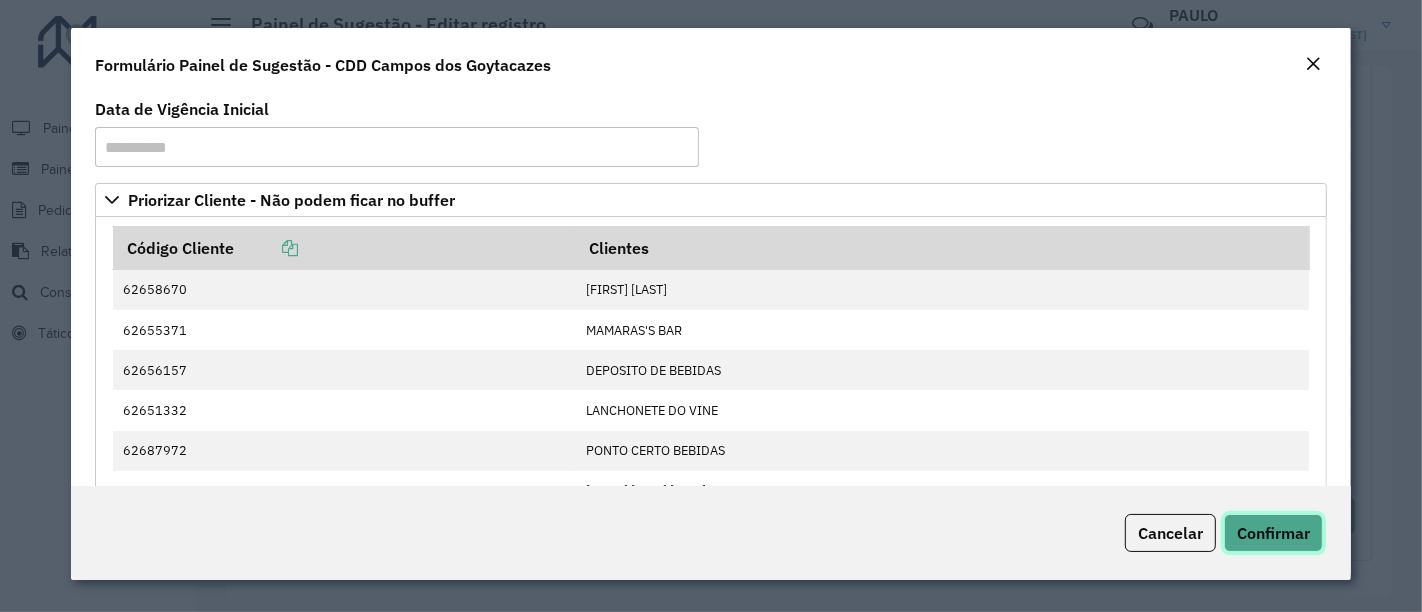 click on "Confirmar" 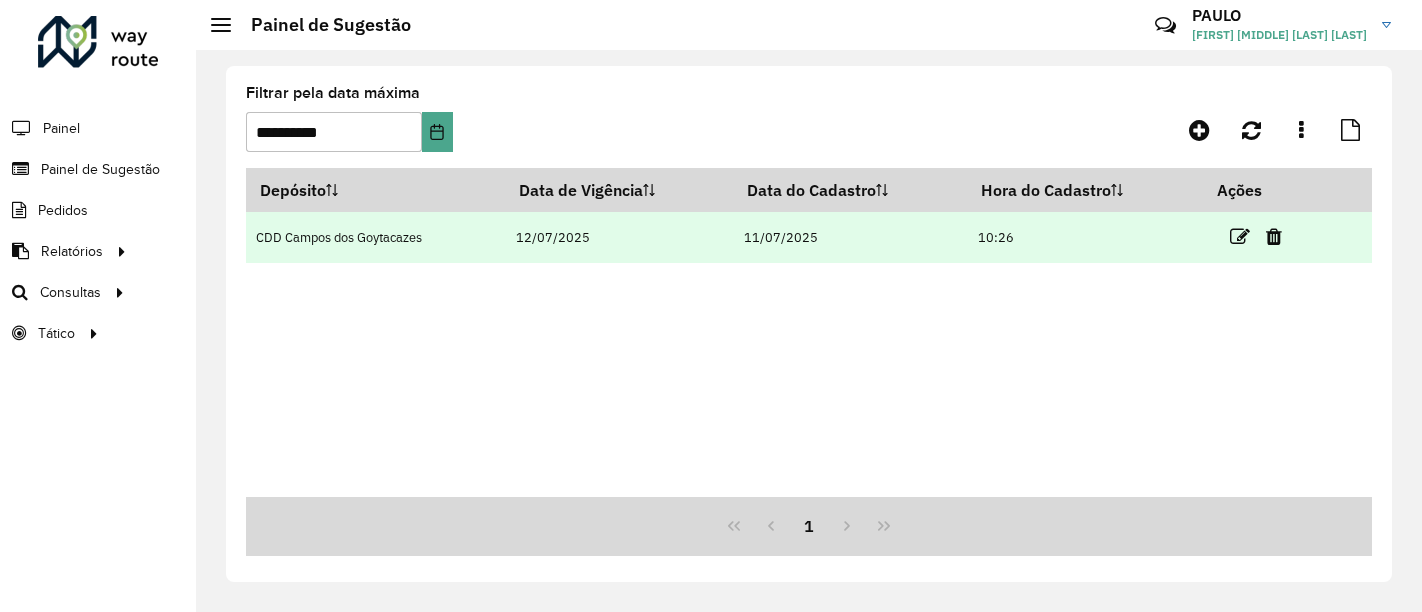 scroll, scrollTop: 0, scrollLeft: 0, axis: both 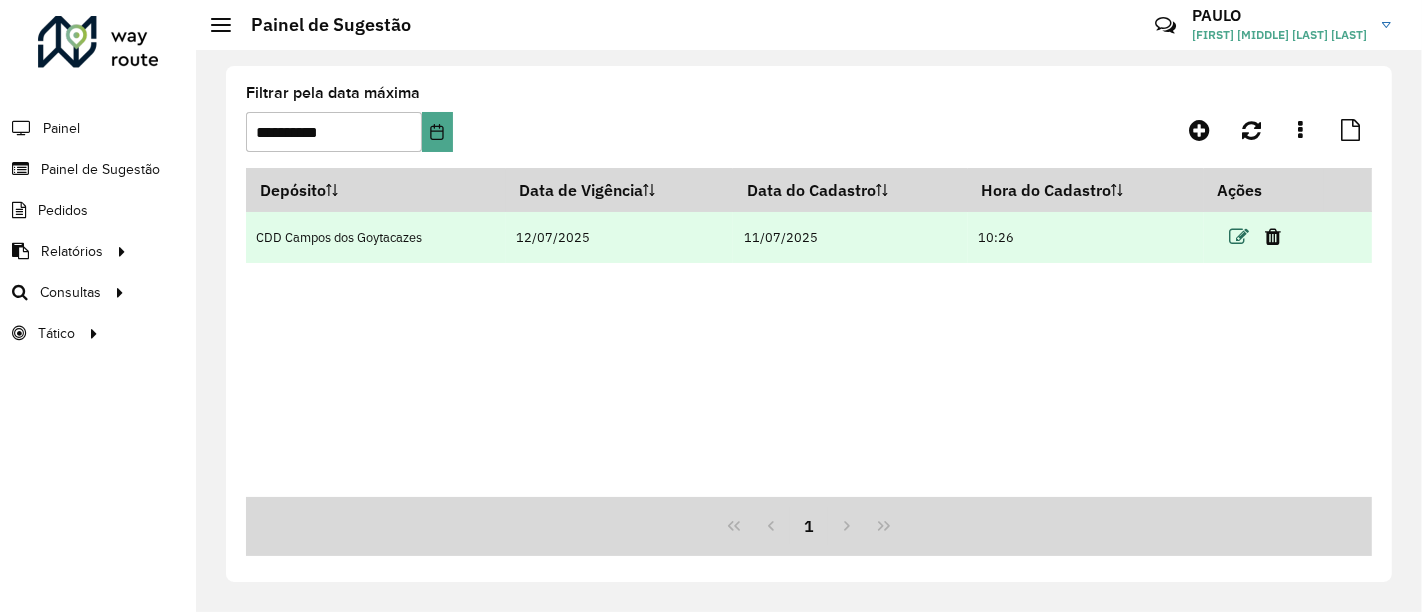 click at bounding box center (1240, 237) 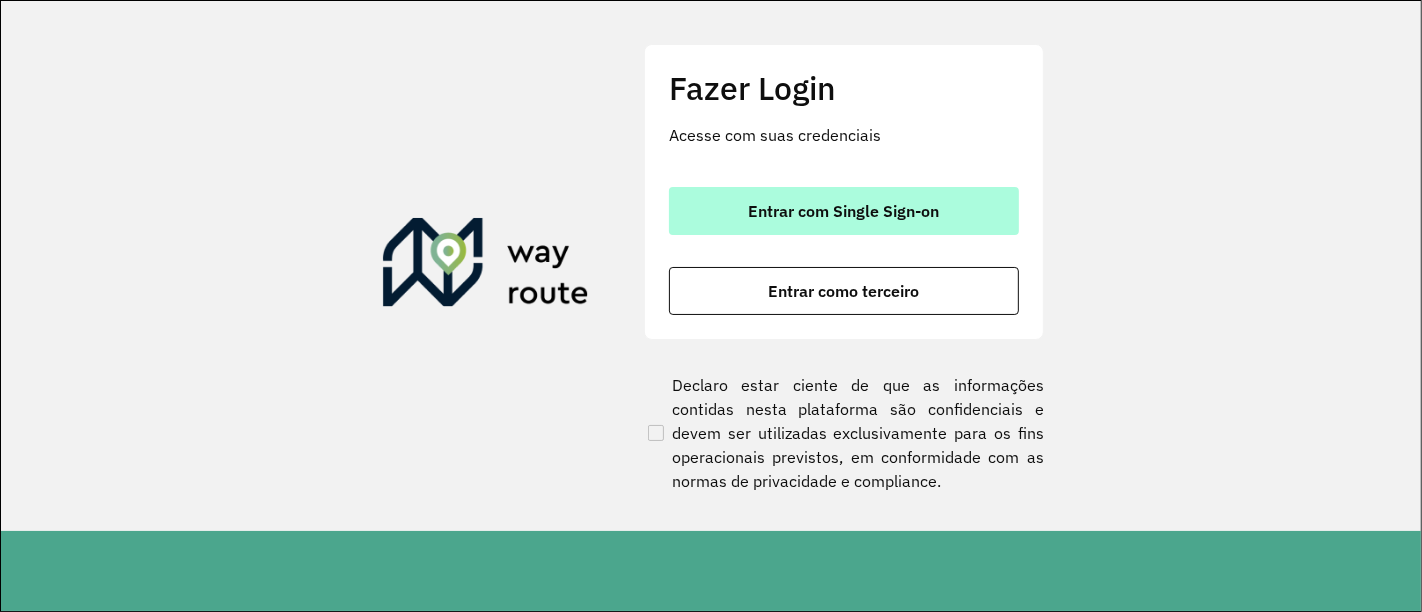click on "Entrar com Single Sign-on" at bounding box center (844, 211) 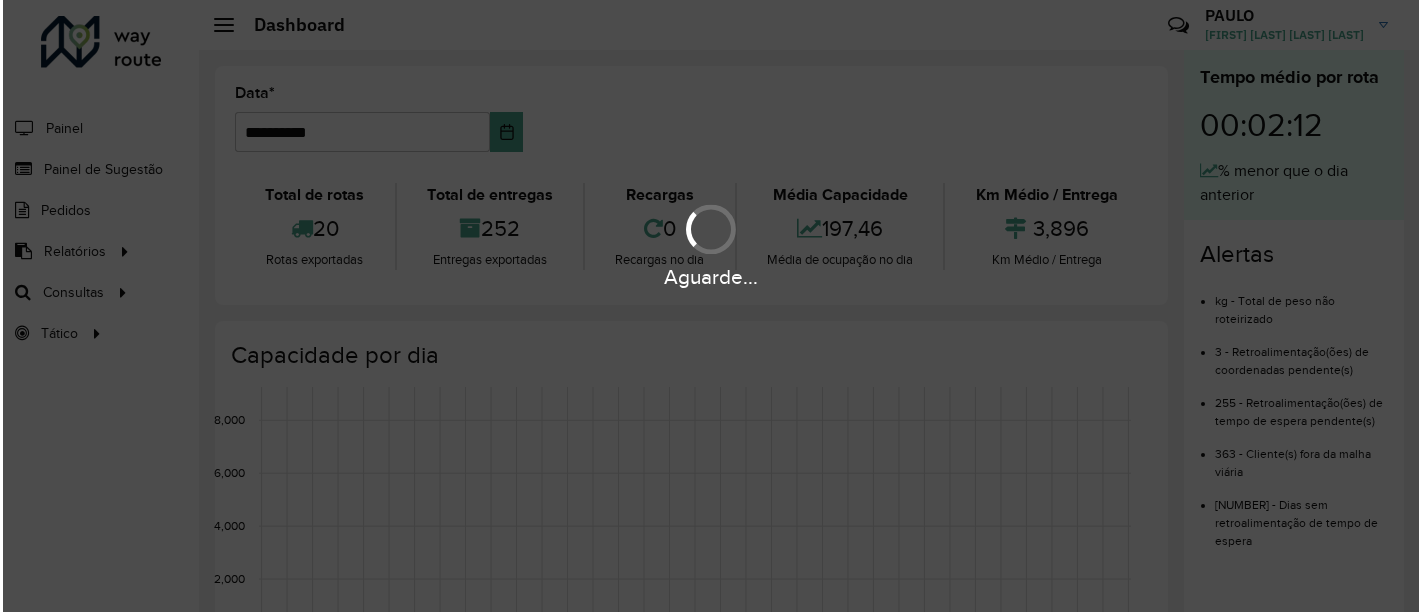 scroll, scrollTop: 0, scrollLeft: 0, axis: both 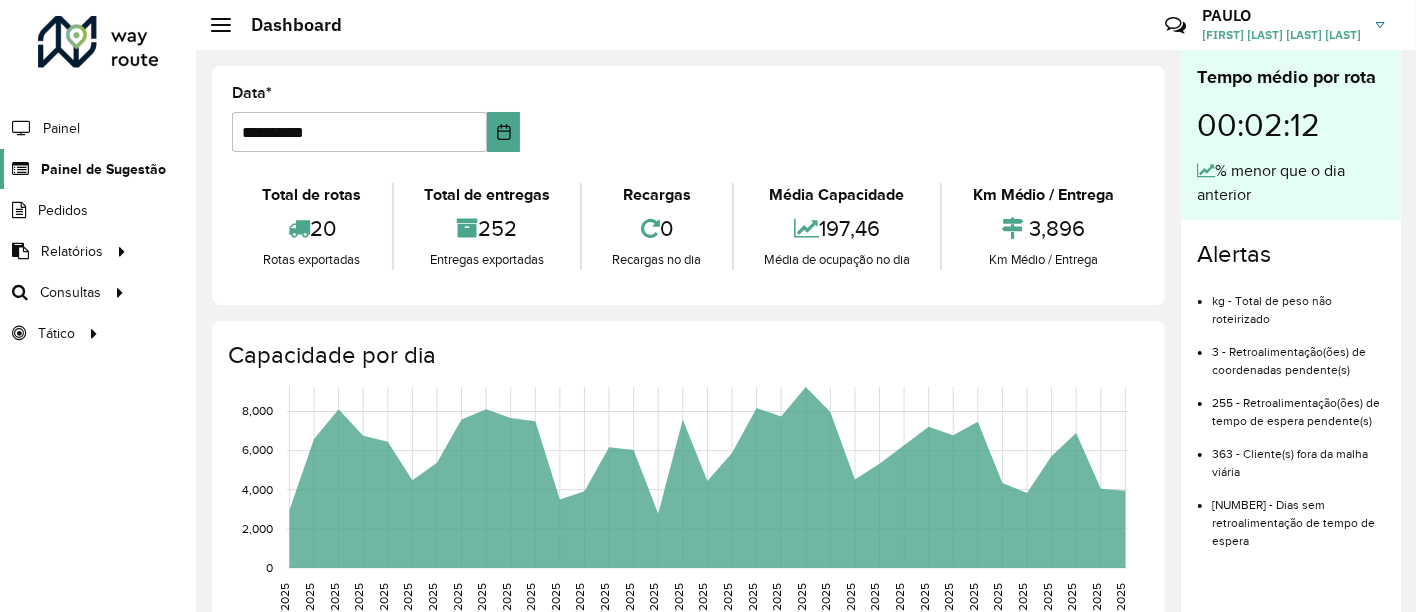 click on "Painel de Sugestão" 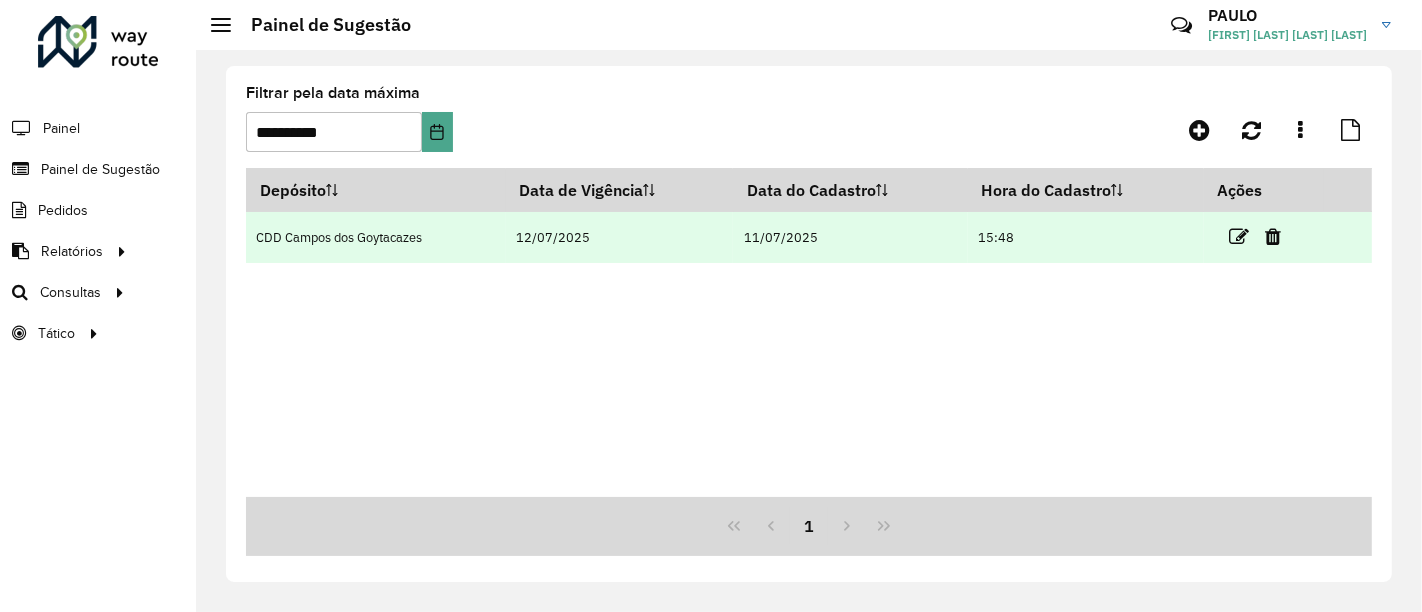 click at bounding box center (1264, 237) 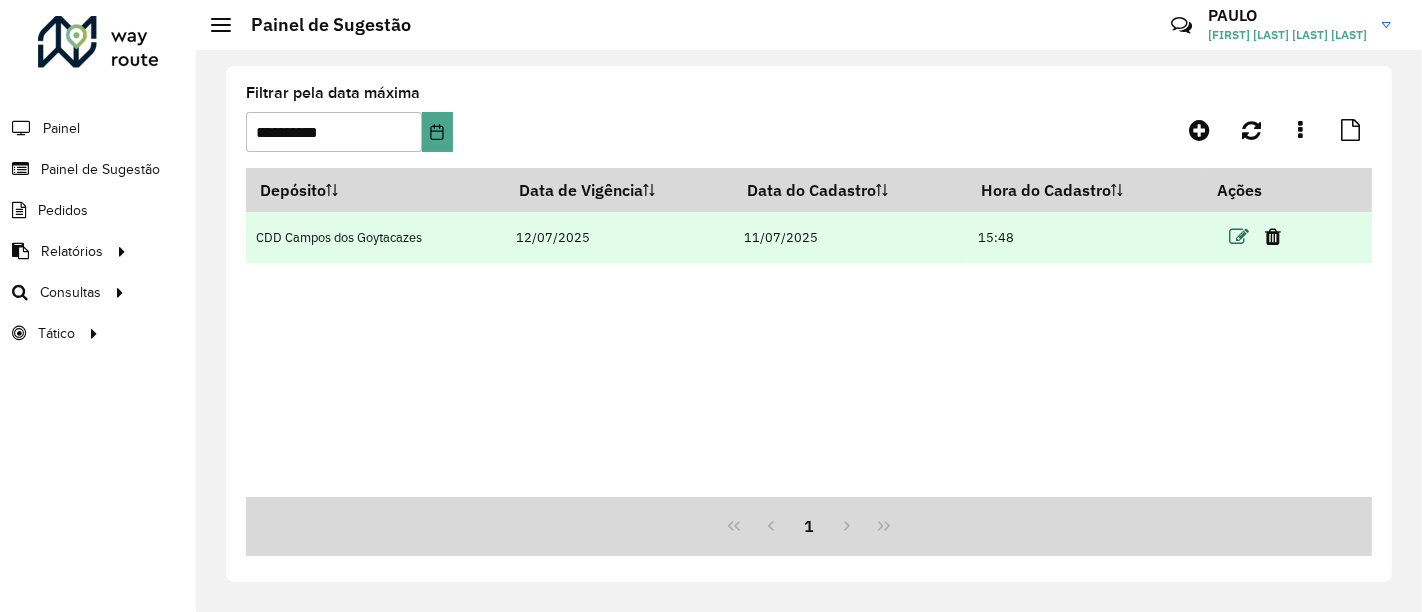 click at bounding box center [1240, 237] 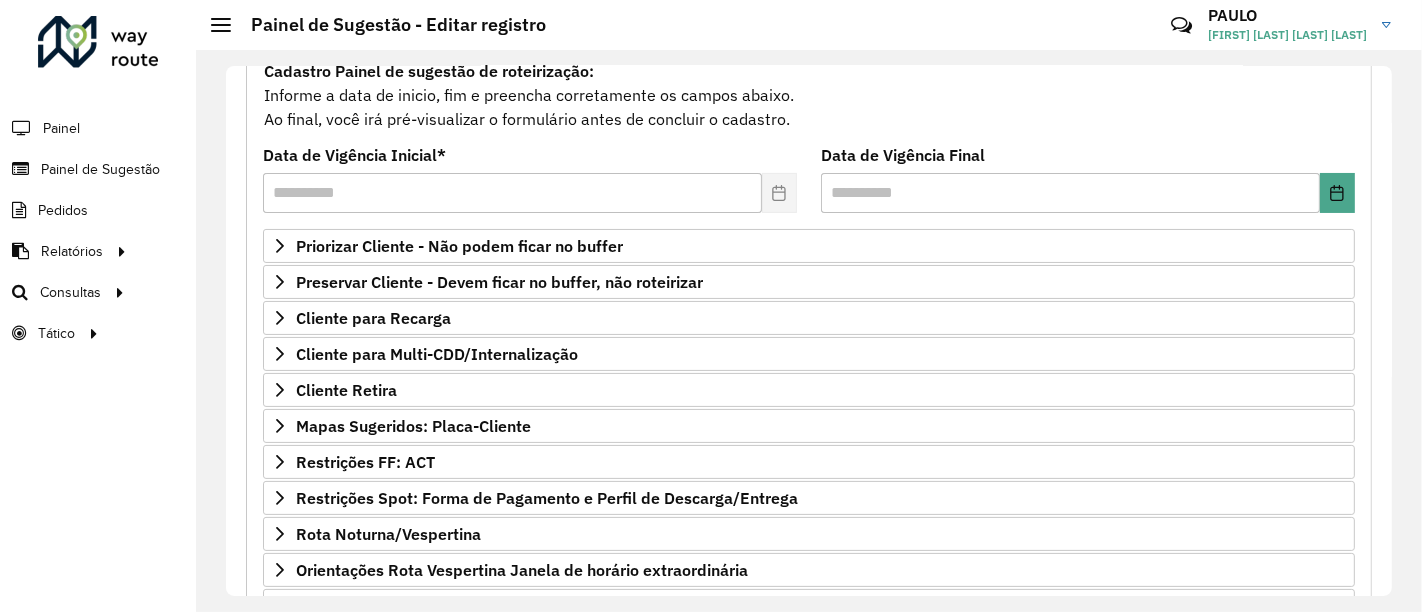 scroll, scrollTop: 0, scrollLeft: 0, axis: both 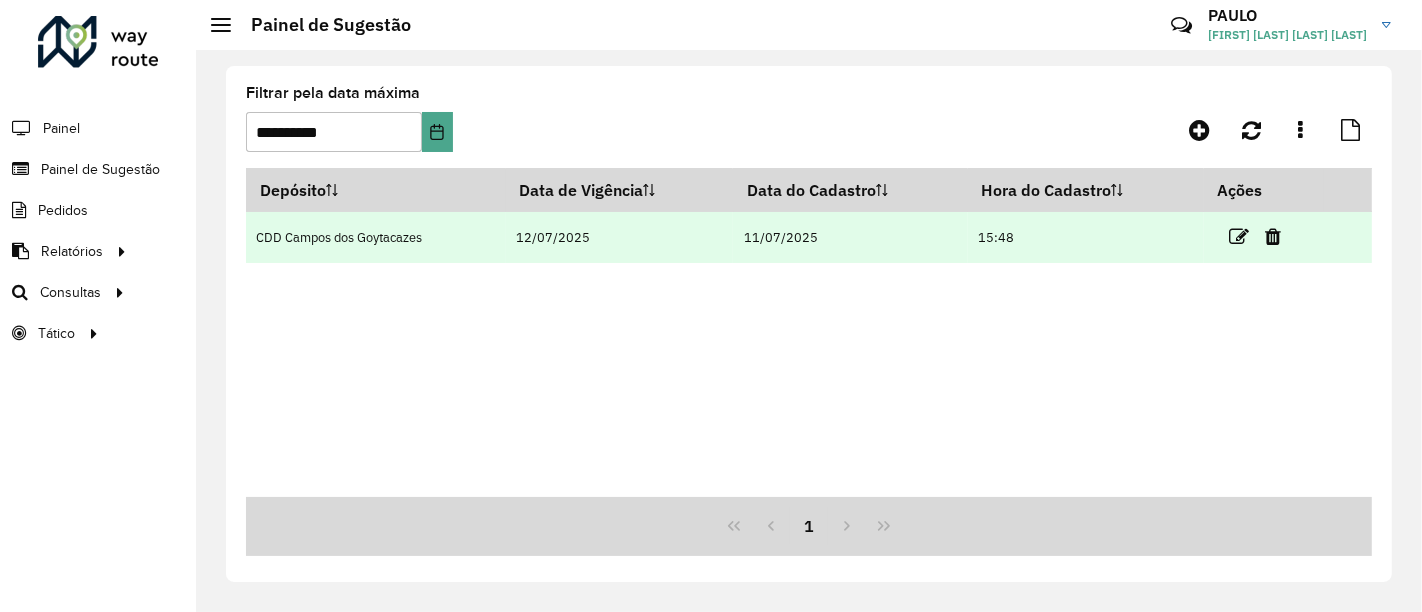 click on "12/07/2025" at bounding box center [620, 237] 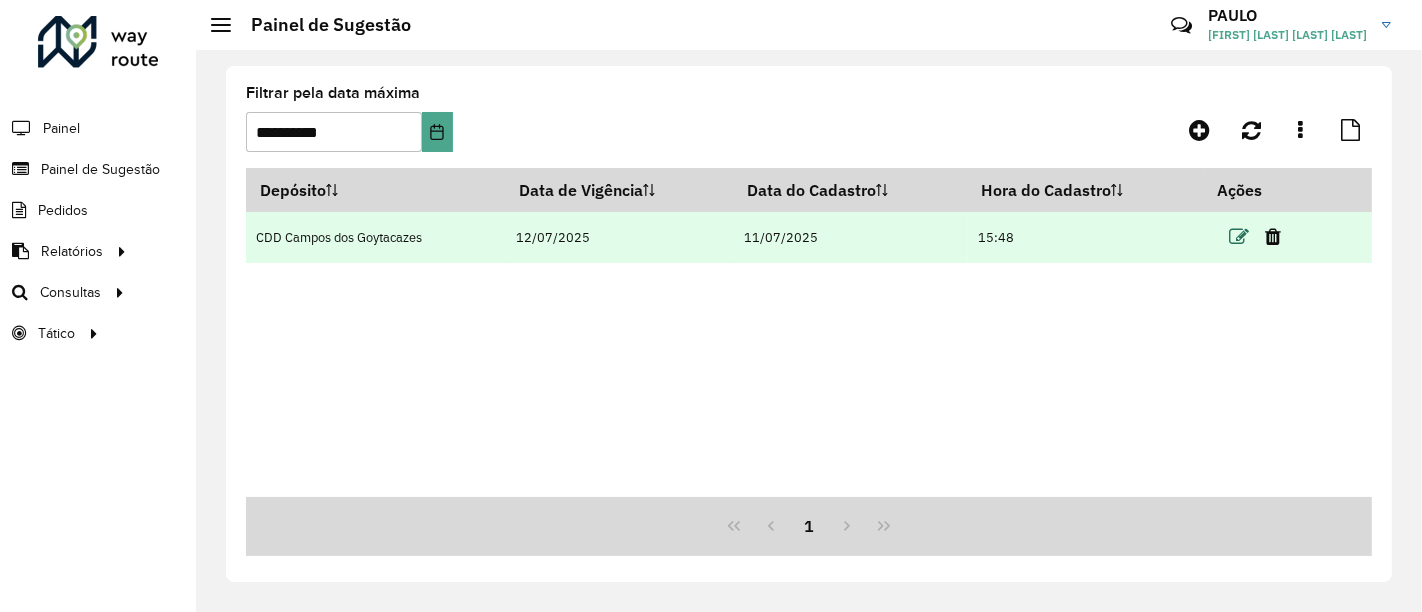 click at bounding box center [1240, 237] 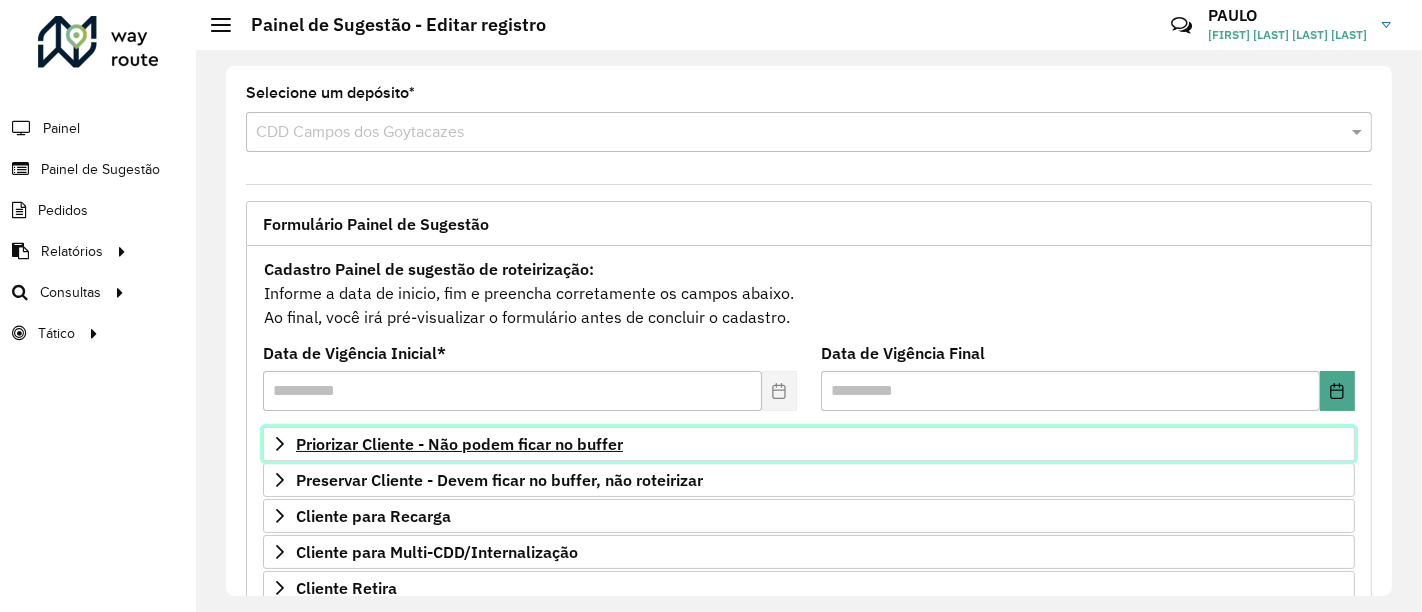 click on "Priorizar Cliente - Não podem ficar no buffer" at bounding box center (459, 444) 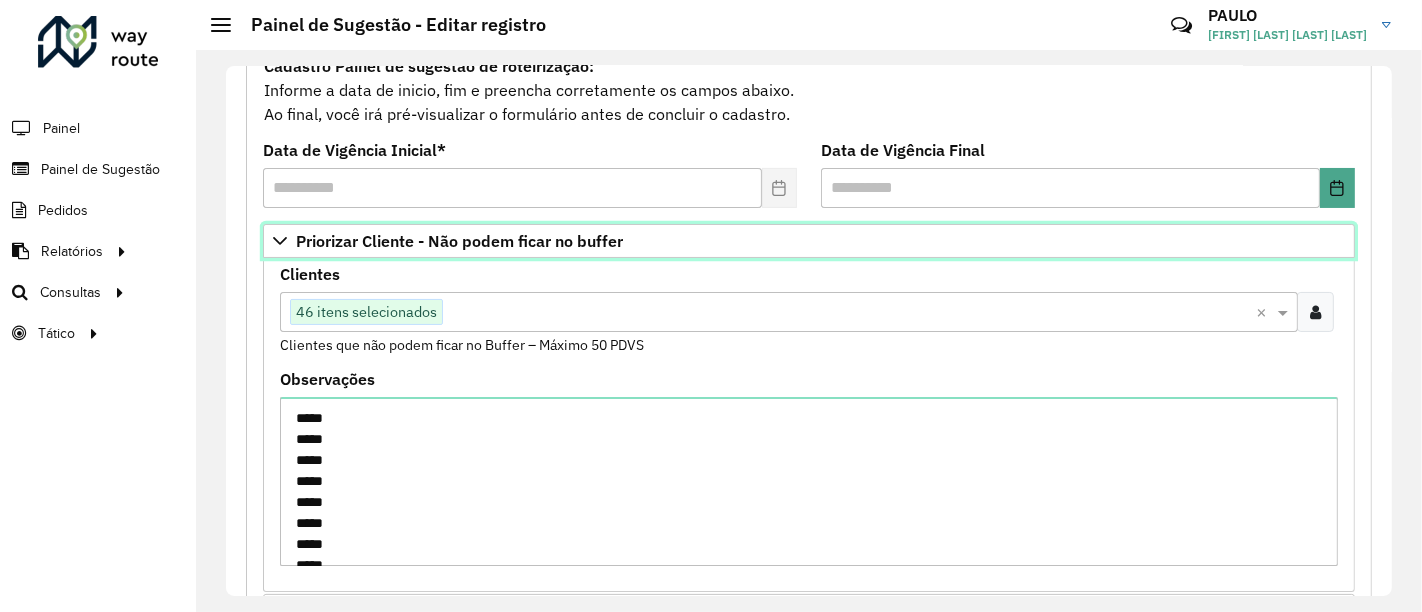 scroll, scrollTop: 222, scrollLeft: 0, axis: vertical 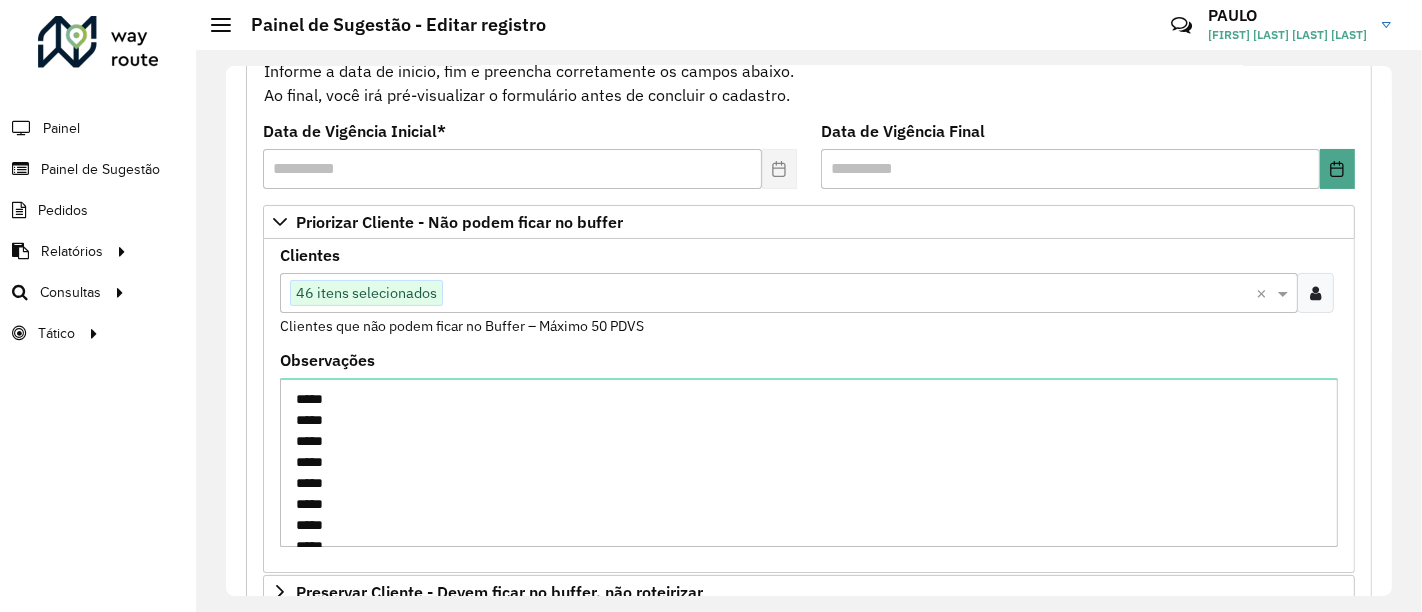 click at bounding box center (849, 294) 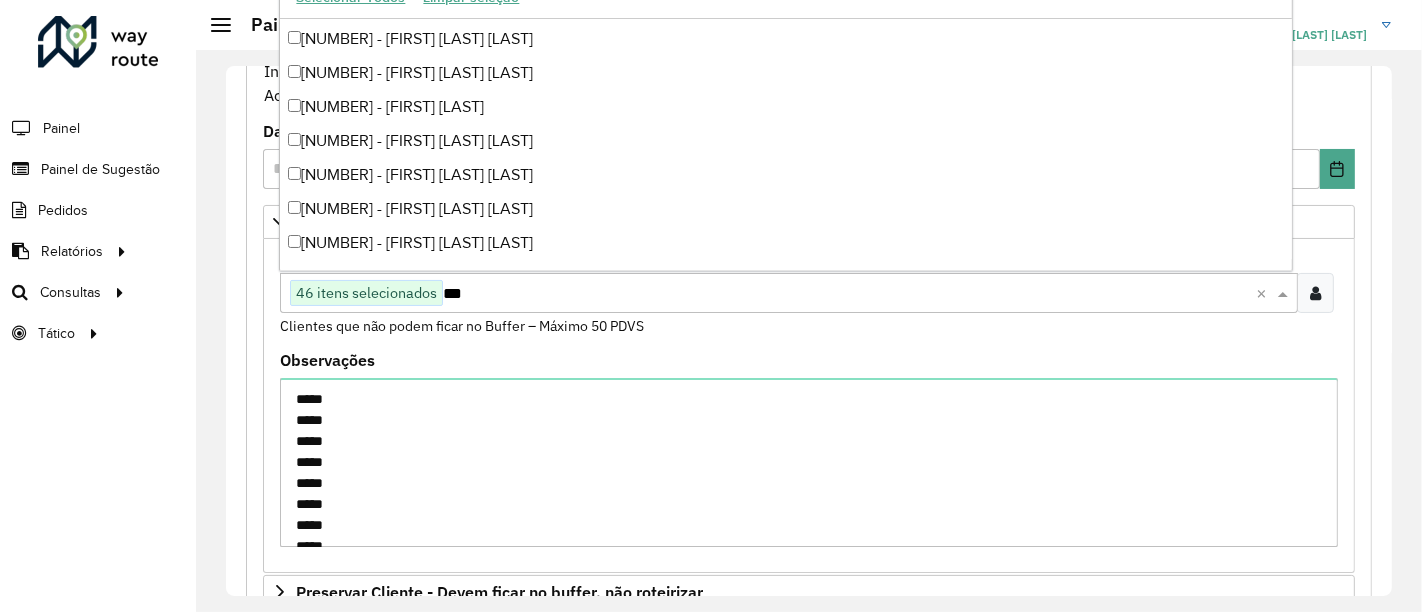 scroll, scrollTop: 1697, scrollLeft: 0, axis: vertical 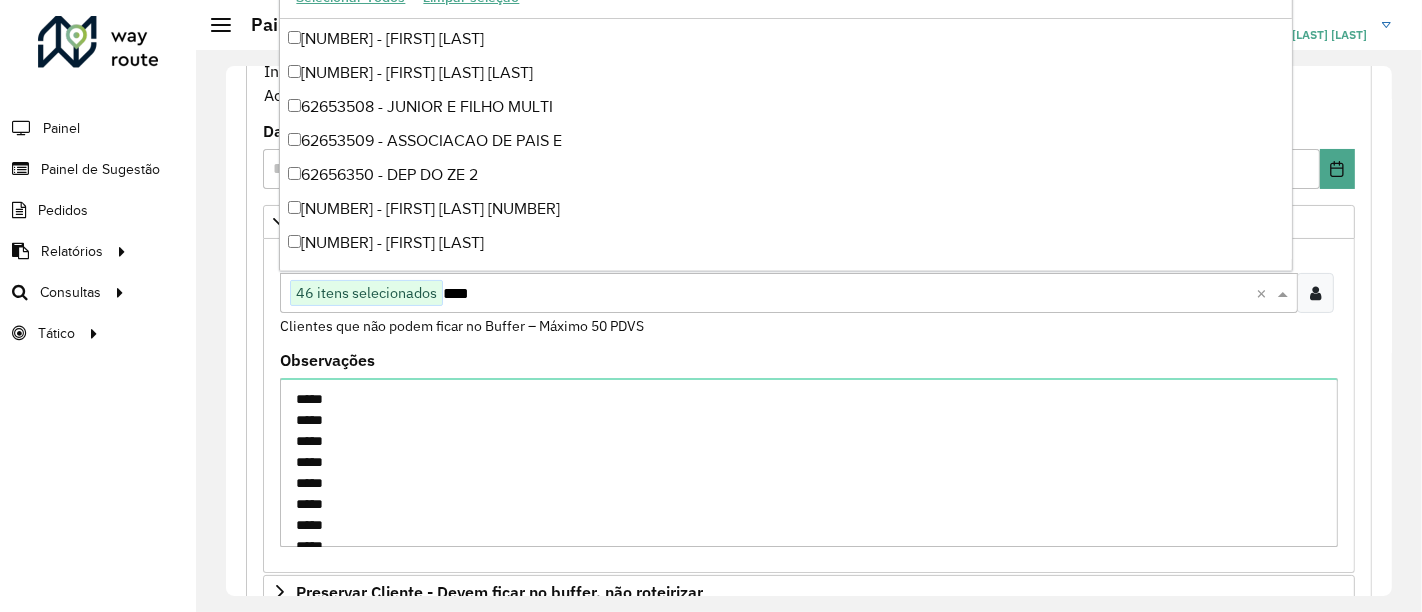 type on "*****" 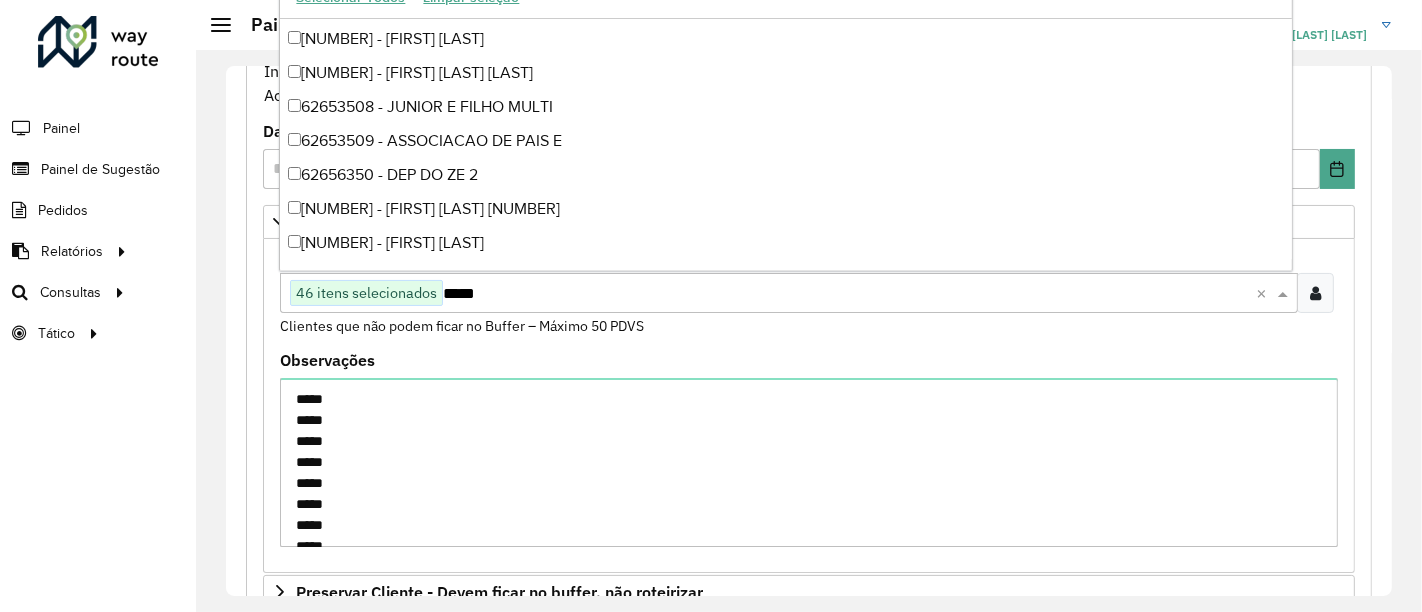 scroll, scrollTop: 0, scrollLeft: 0, axis: both 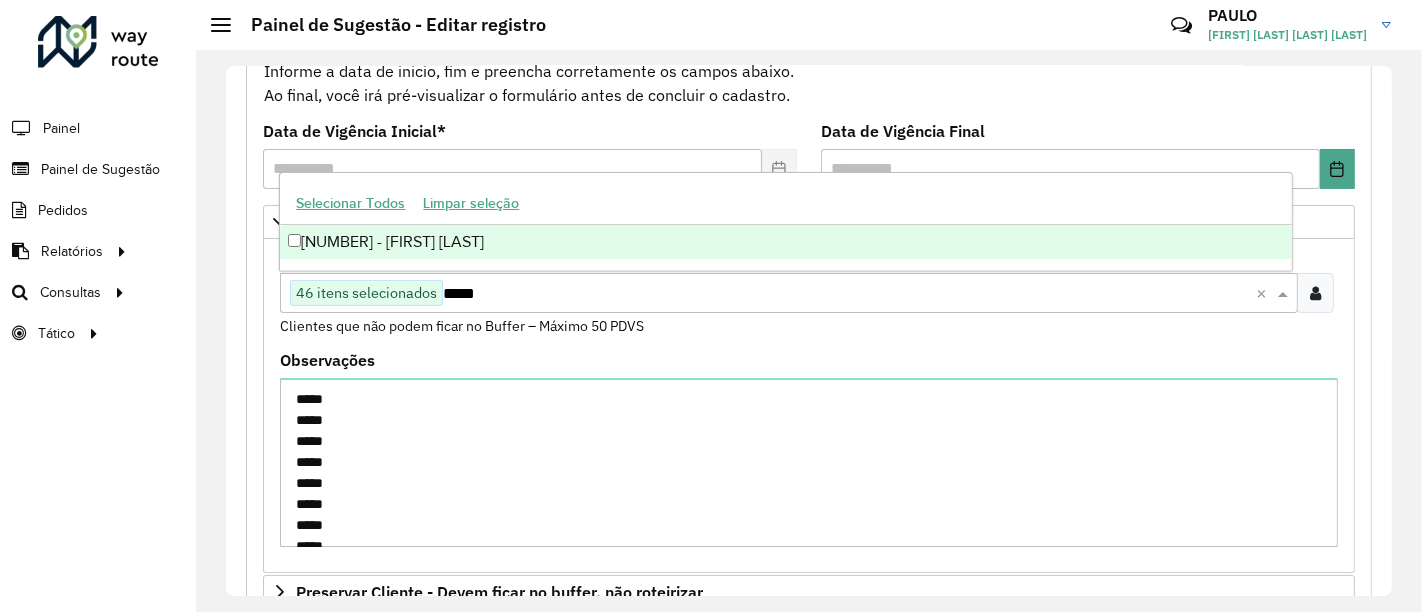 click on "[NUMBER] - [FIRST] [LAST]" at bounding box center (785, 242) 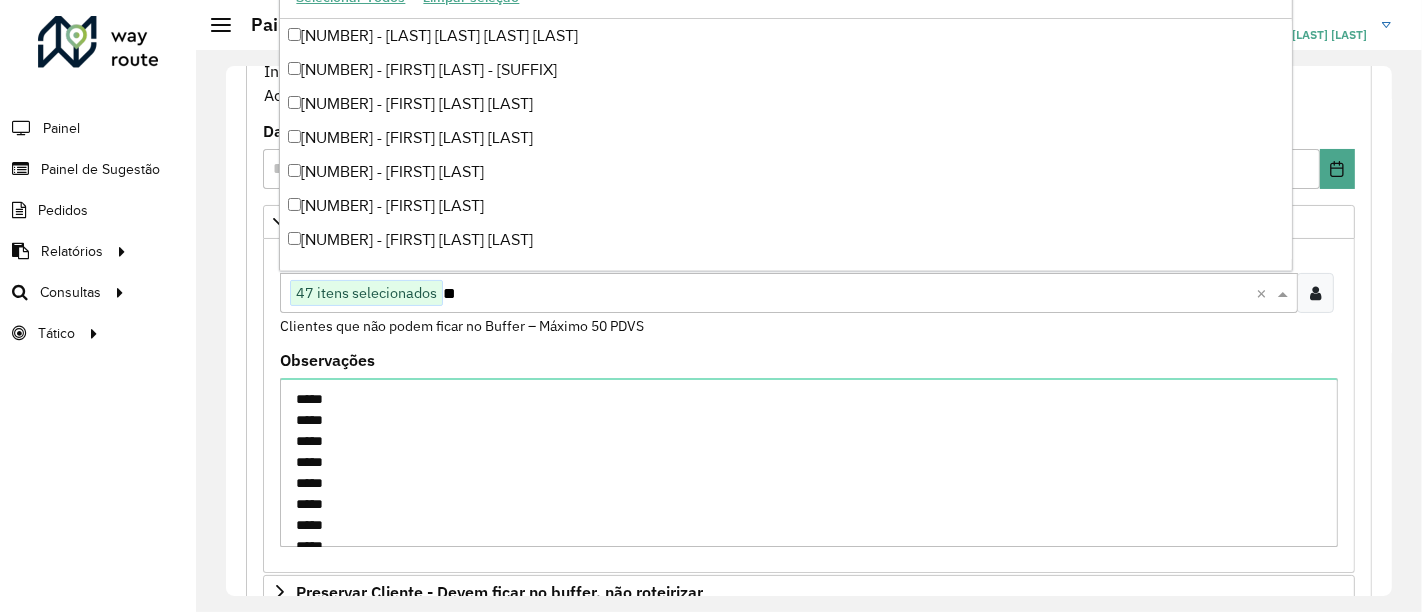 type on "*" 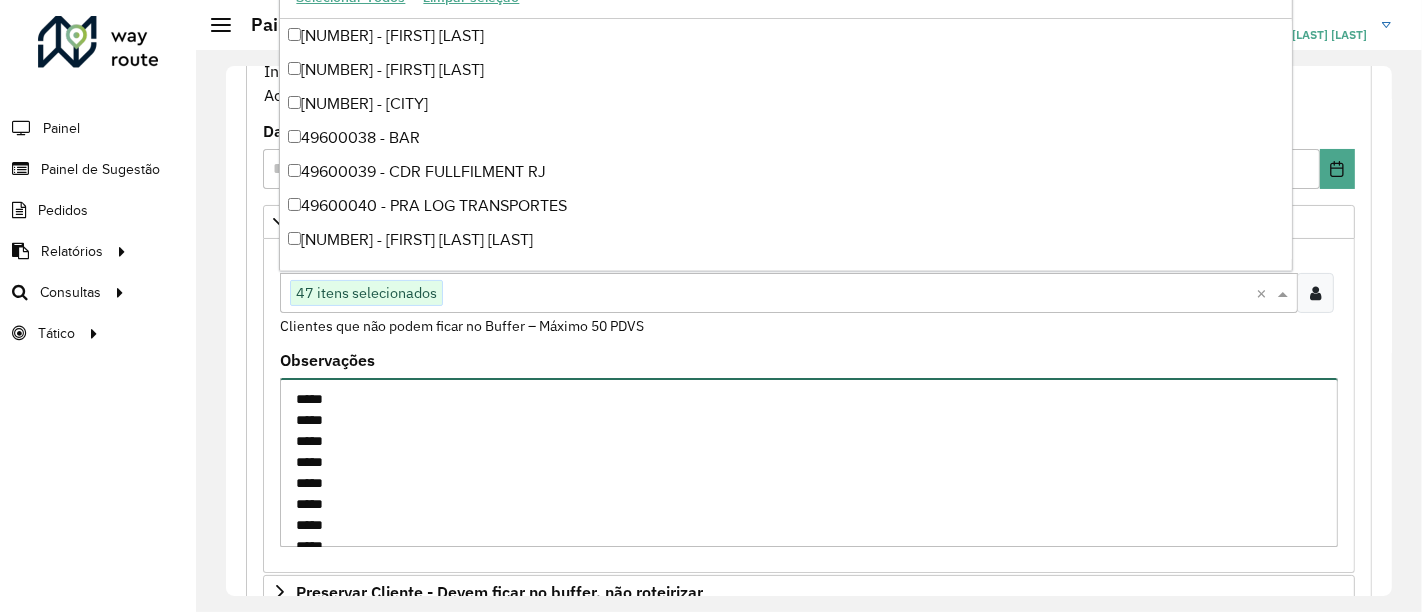 click on "*****
*****
*****
*****
*****
*****
*****
*****
*****
*****
*****
*****
*****
*****
*****
*****
*****
*****
*****
*****
*****
*****
*****
*****
*****
*****
*****
*****
*****
*****
*****
*****
*****
*****
*****
*****
*****
*****
*****
*****
*****
*****
*****
*****
*****
*****
*****
*****
*****
*****
*****
*****
*****
*****
*****
*****
*****
*****
*****
*****
*****
*****
*****
*****
*****
*****
*****
*****
*****
*****
*****
*****
*****
*****
*****
*****
*****
*****
*****
*****
*****
*****
*****
*****
*****
*****
*****
*****
*****
*****
*****
*****
*****
*****
*****
*****
*****
*****
*****
*****
*****
*****
*****
*****
*****
*****
*****
*****
*****
*****
*****
*****
*****
*****
*****
*****
*****
*****
*****
*****
*****
*****
*****" at bounding box center [809, 462] 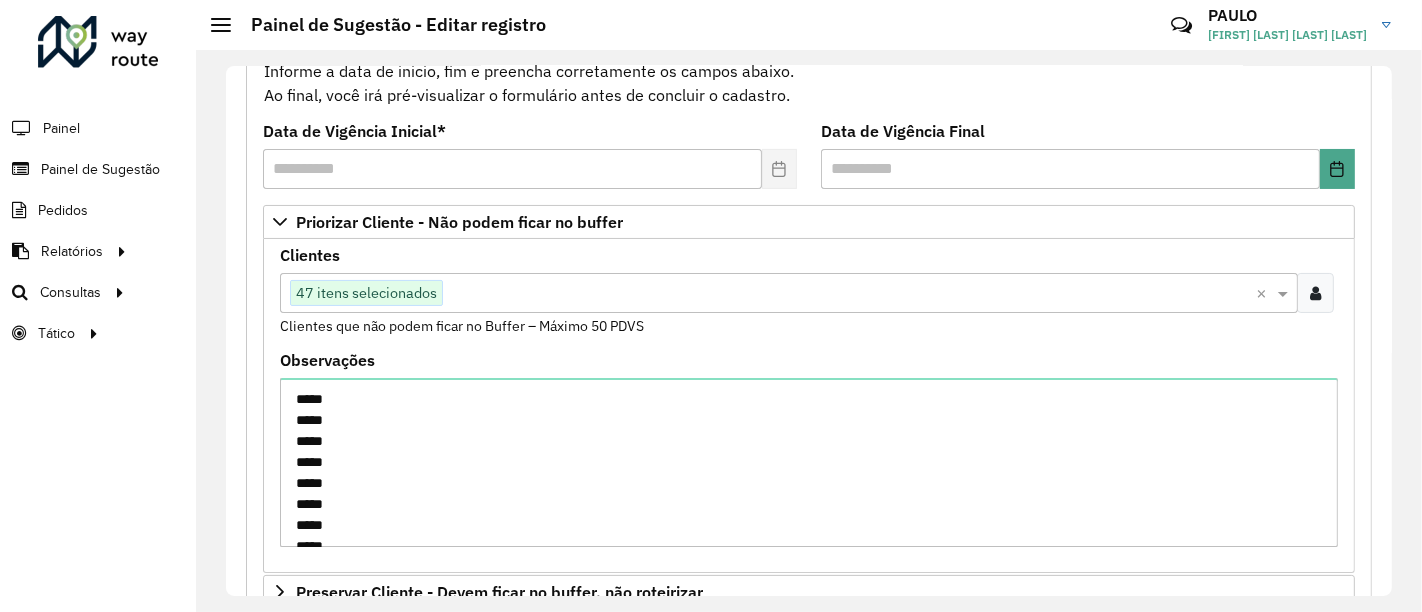 click at bounding box center (849, 294) 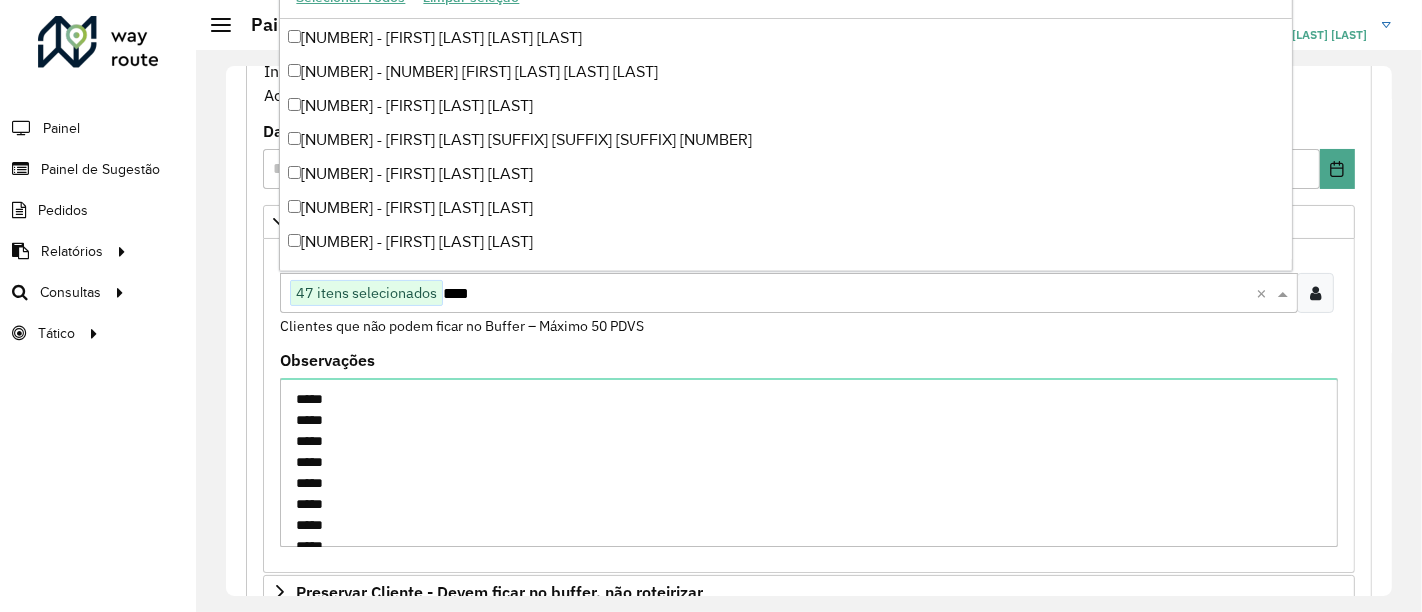 scroll, scrollTop: 0, scrollLeft: 0, axis: both 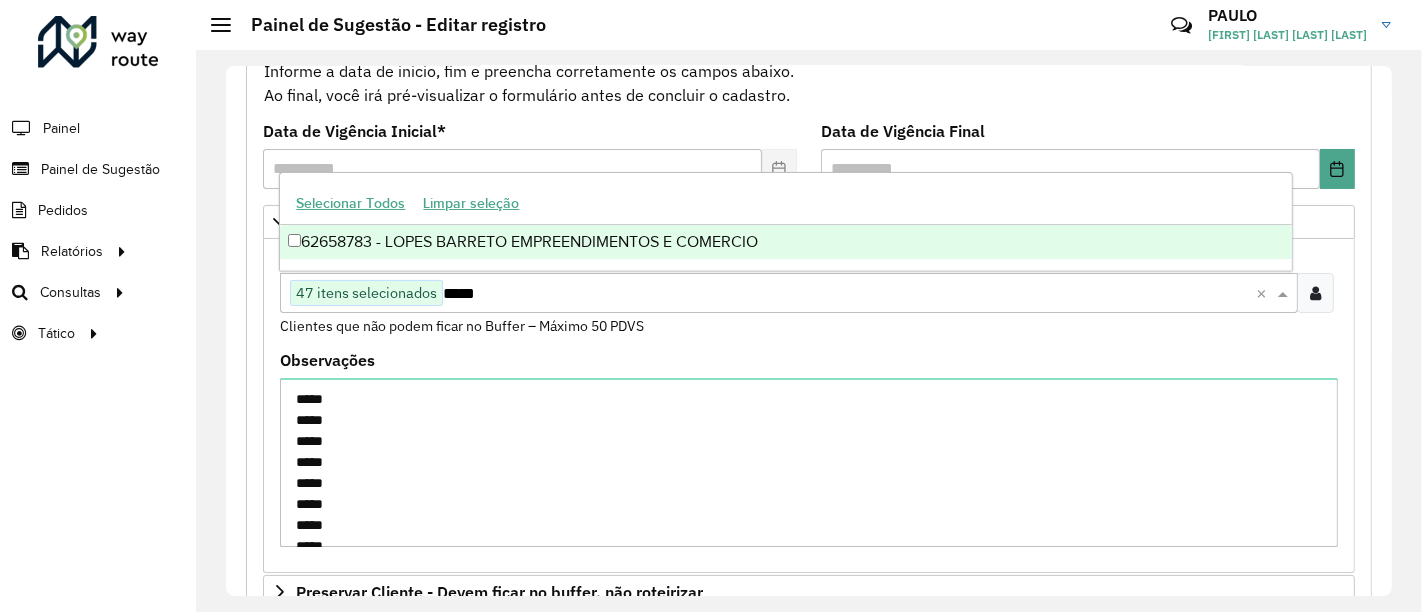 type on "*****" 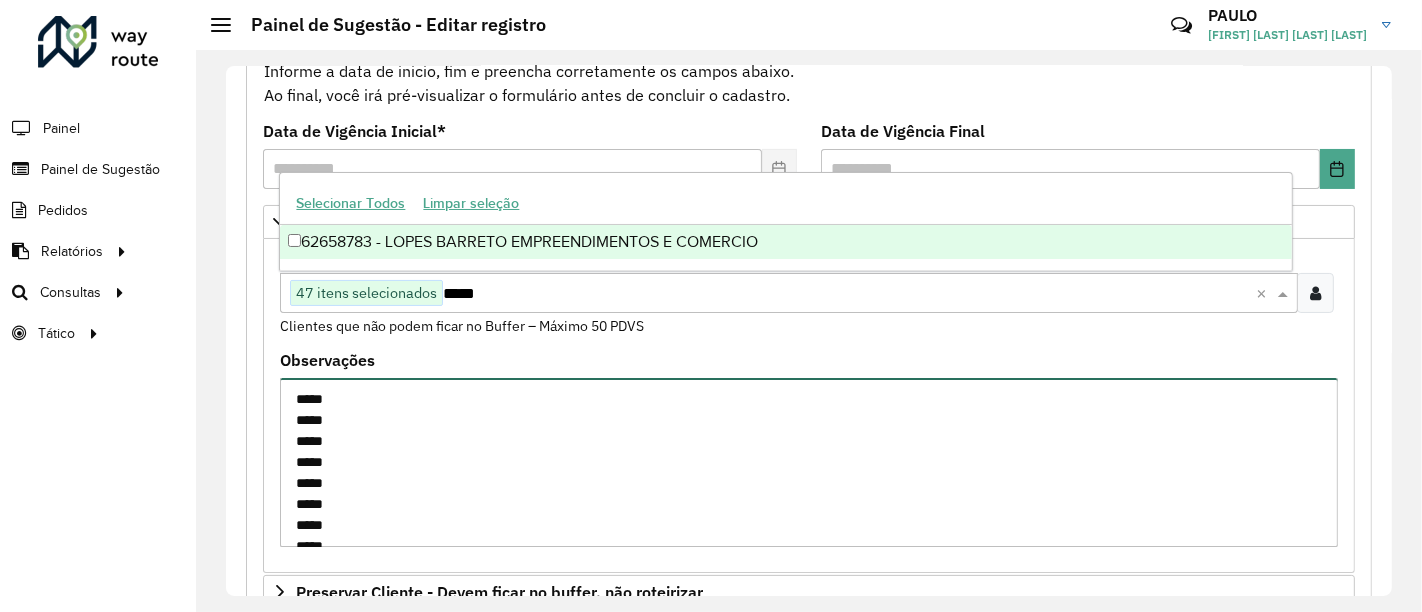 click on "*****
*****
*****
*****
*****
*****
*****
*****
*****
*****
*****
*****
*****
*****
*****
*****
*****
*****
*****
*****
*****
*****
*****
*****
*****
*****
*****
*****
*****
*****
*****
*****
*****
*****
*****
*****
*****
*****
*****
*****
*****
*****
*****
*****
*****
*****
*****
*****
*****
*****
*****
*****
*****
*****
*****
*****
*****
*****
*****
*****
*****
*****
*****
*****
*****
*****
*****
*****
*****
*****
*****
*****
*****
*****
*****
*****
*****
*****
*****
*****
*****
*****
*****
*****
*****
*****
*****
*****
*****
*****
*****
*****
*****
*****
*****
*****
*****
*****
*****
*****
*****
*****
*****
*****
*****
*****
*****
*****
*****
*****
*****
*****
*****
*****
*****
*****
*****
*****
*****
*****
*****
*****
*****" at bounding box center [809, 462] 